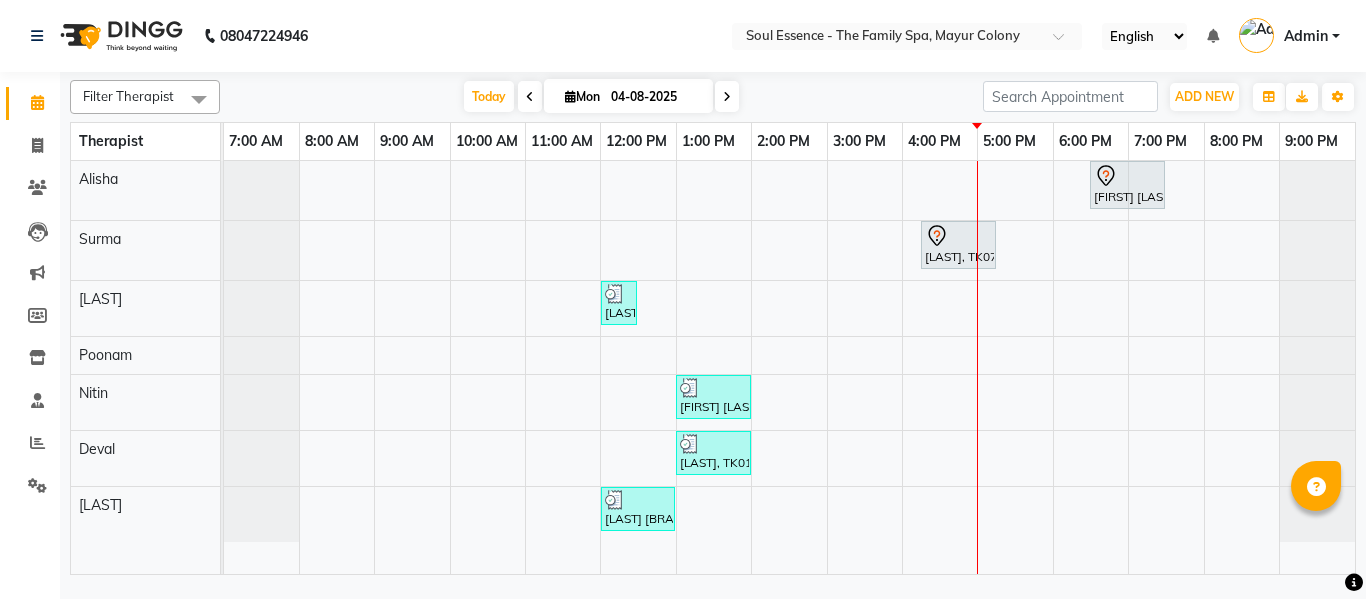 scroll, scrollTop: 0, scrollLeft: 0, axis: both 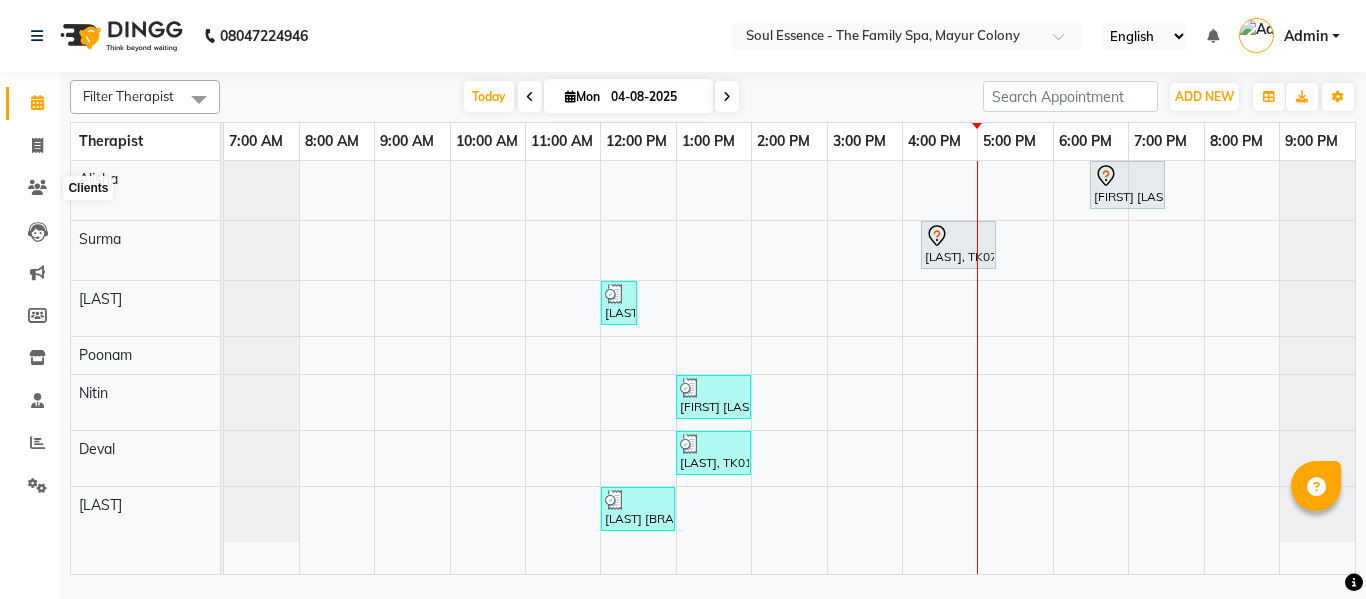 click on "Clients" 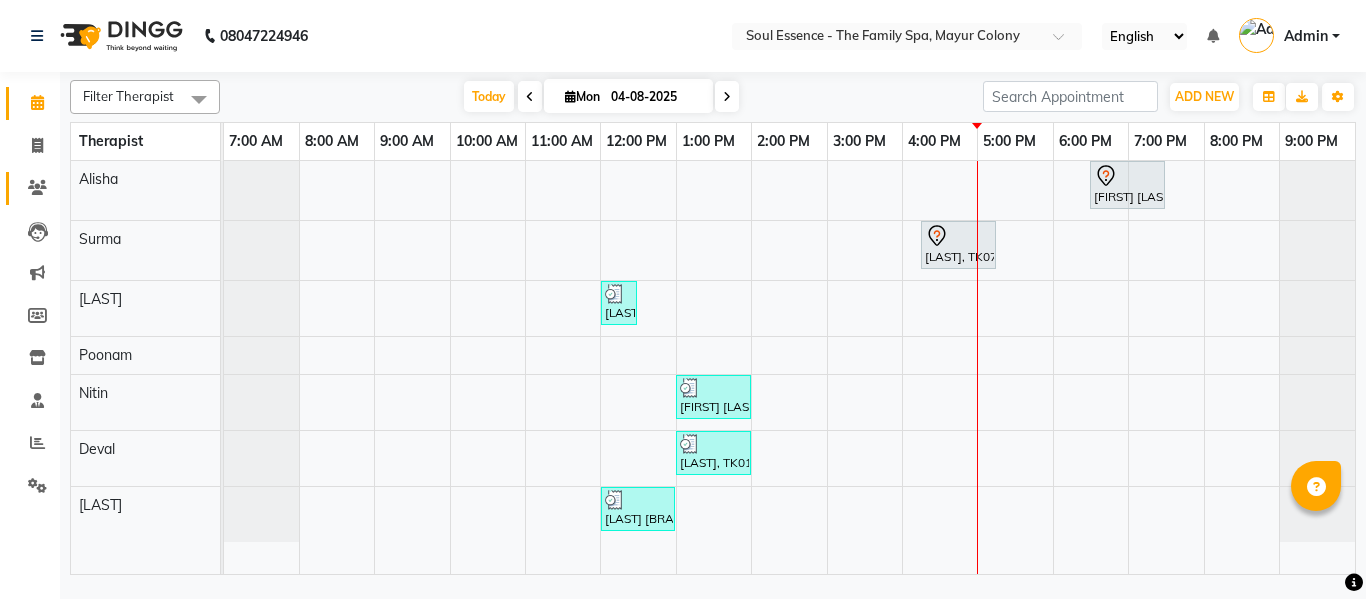 click 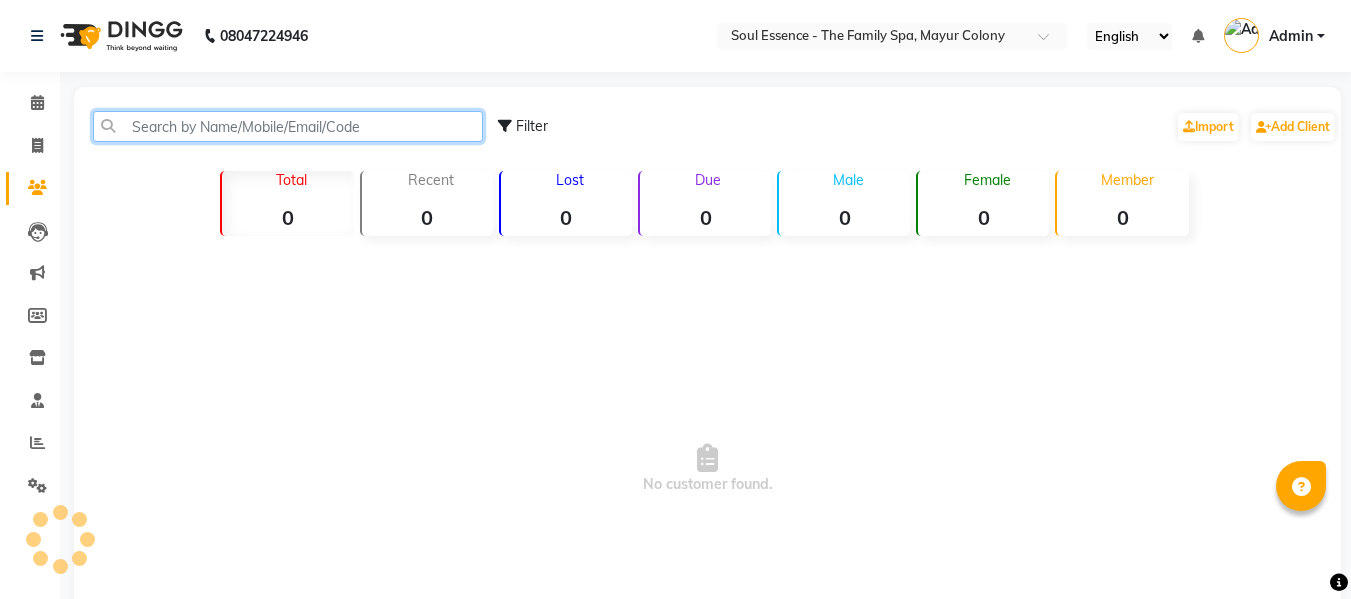 click 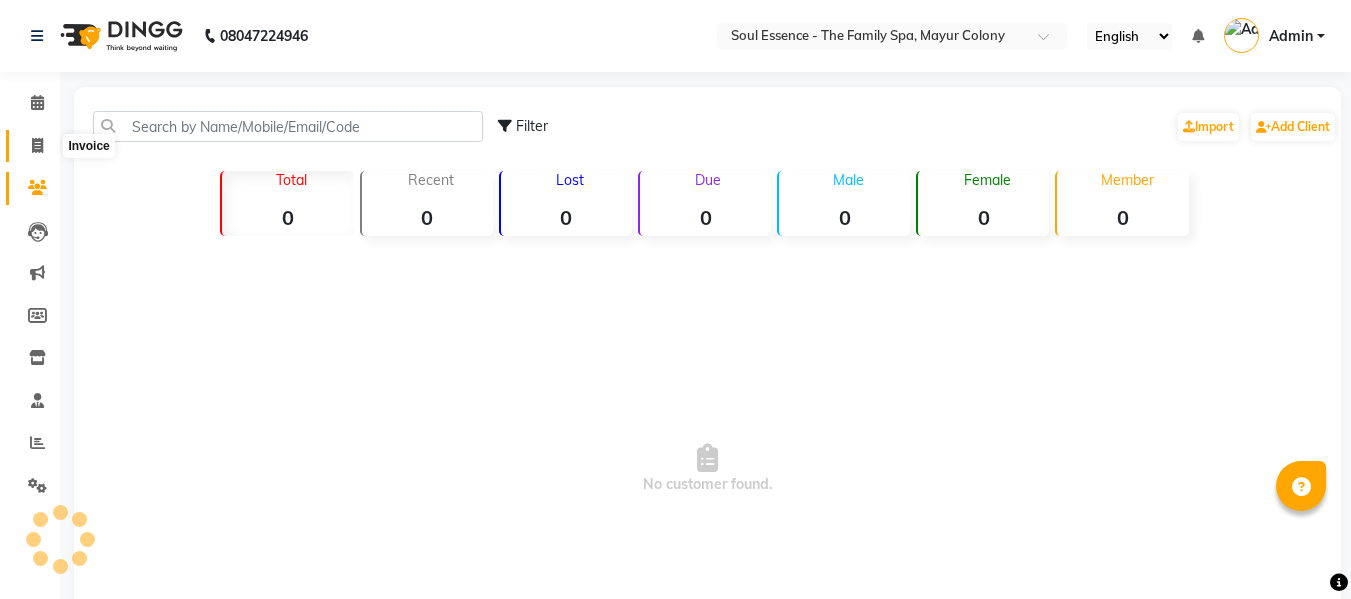 drag, startPoint x: 37, startPoint y: 147, endPoint x: 105, endPoint y: 135, distance: 69.050705 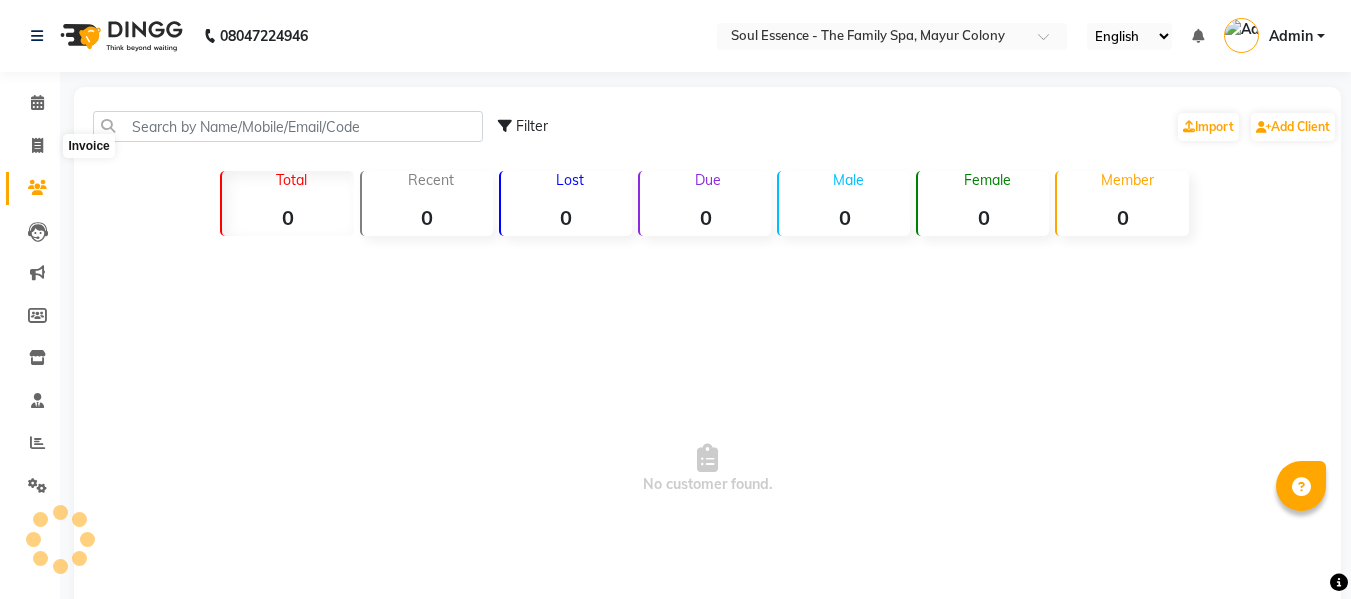select on "service" 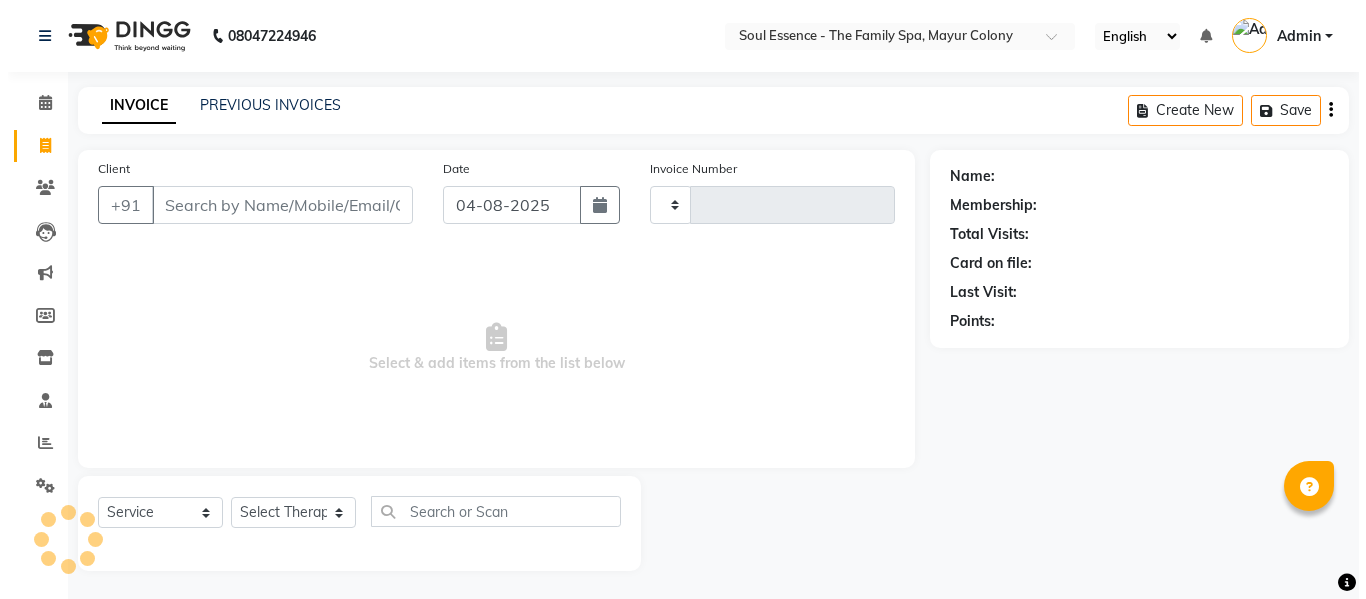 scroll, scrollTop: 2, scrollLeft: 0, axis: vertical 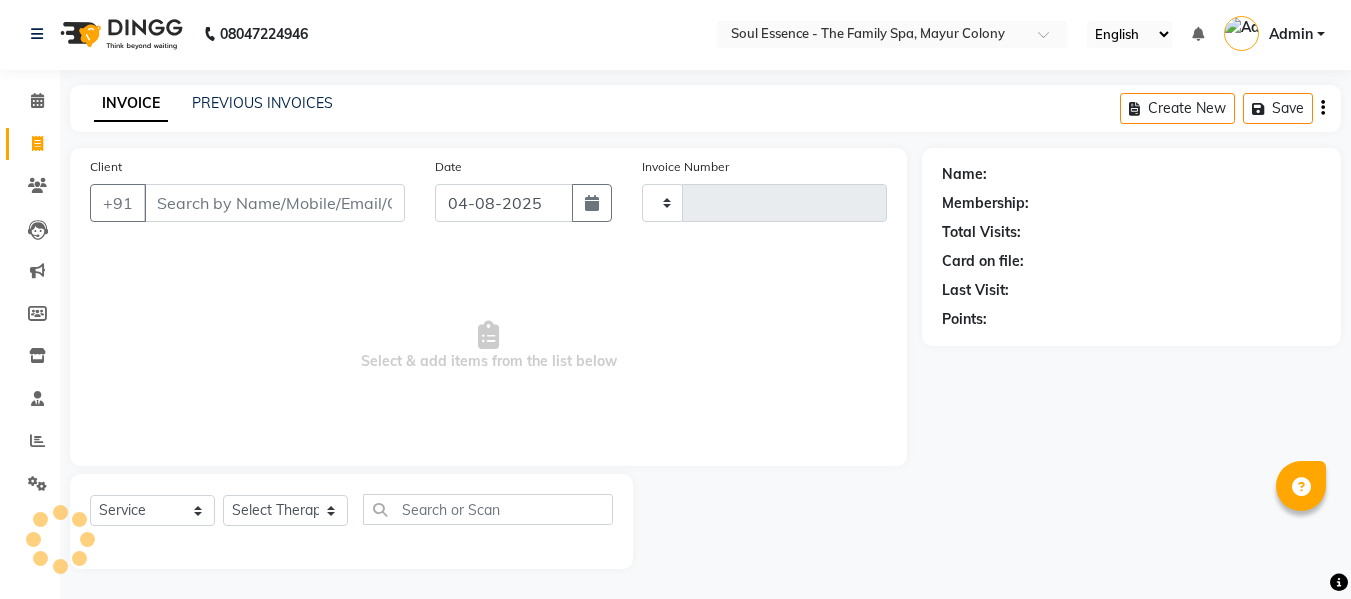 click on "Client" at bounding box center (274, 203) 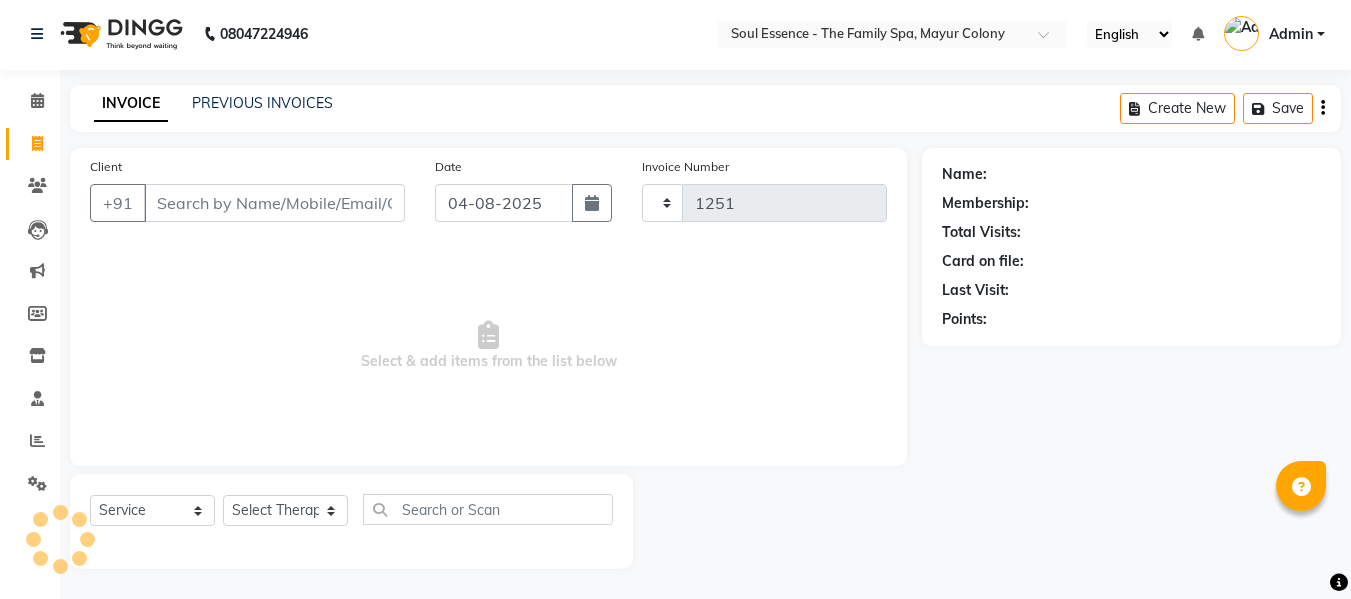 select on "774" 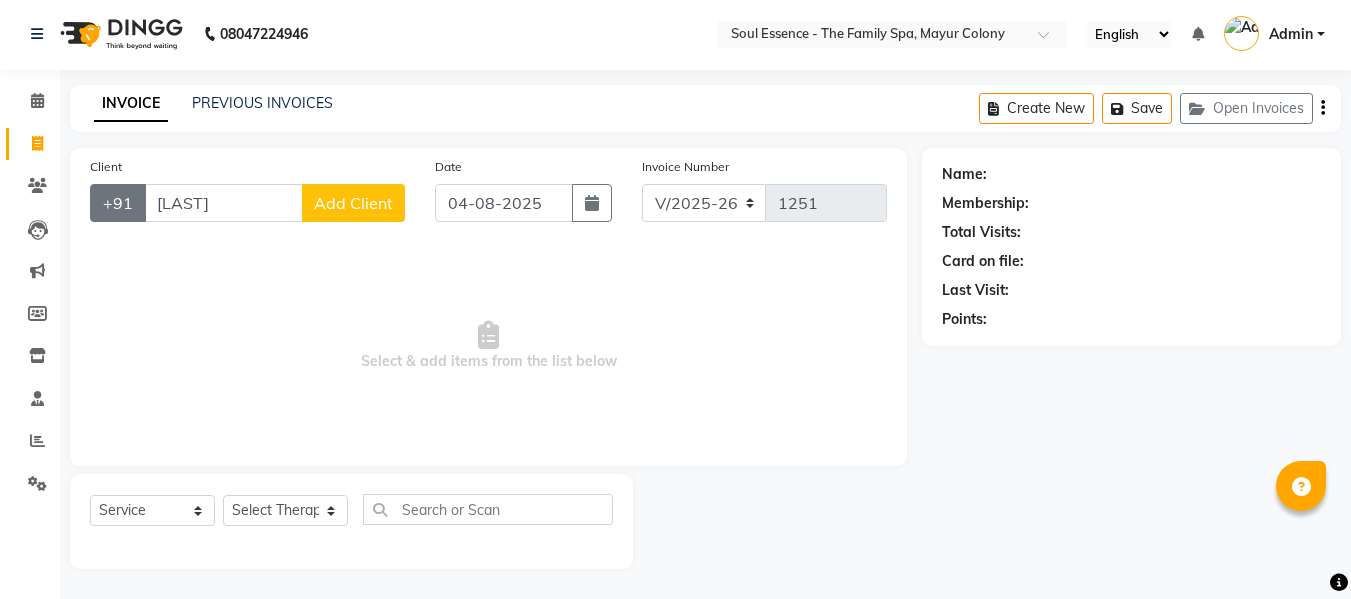 drag, startPoint x: 281, startPoint y: 208, endPoint x: 123, endPoint y: 215, distance: 158.15498 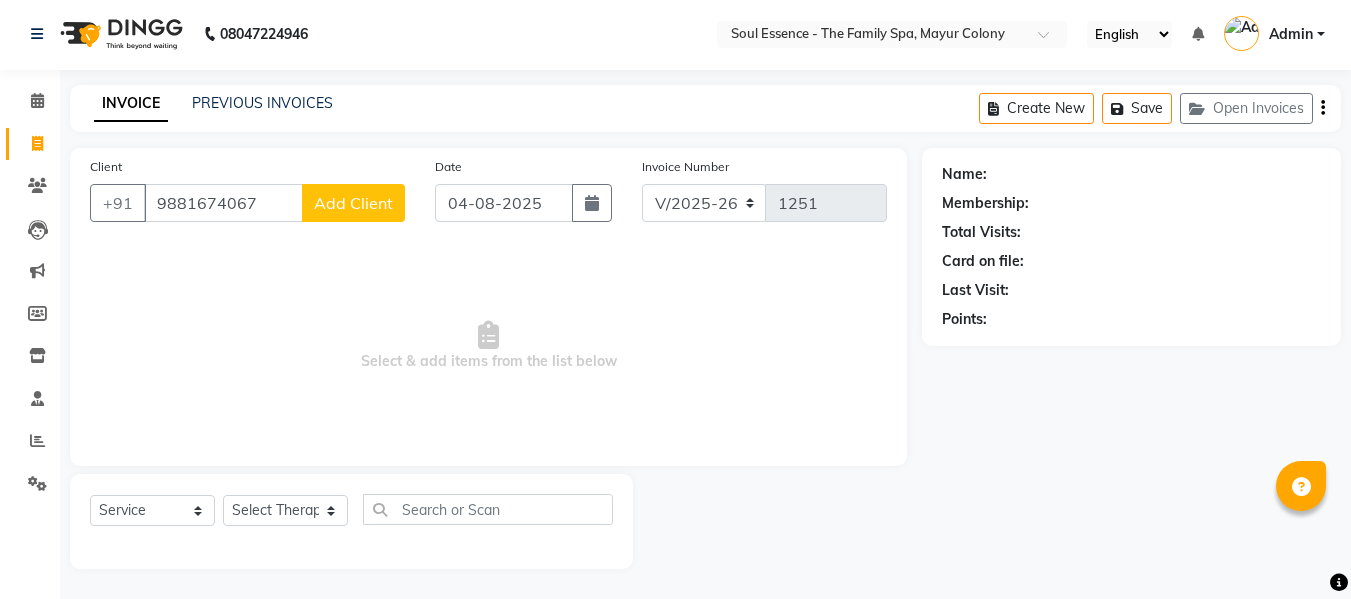 type on "9881674067" 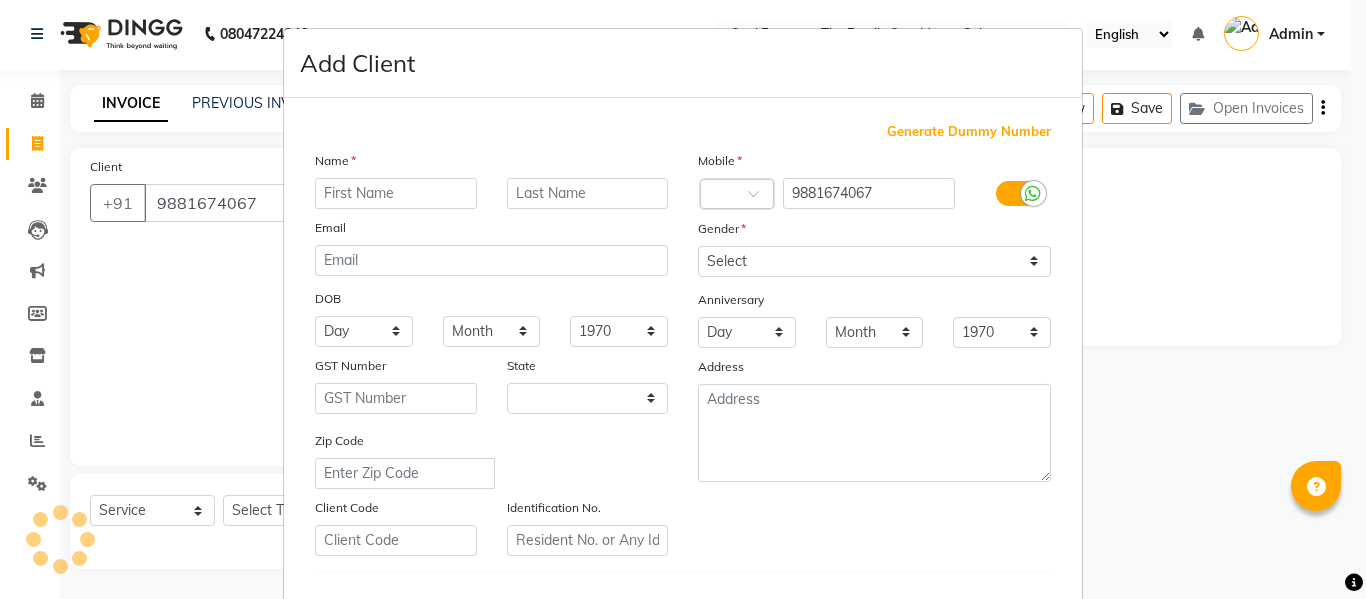 select on "22" 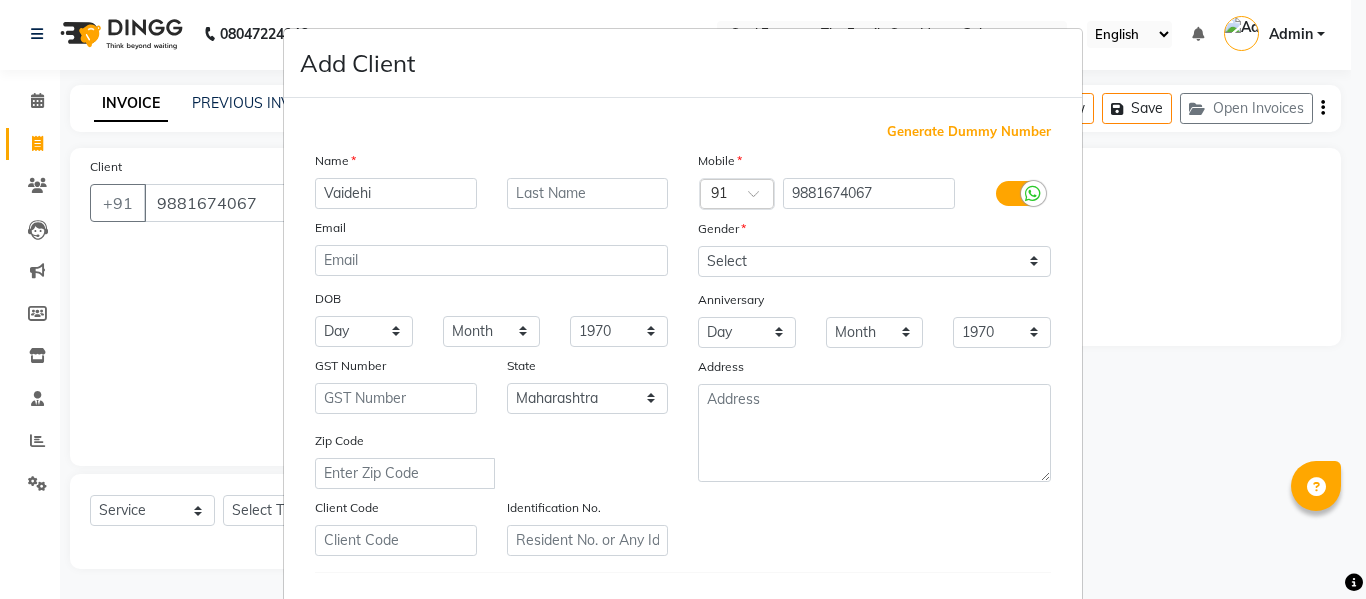 type on "Vaidehi" 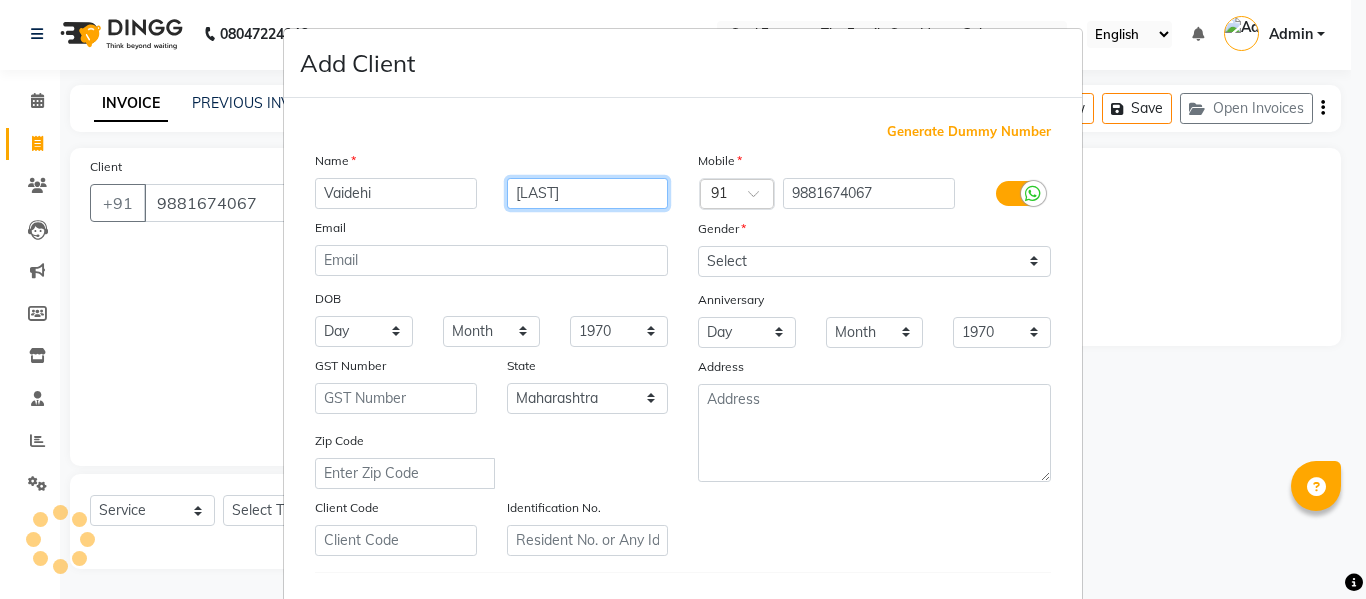 type on "[LAST]" 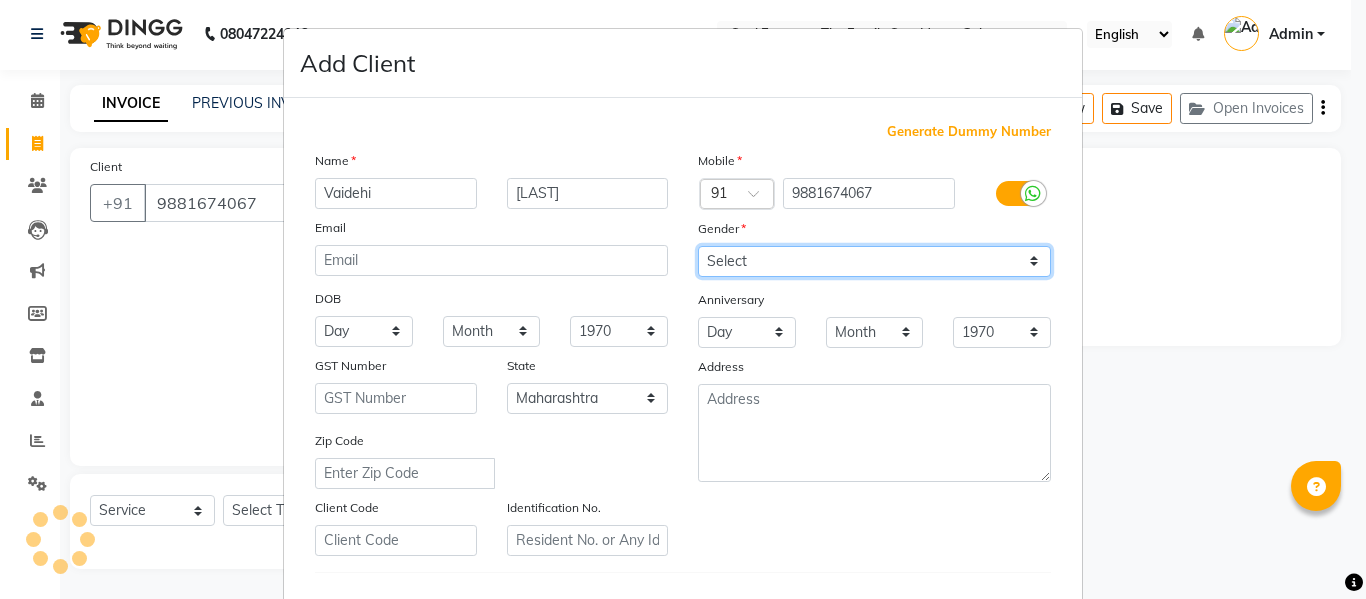 click on "Select Male Female Other Prefer Not To Say" at bounding box center [874, 261] 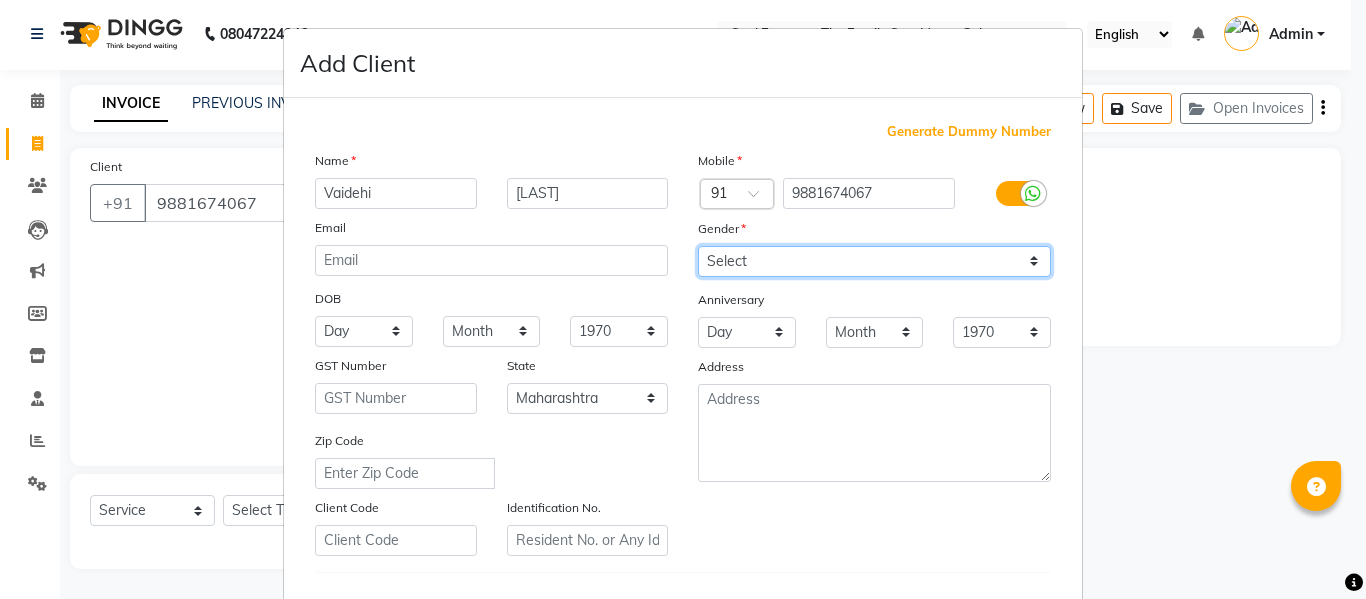 select on "female" 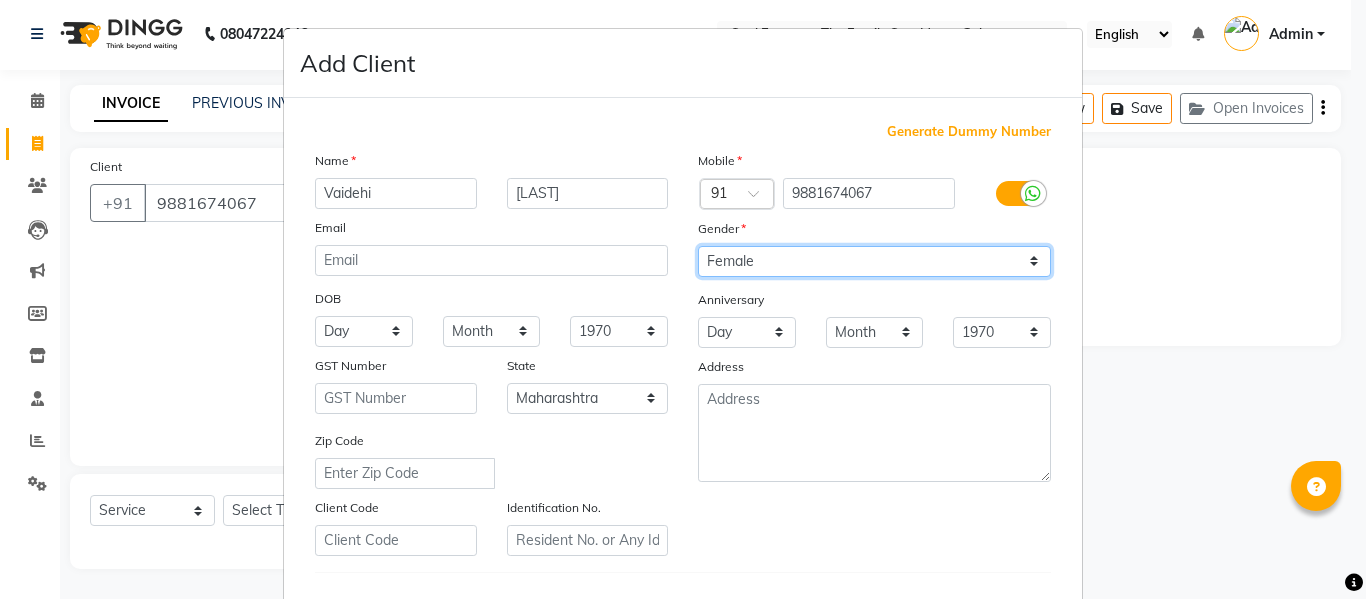 click on "Select Male Female Other Prefer Not To Say" at bounding box center (874, 261) 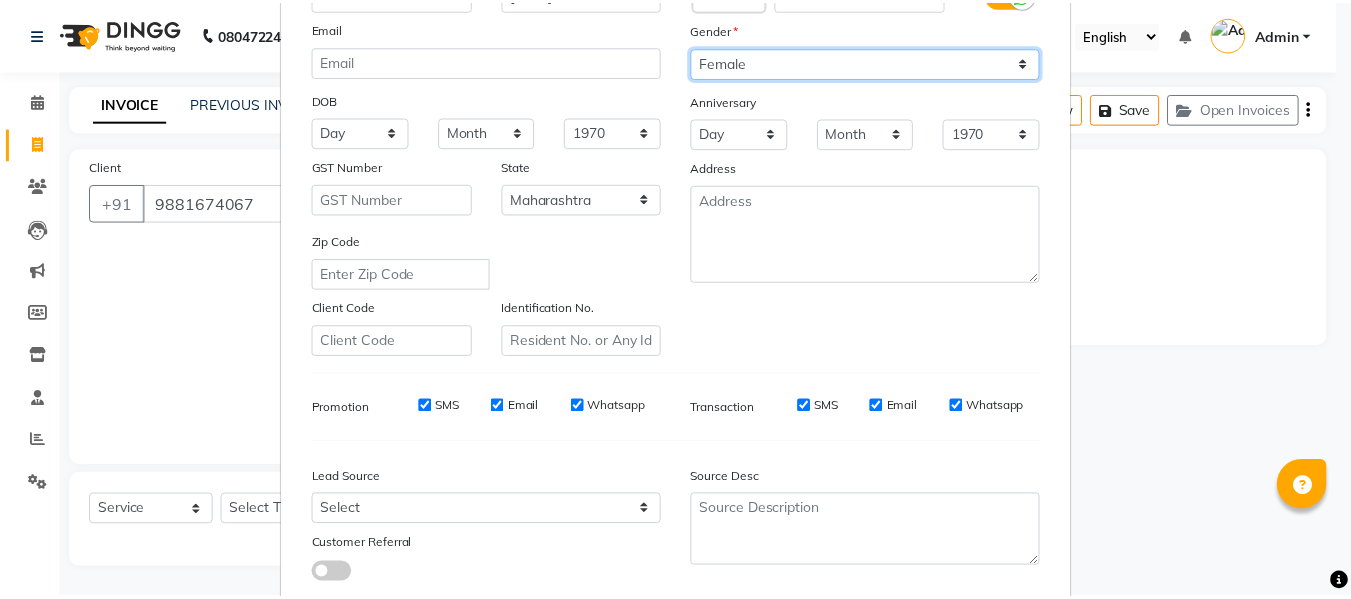 scroll, scrollTop: 324, scrollLeft: 0, axis: vertical 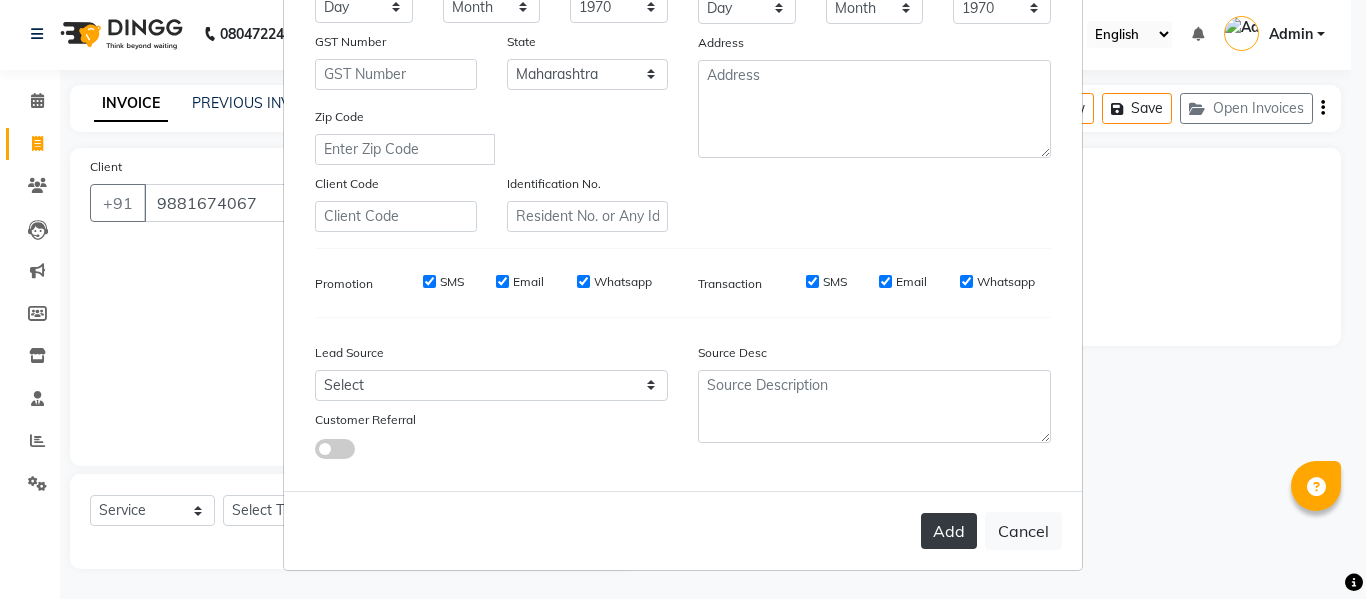 click on "Add" at bounding box center [949, 531] 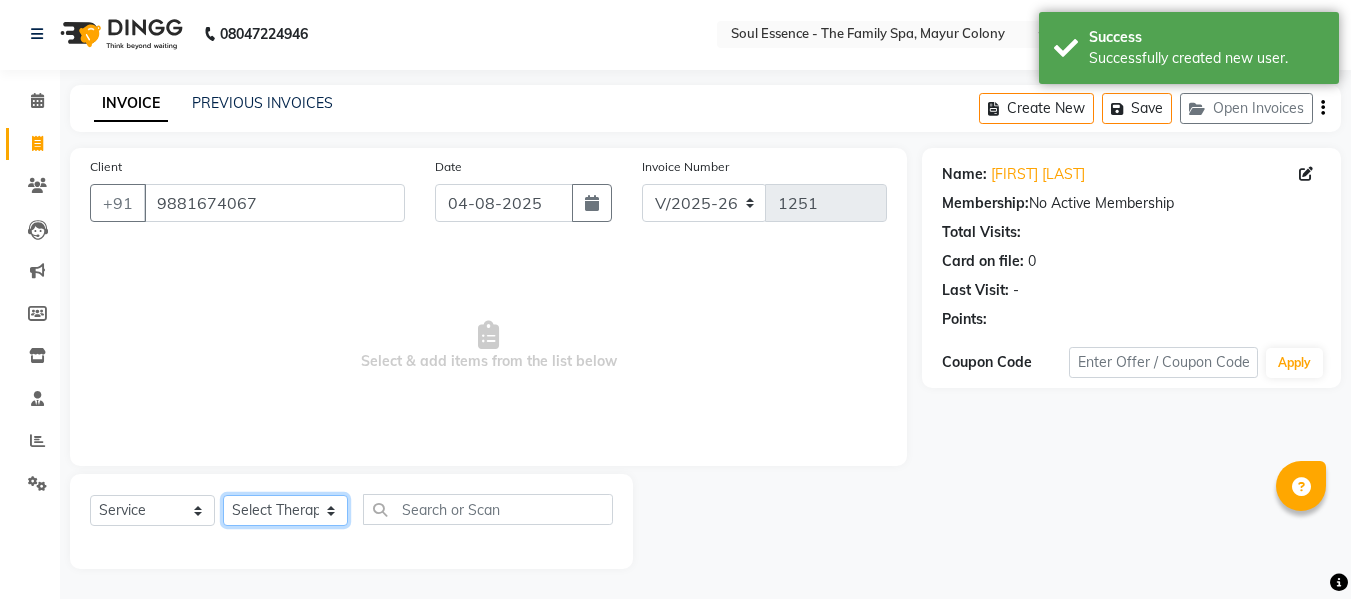 click on "Select Therapist [FIRST] [LAST] [FIRST] [LAST] [FIRST] [LAST] [FIRST] [LAST] [FIRST] [LAST]" 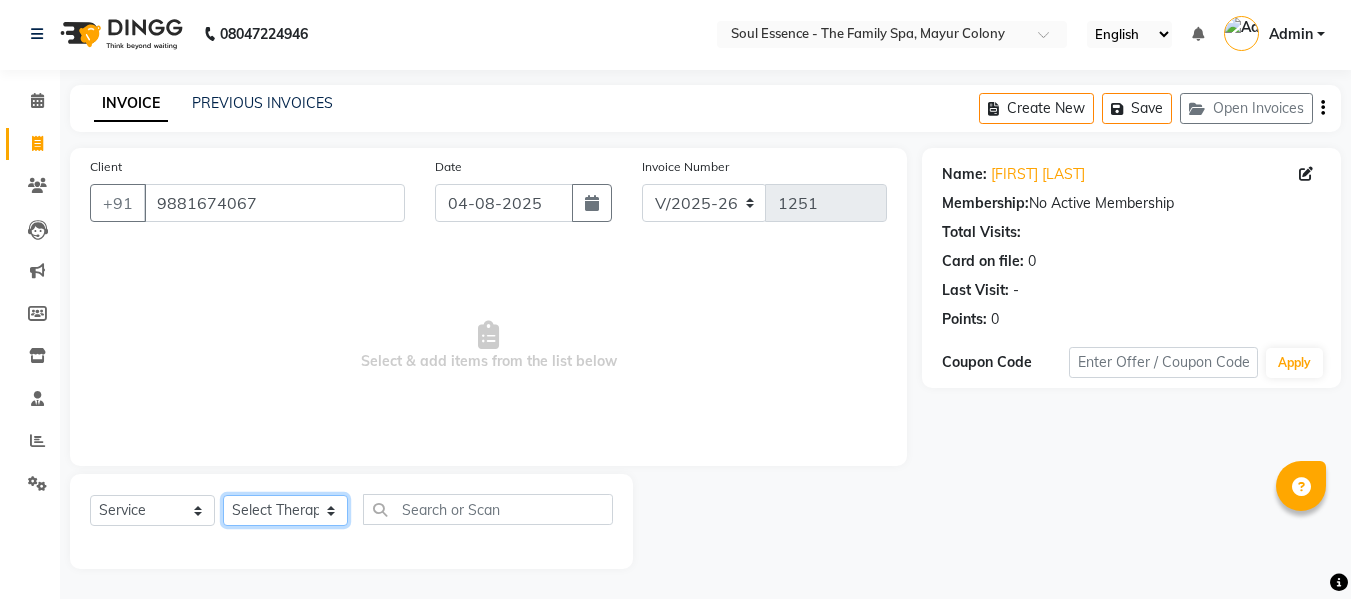select on "66088" 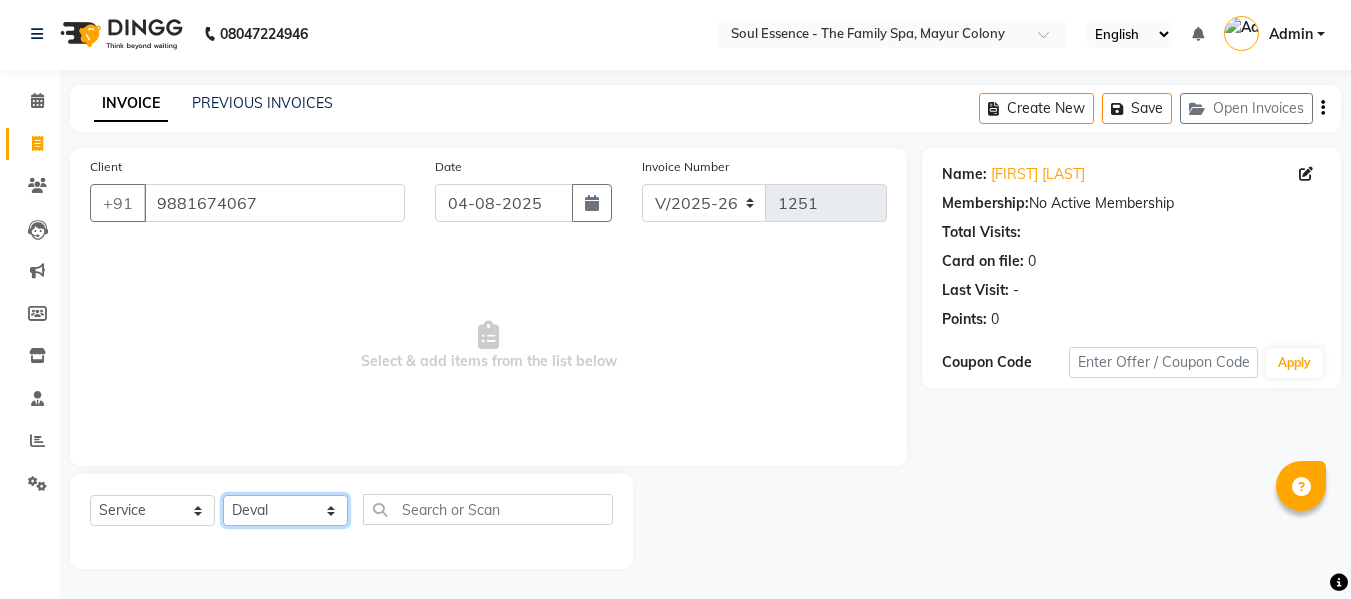 click on "Select Therapist [FIRST] [LAST] [FIRST] [LAST] [FIRST] [LAST] [FIRST] [LAST] [FIRST] [LAST]" 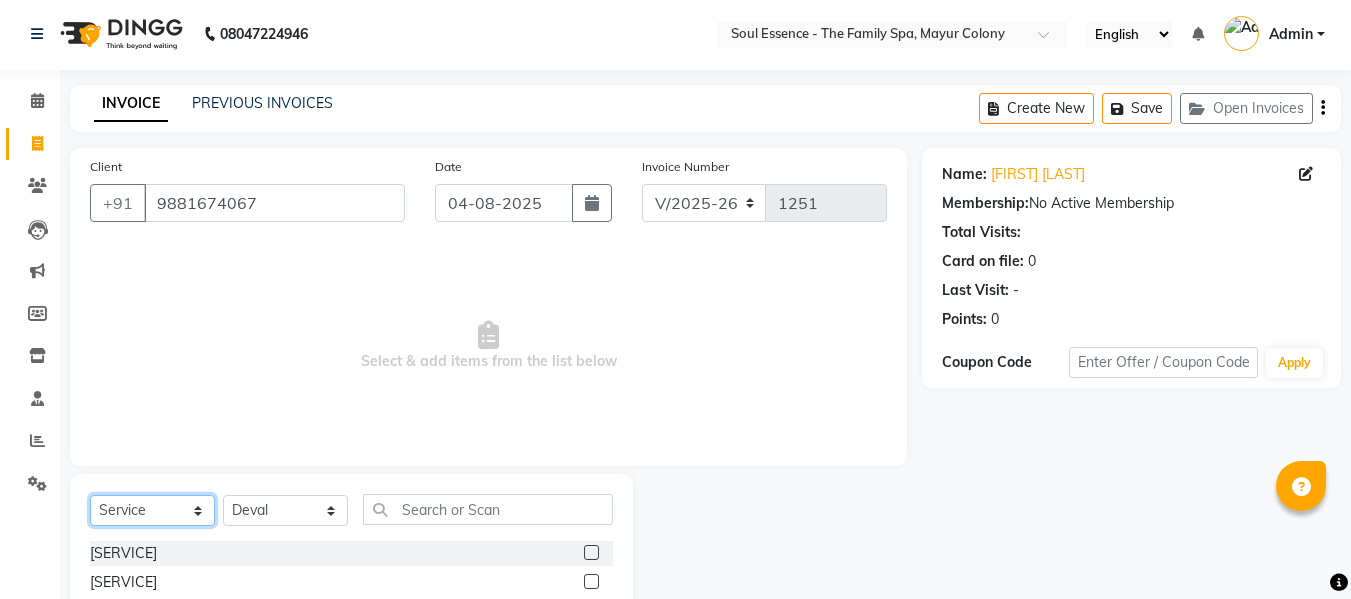 click on "Select  Service  Product  Membership  Package Voucher Prepaid Gift Card" 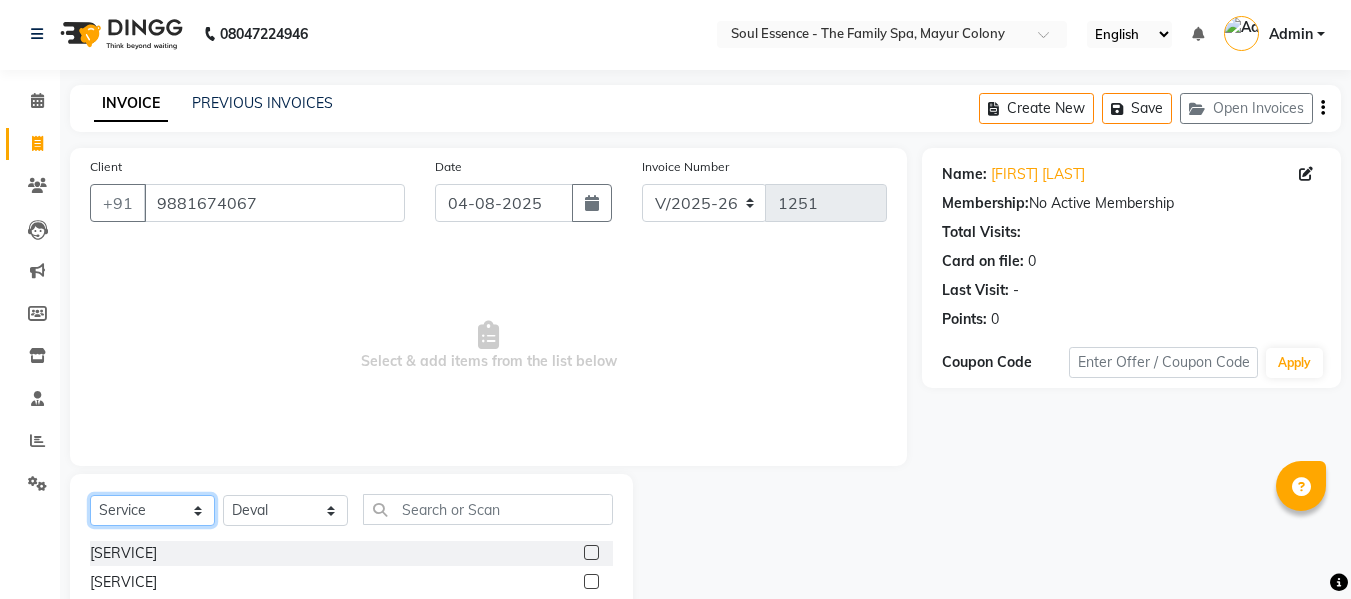 select on "G" 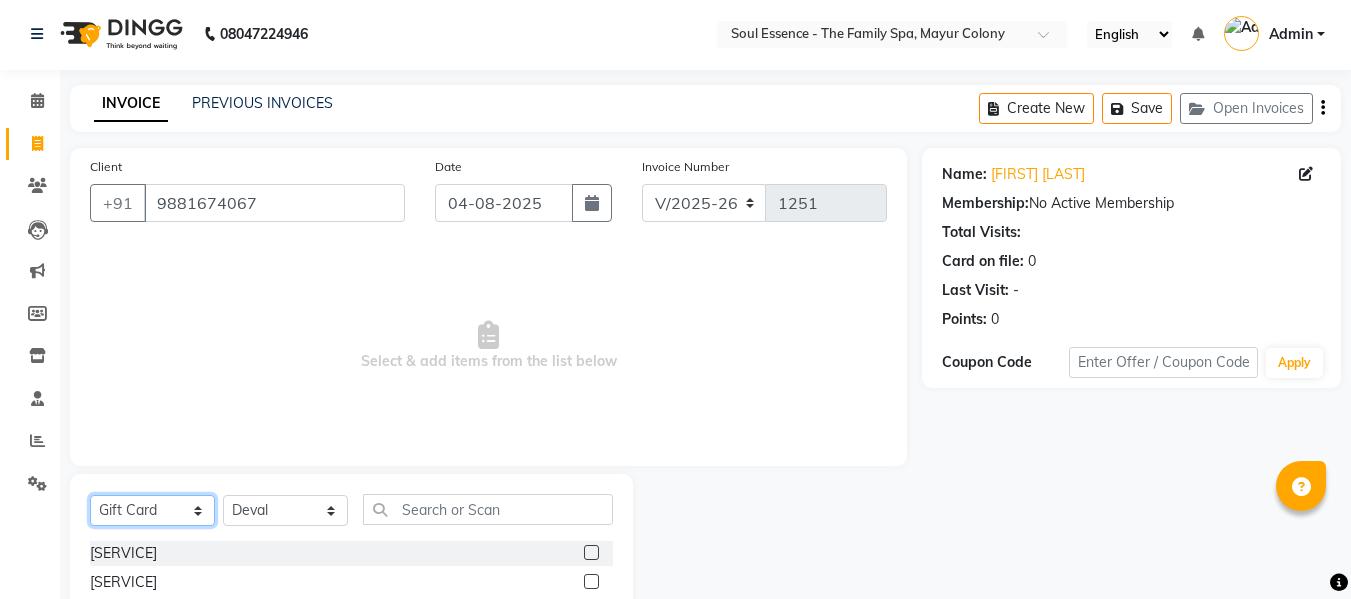 click on "Select  Service  Product  Membership  Package Voucher Prepaid Gift Card" 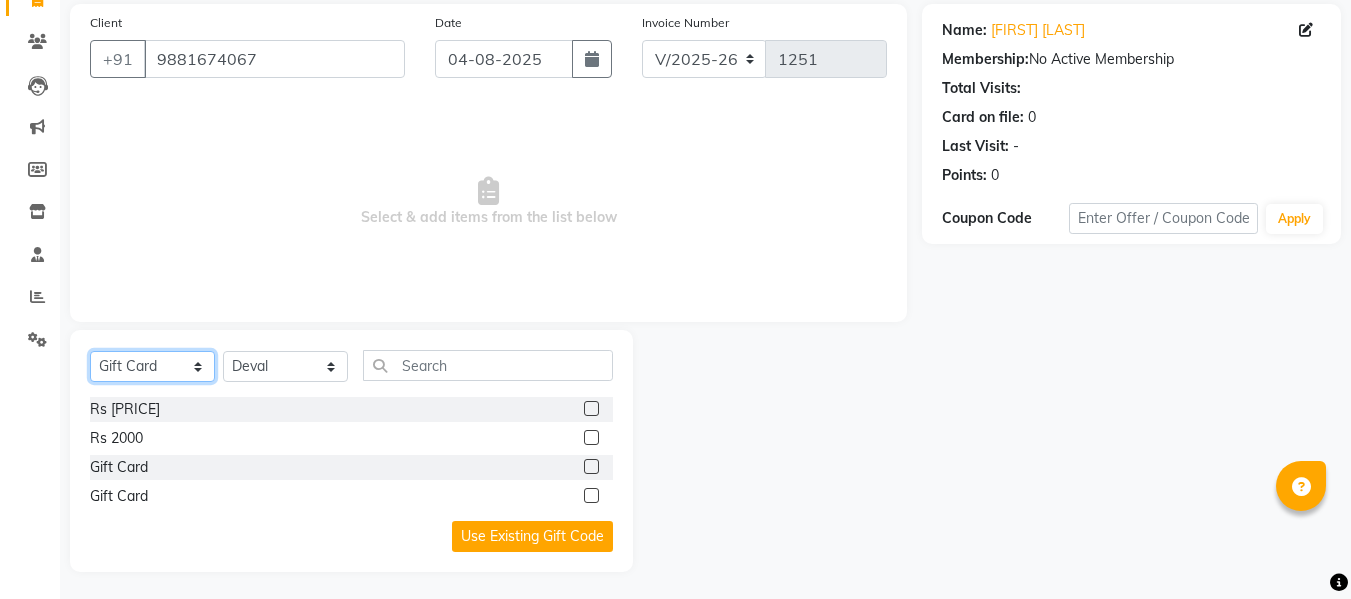 scroll, scrollTop: 149, scrollLeft: 0, axis: vertical 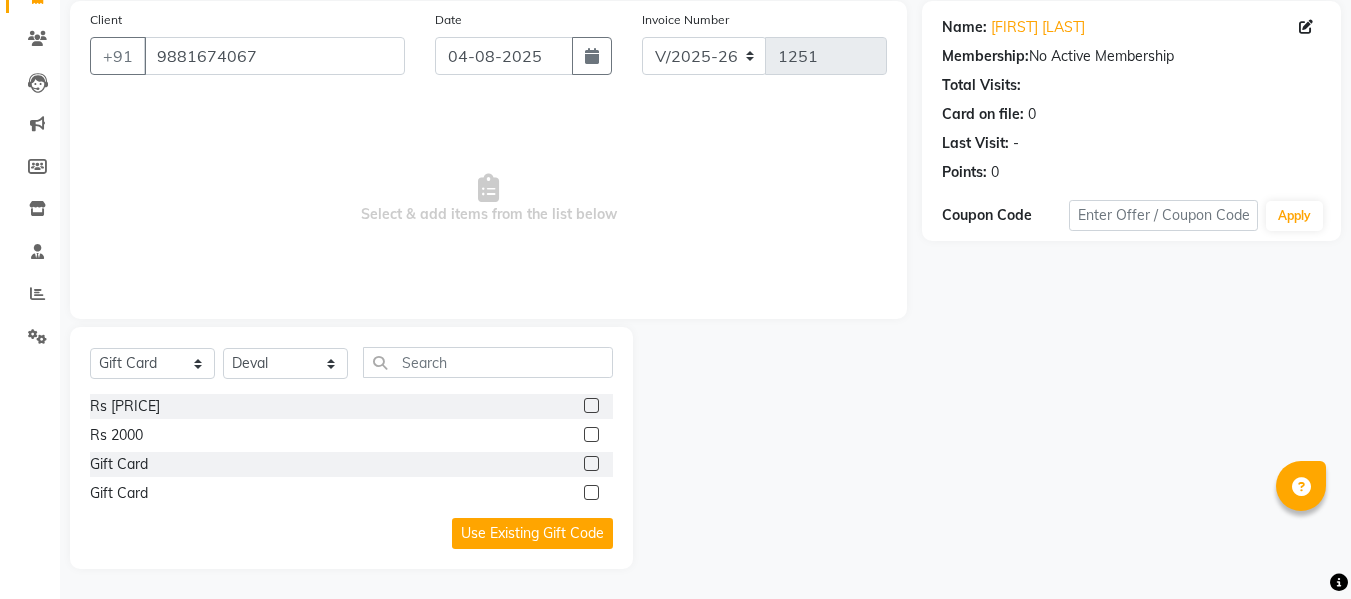 click 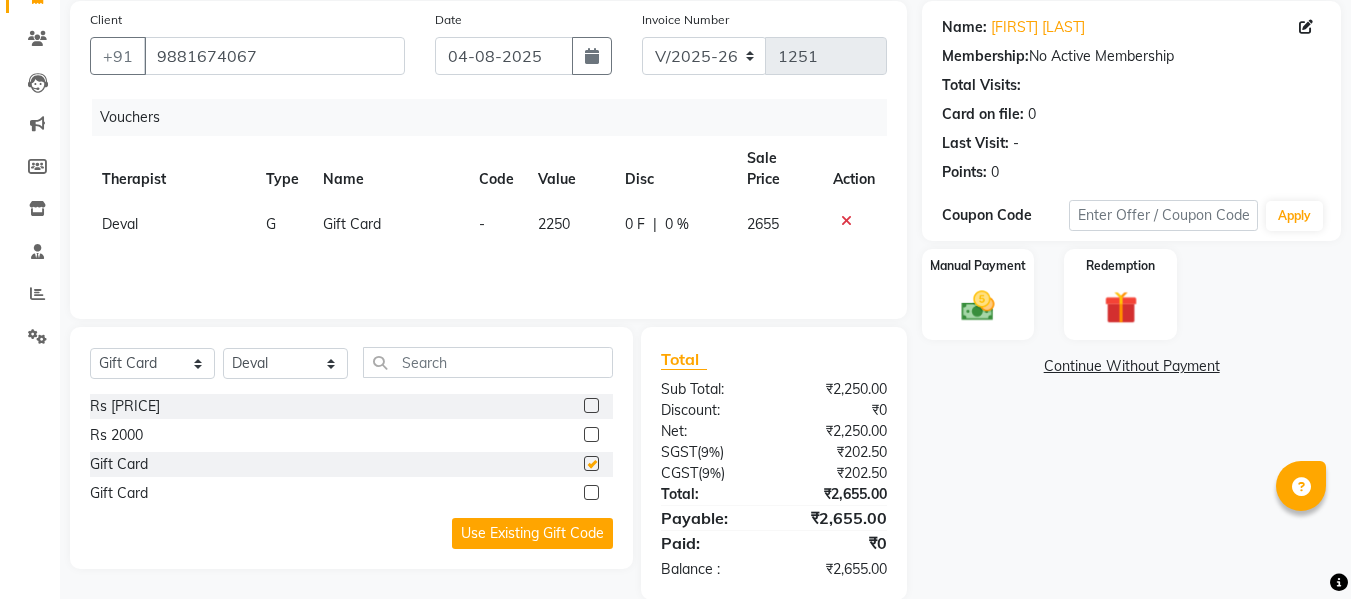 checkbox on "false" 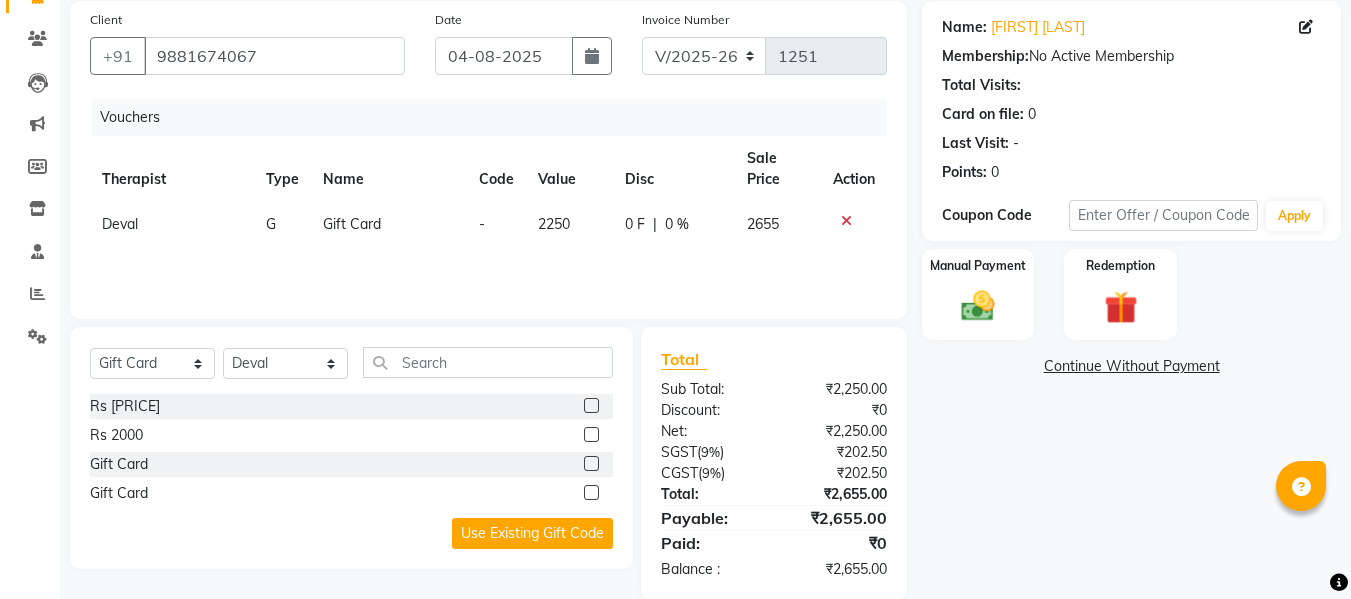 click on "Vouchers Therapist Type [FIRST] [LAST] [CODE] [VALUE] [DISC] [SALE] [PRICE] [ACTION] [FIRST] [LAST] [GIFT] [CARD] - [NUMBER] [VALUE] [PERCENT] [PERCENT] [NUMBER]" 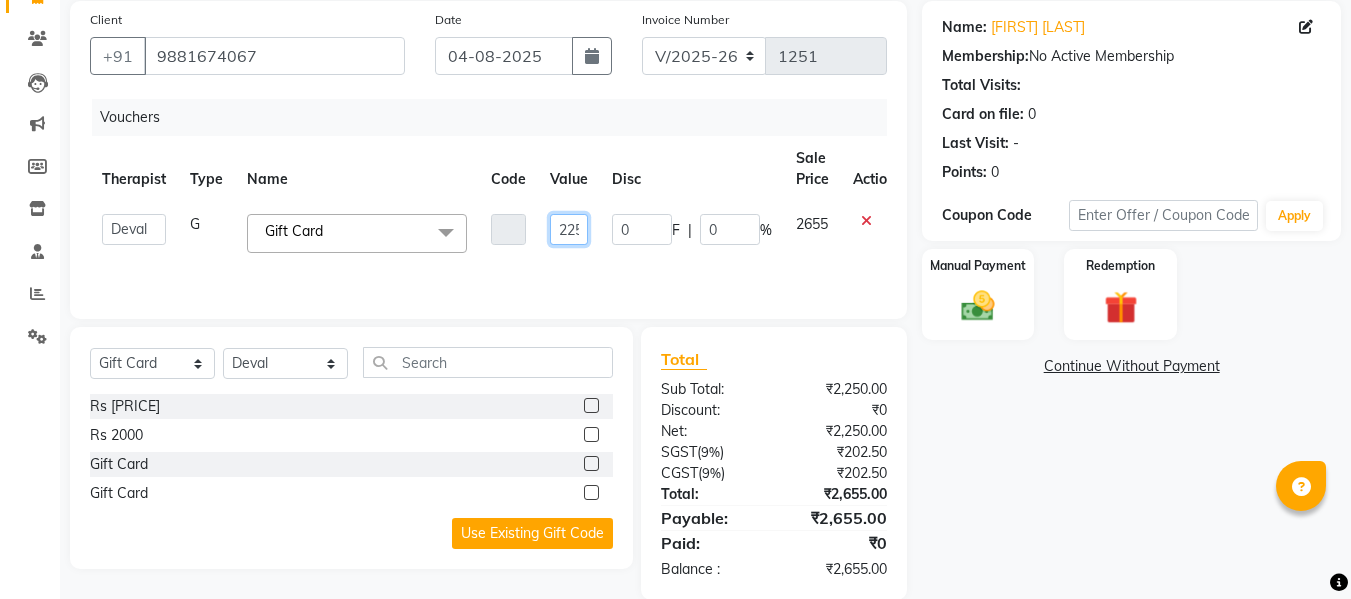 drag, startPoint x: 579, startPoint y: 231, endPoint x: 551, endPoint y: 231, distance: 28 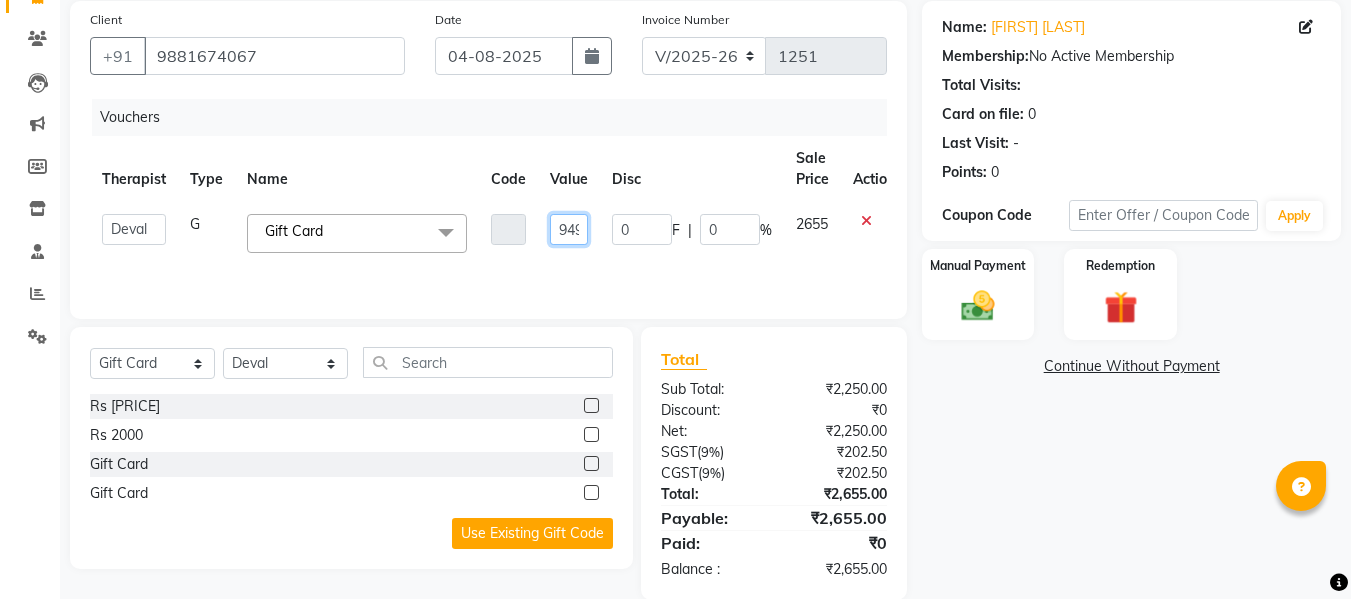 scroll, scrollTop: 0, scrollLeft: 67, axis: horizontal 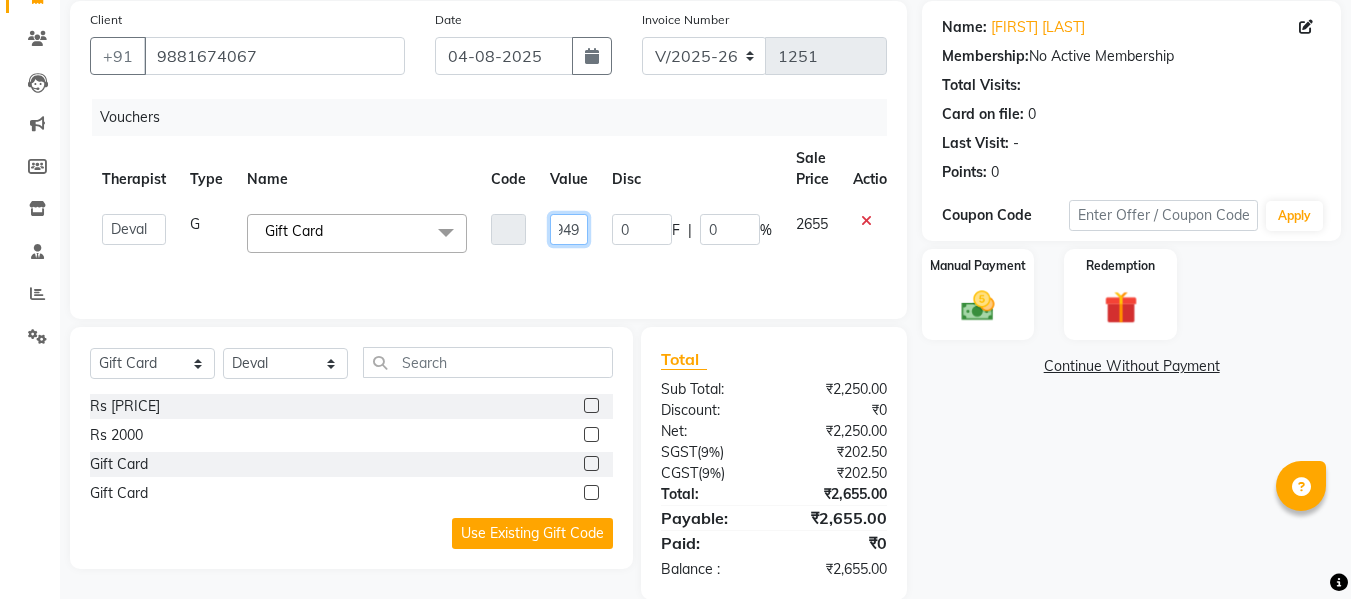 type on "4661.01694915" 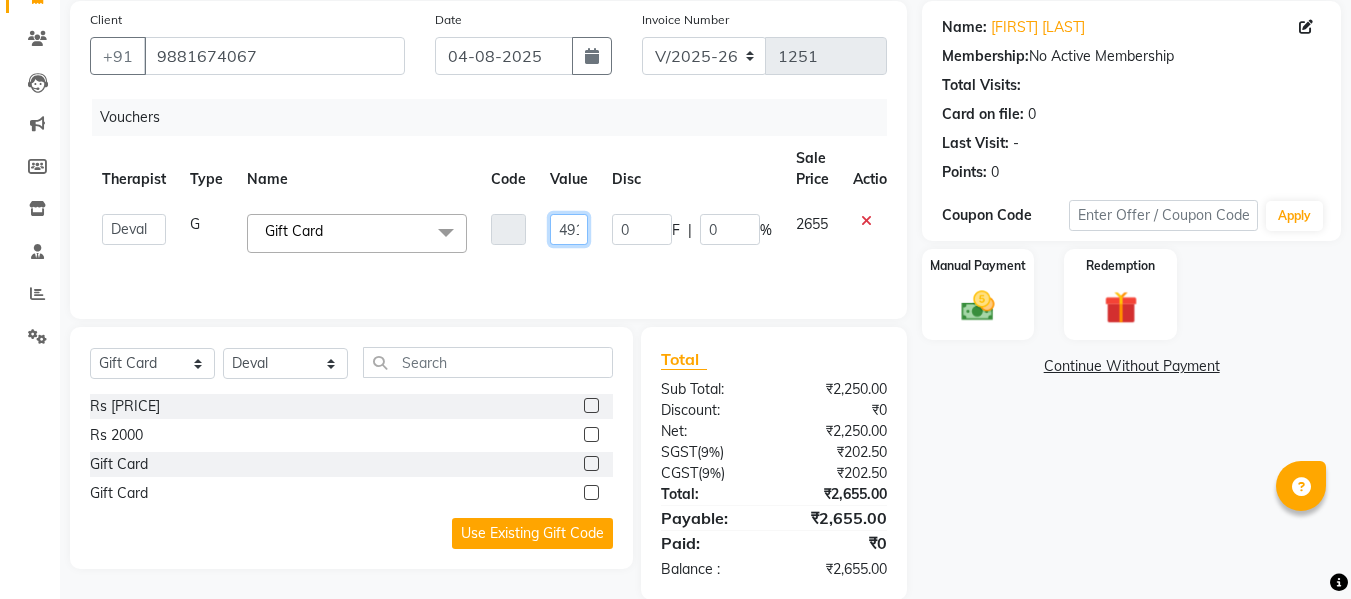 scroll, scrollTop: 0, scrollLeft: 84, axis: horizontal 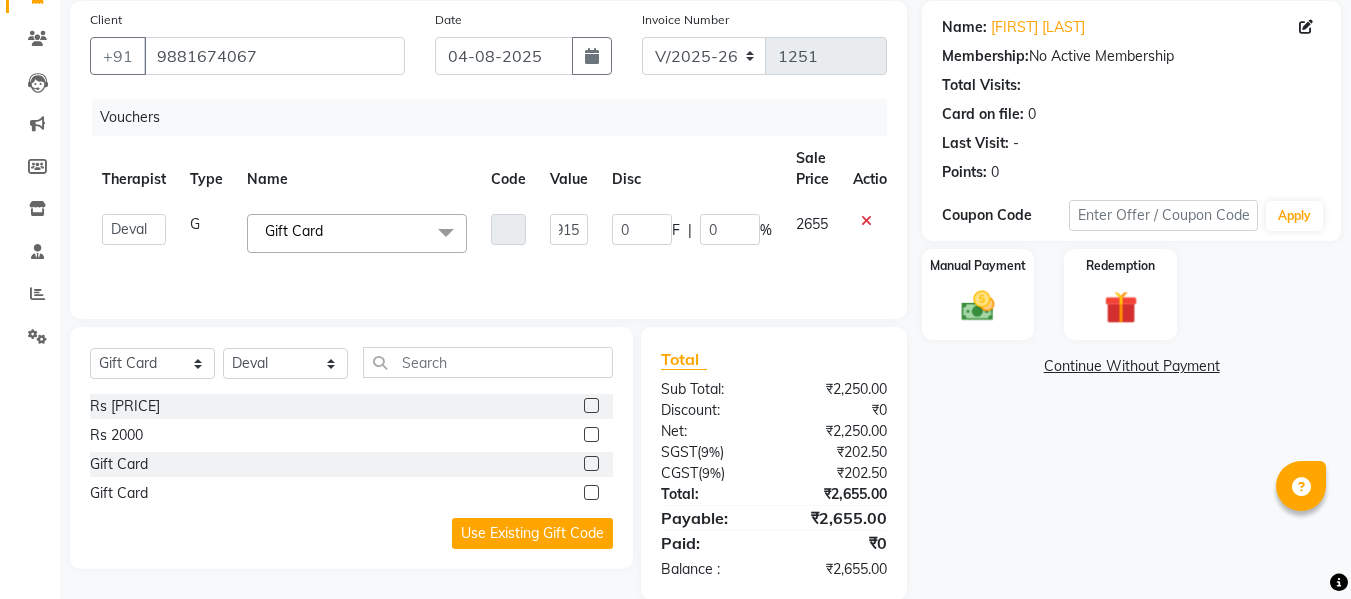 click on "Vouchers" 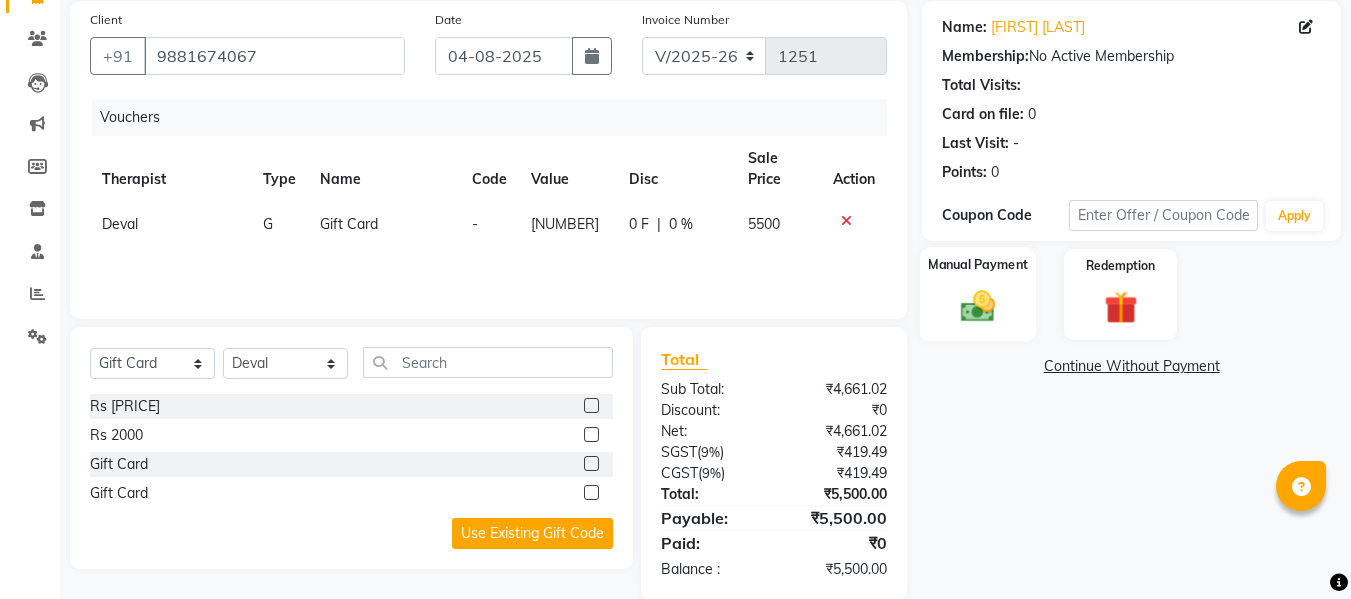 click on "Manual Payment" 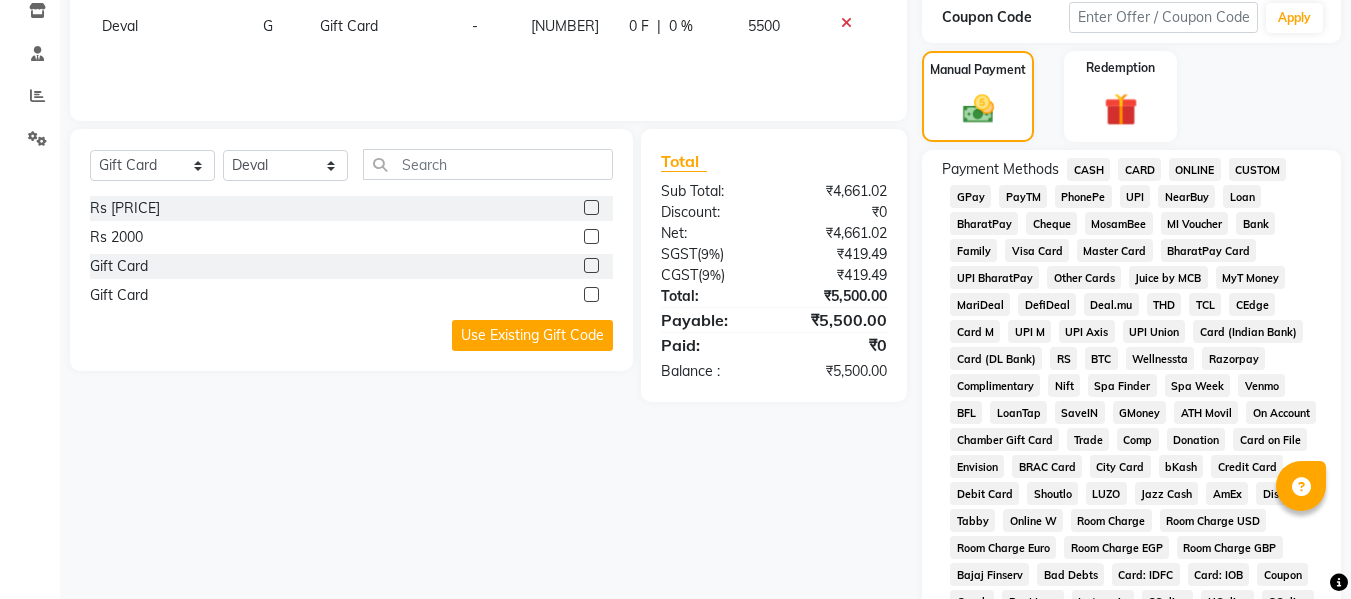 scroll, scrollTop: 349, scrollLeft: 0, axis: vertical 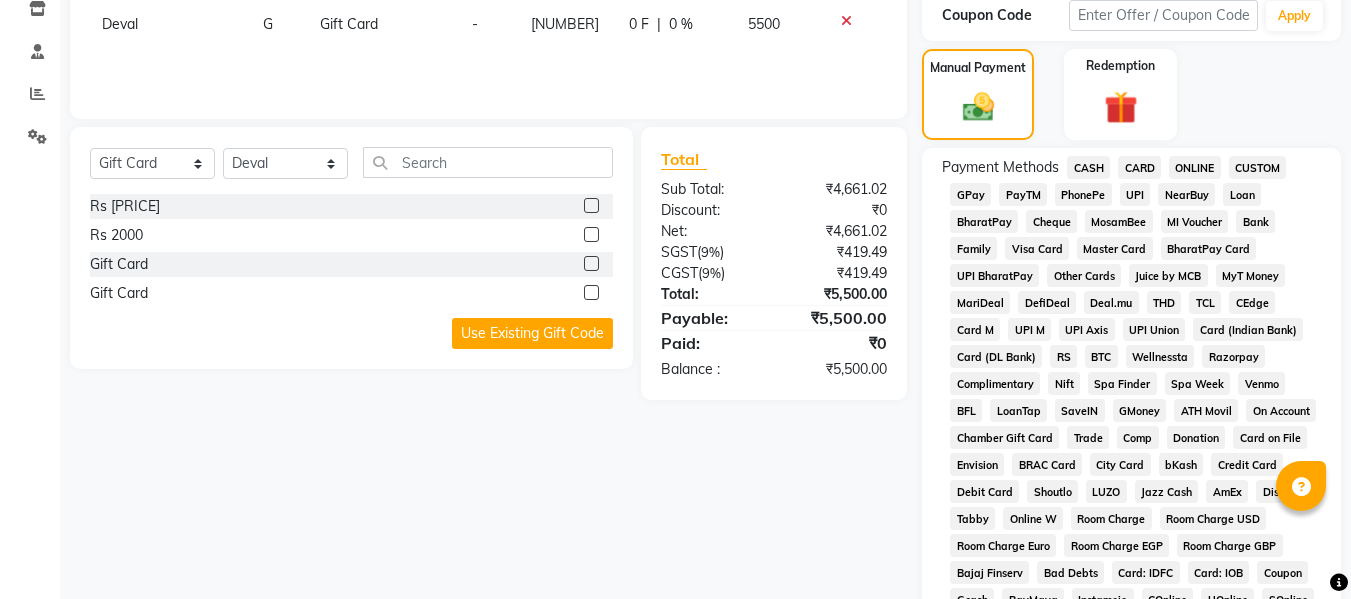 click on "GPay" 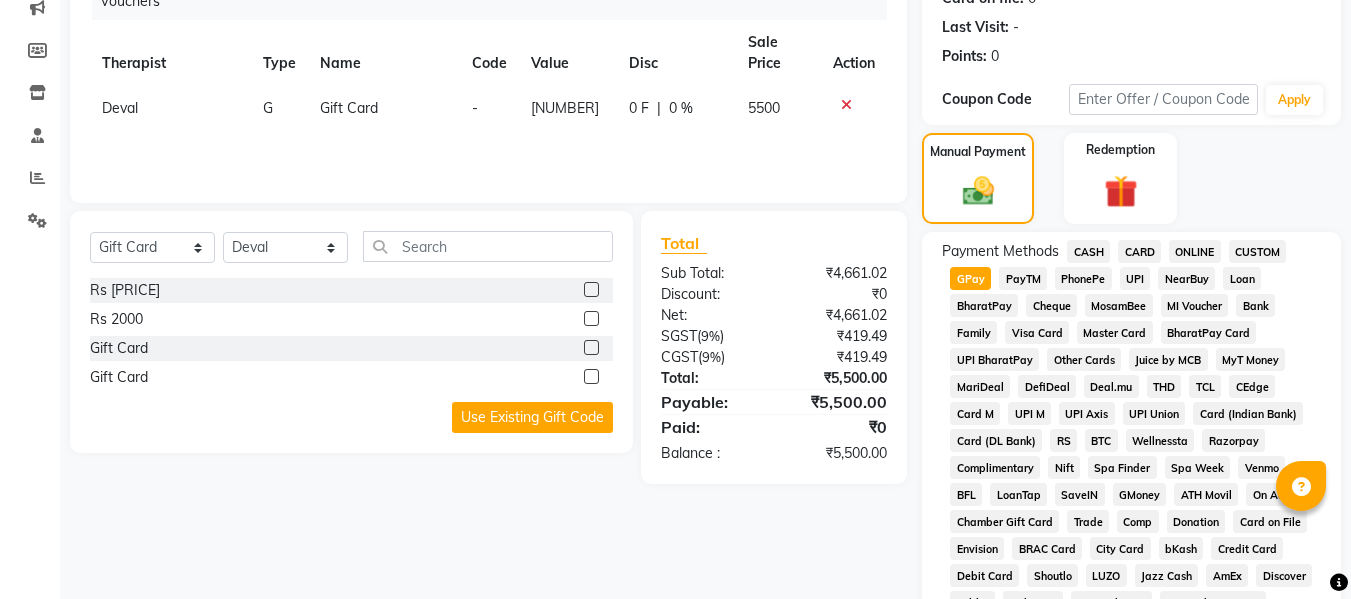 scroll, scrollTop: 700, scrollLeft: 0, axis: vertical 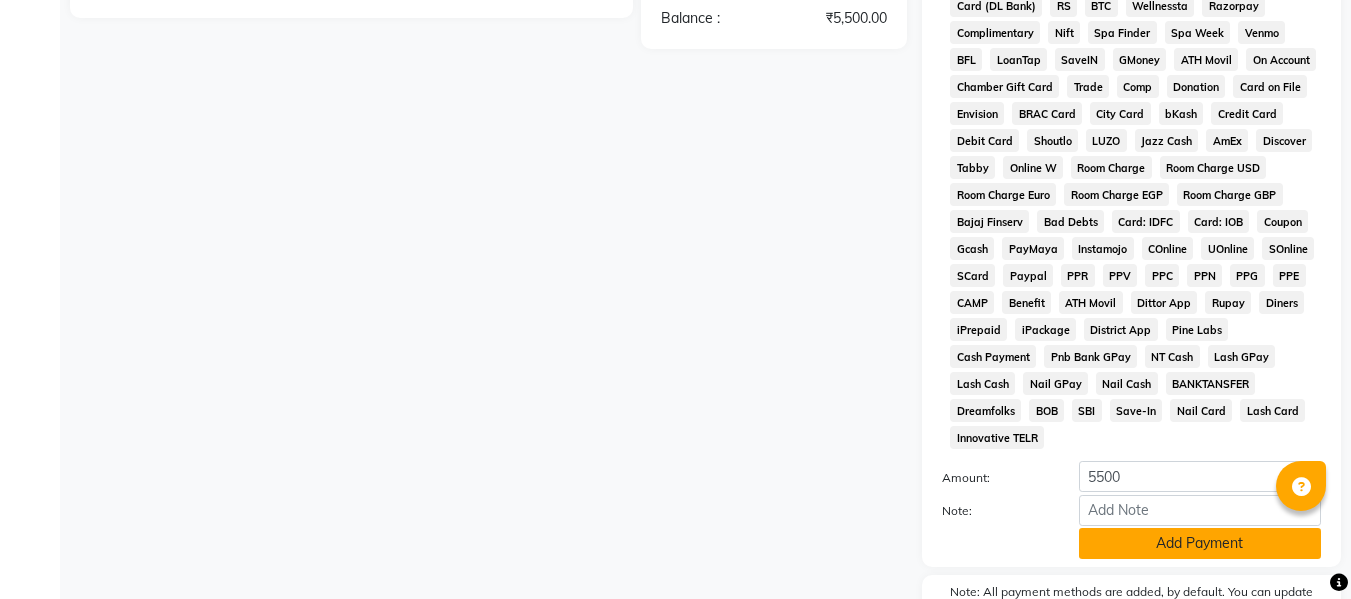 click on "Add Payment" 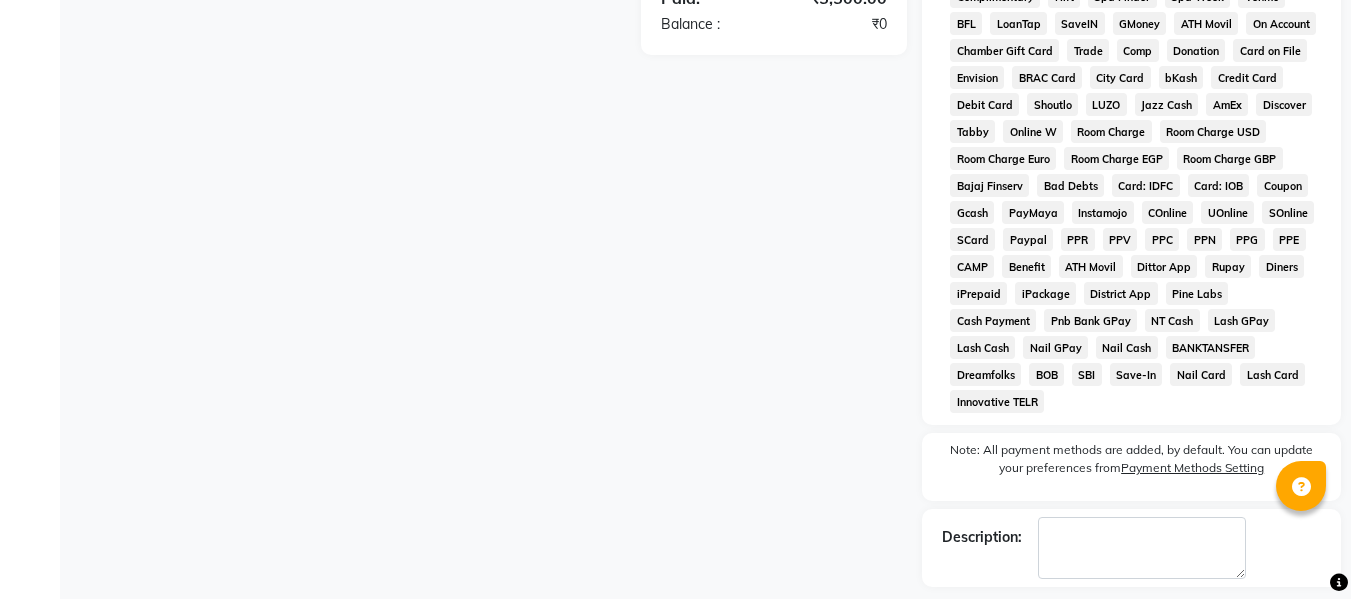 scroll, scrollTop: 795, scrollLeft: 0, axis: vertical 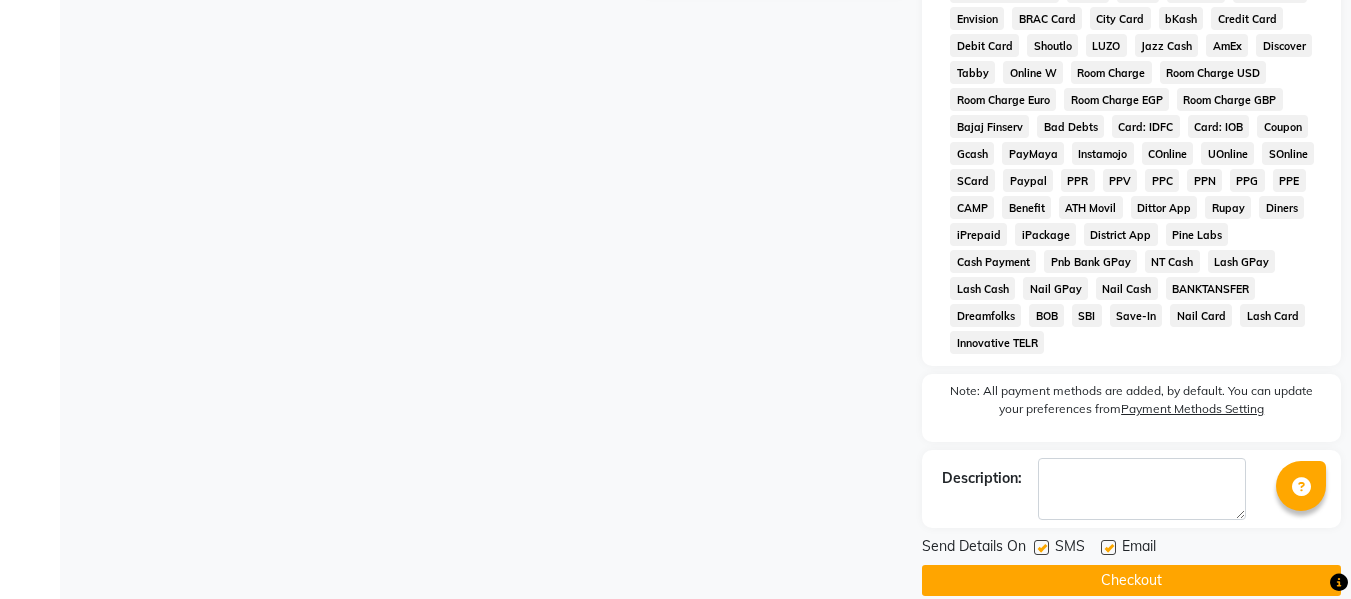 click 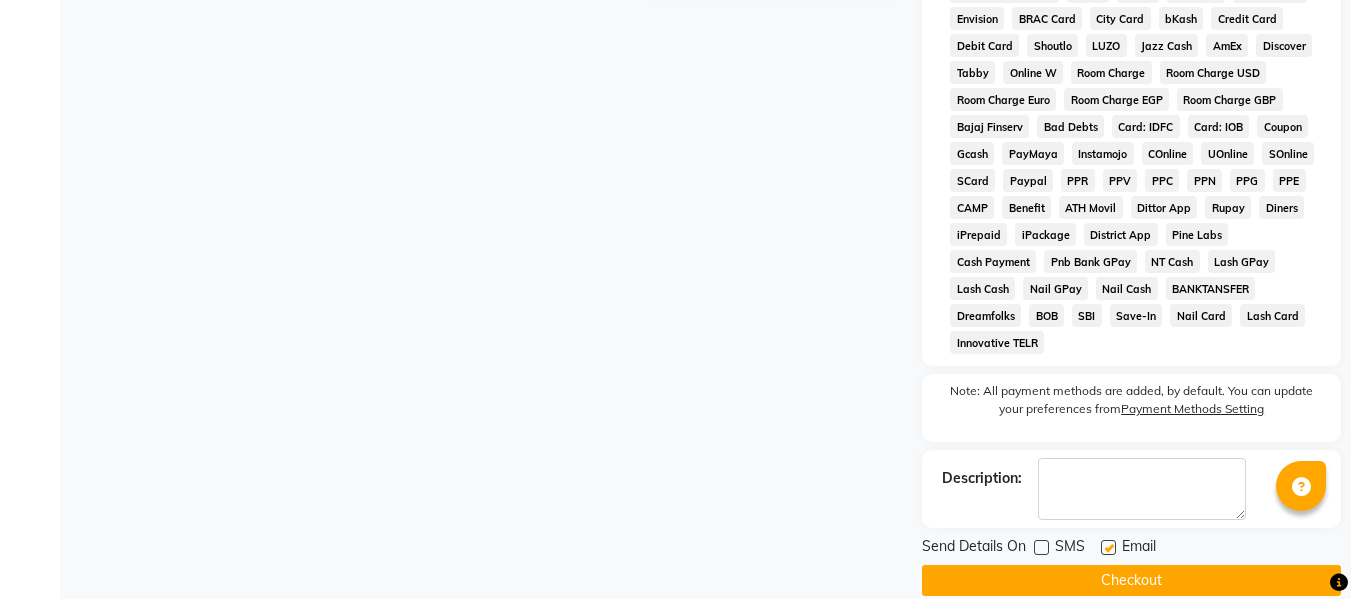 click 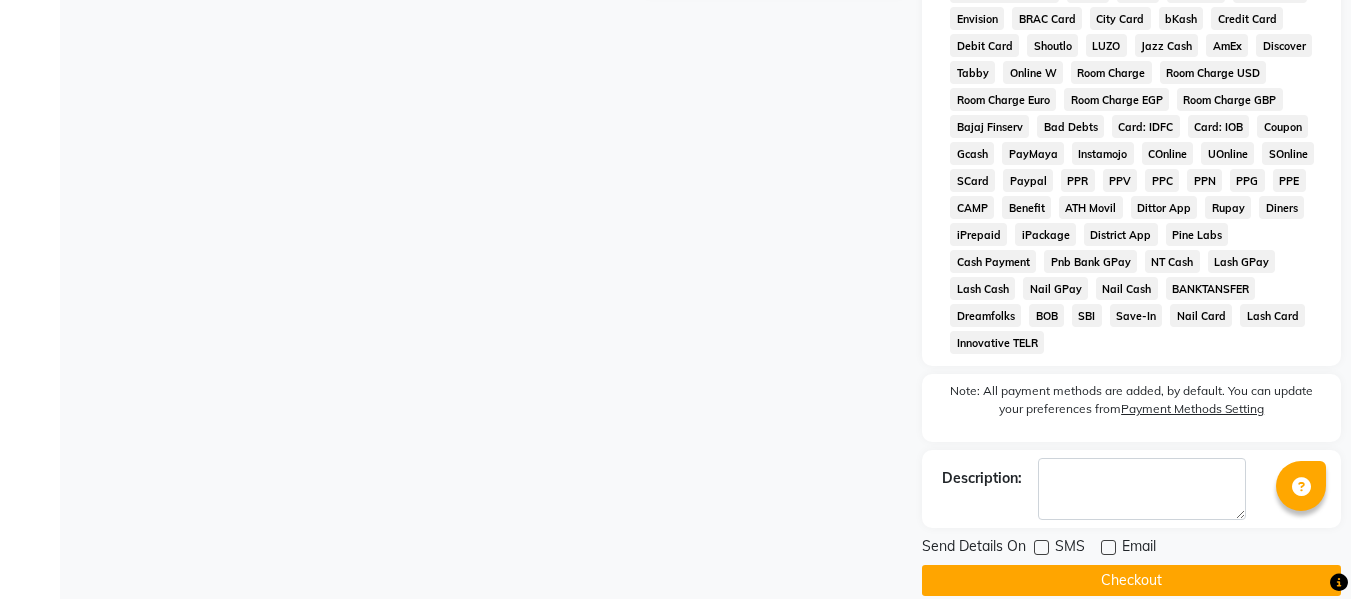 click on "Checkout" 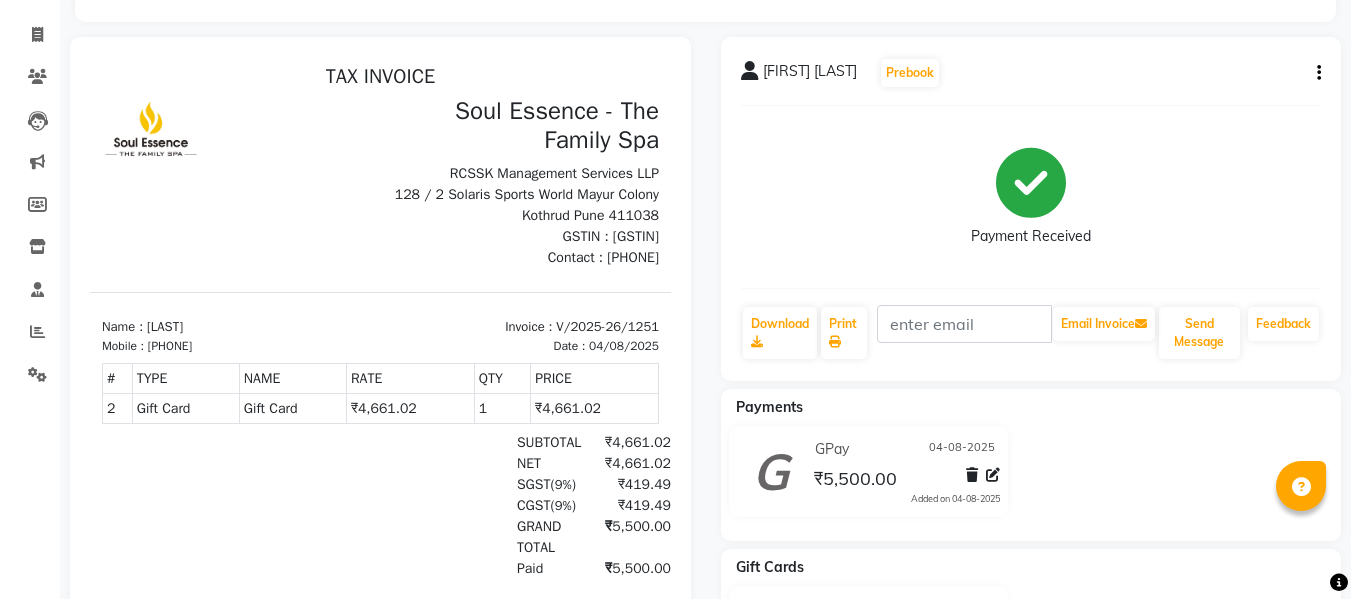 scroll, scrollTop: 0, scrollLeft: 0, axis: both 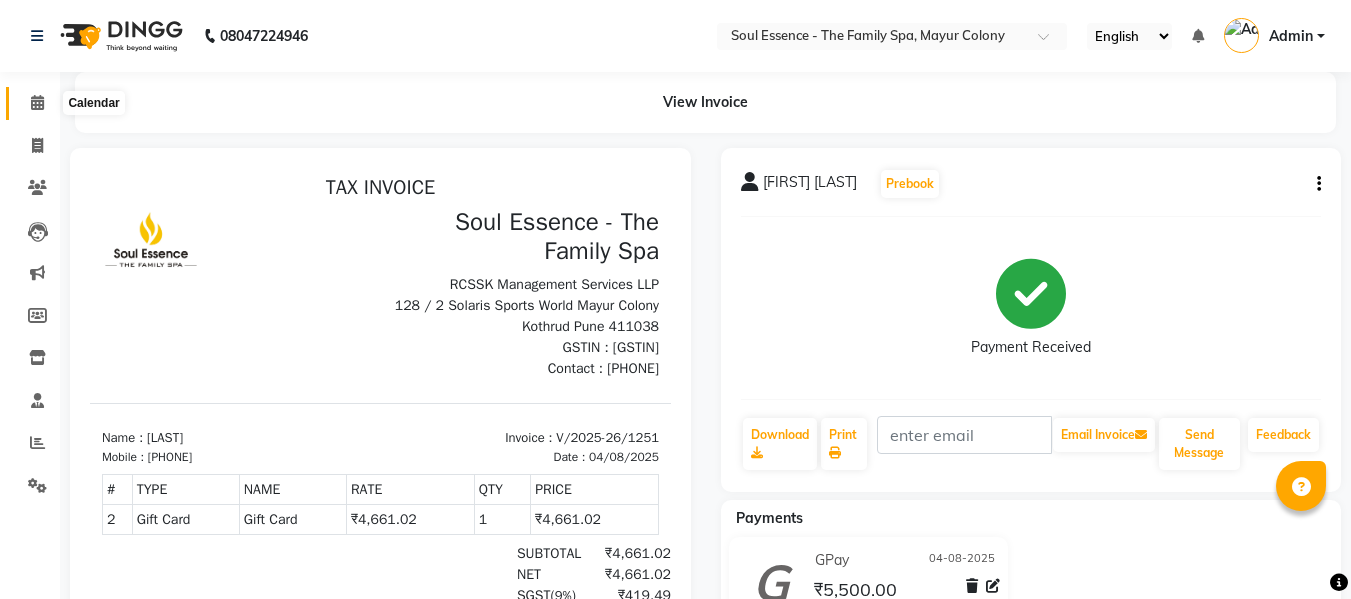 click 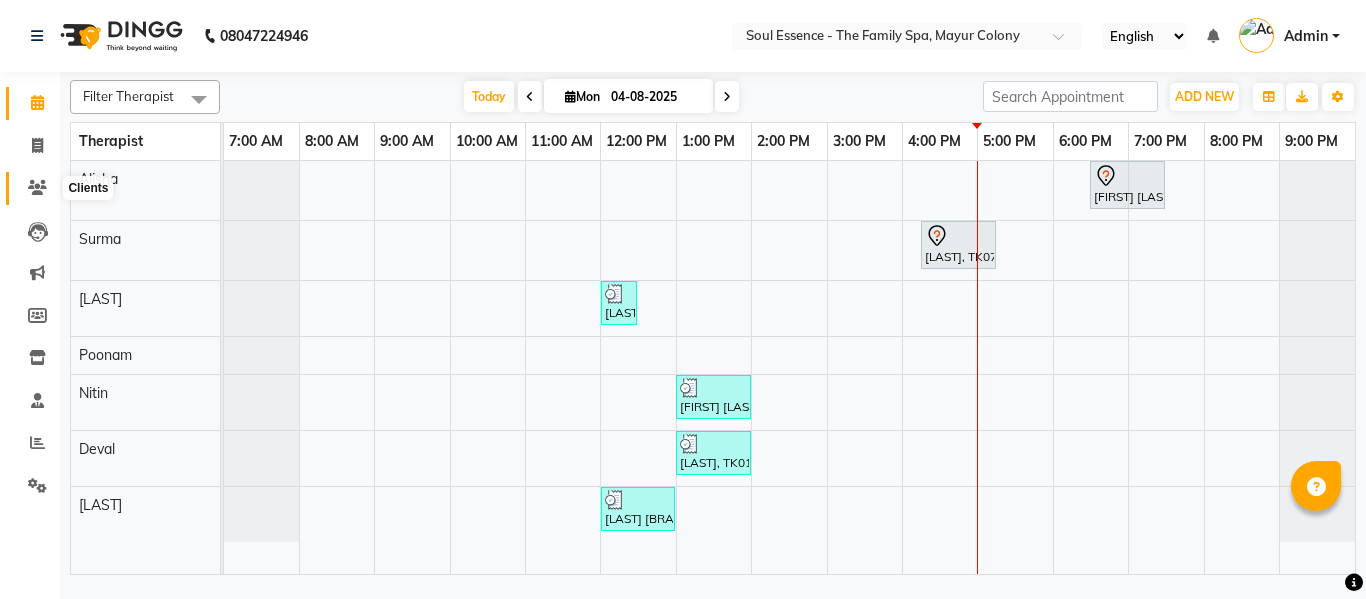 click 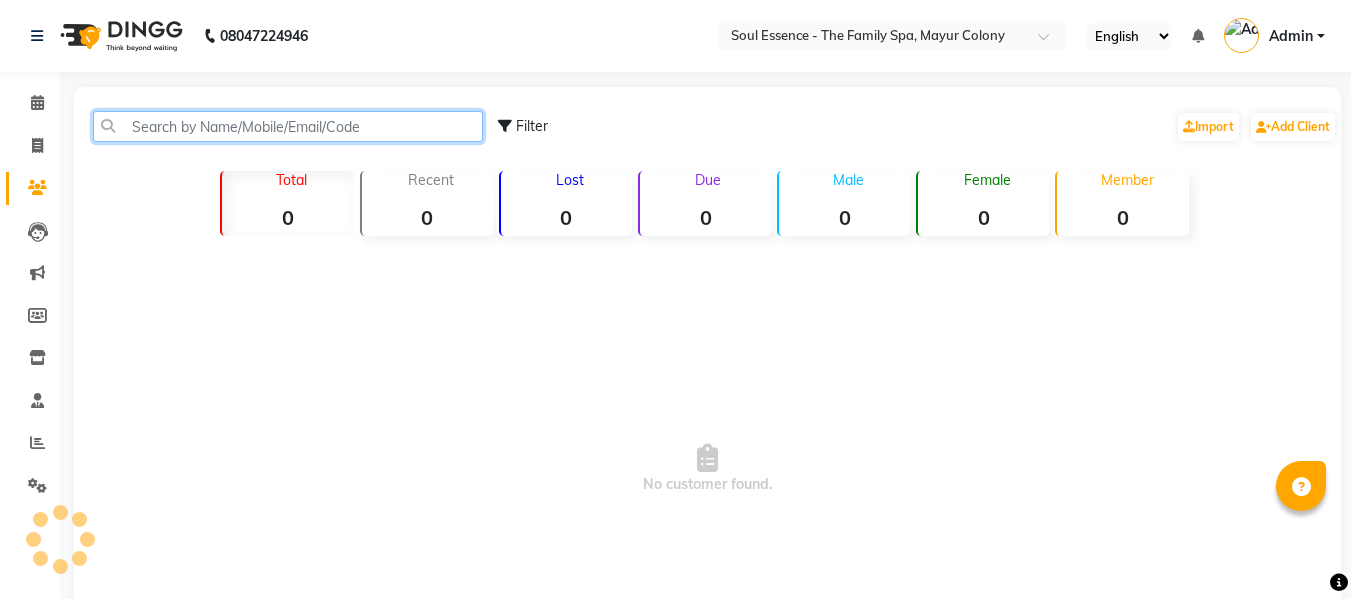 click 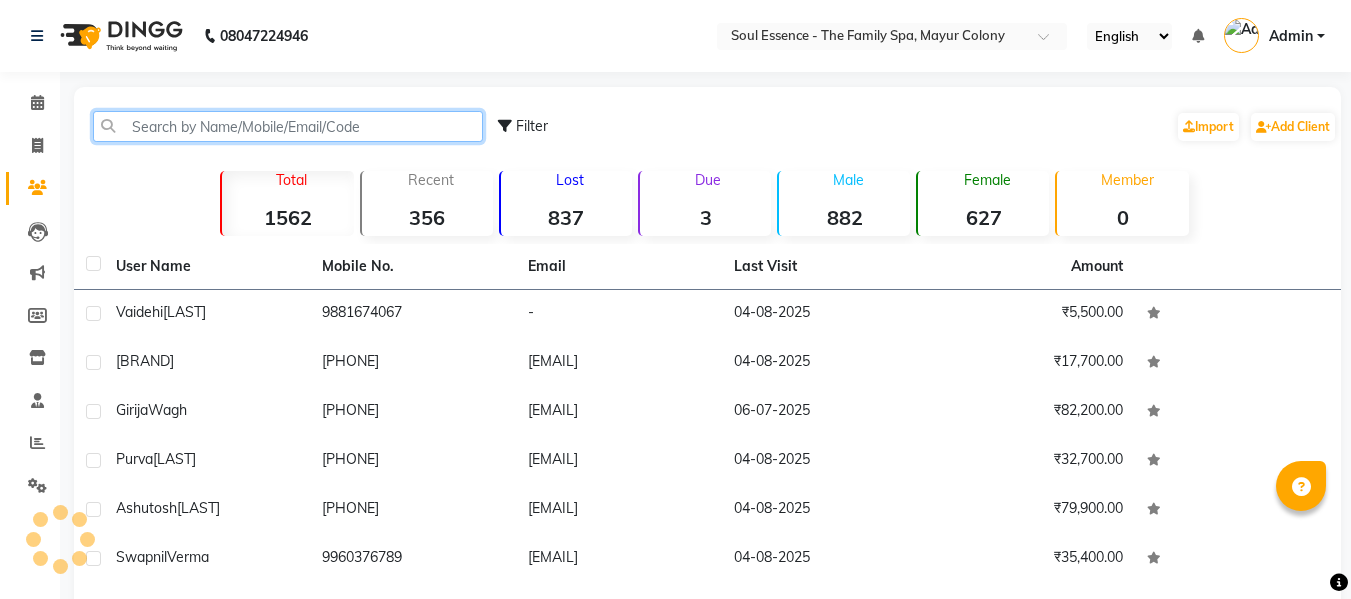 click 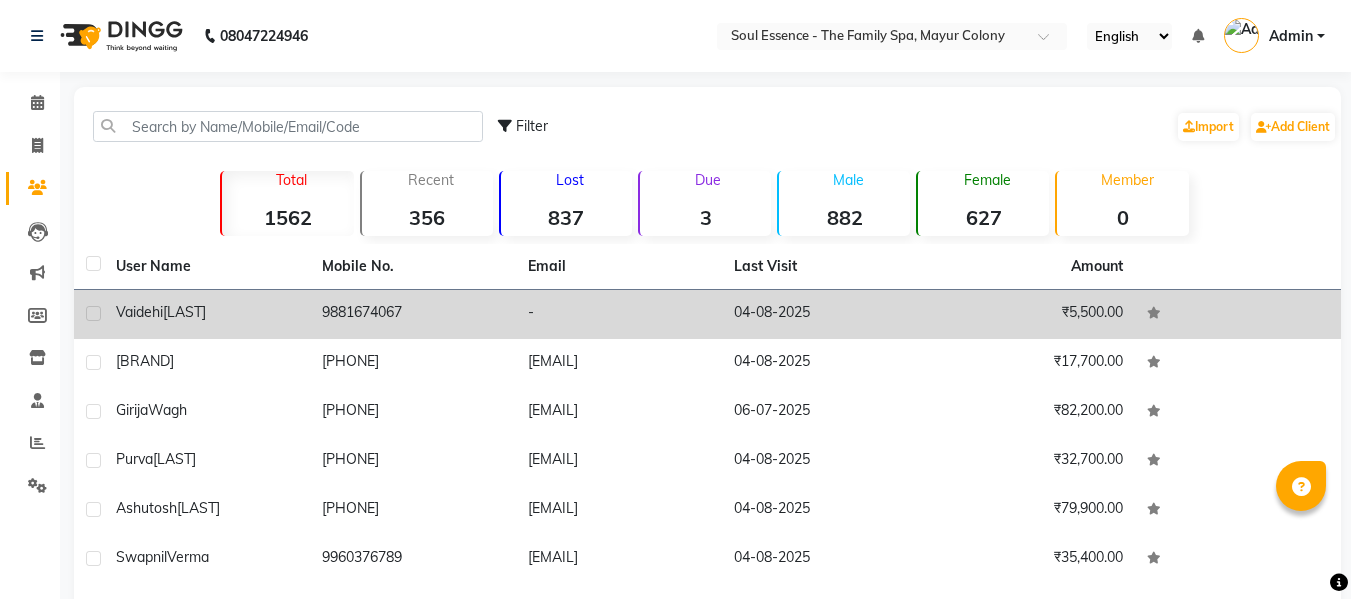 click on "[LAST]" 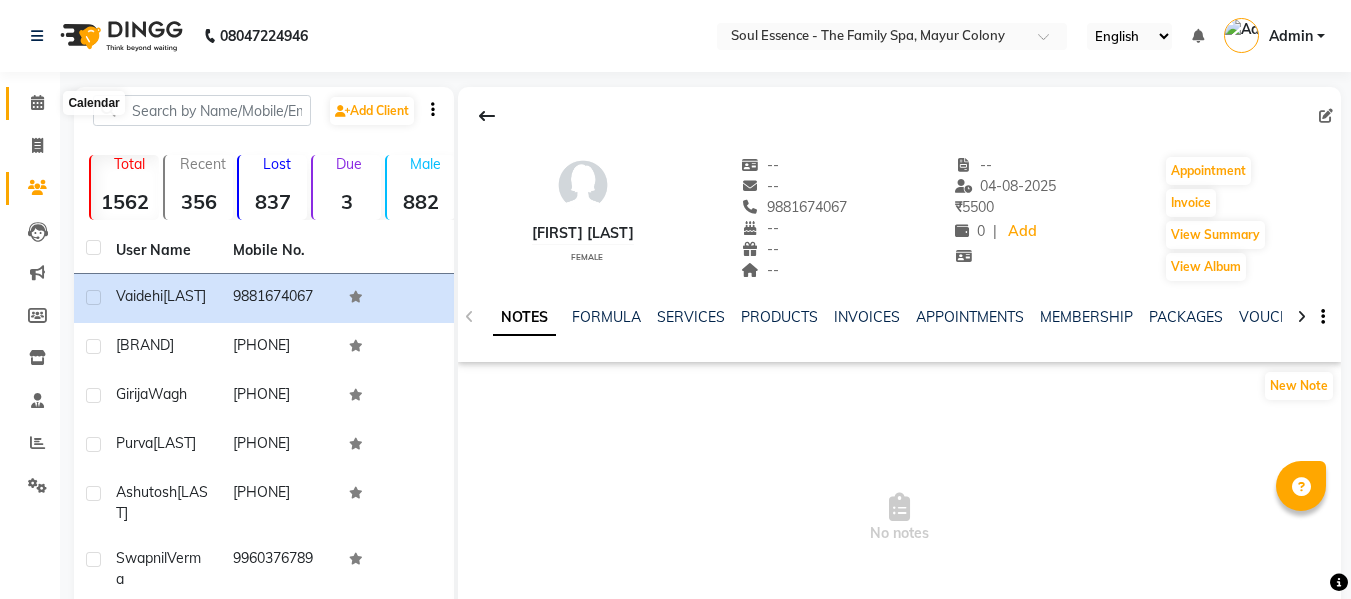 click 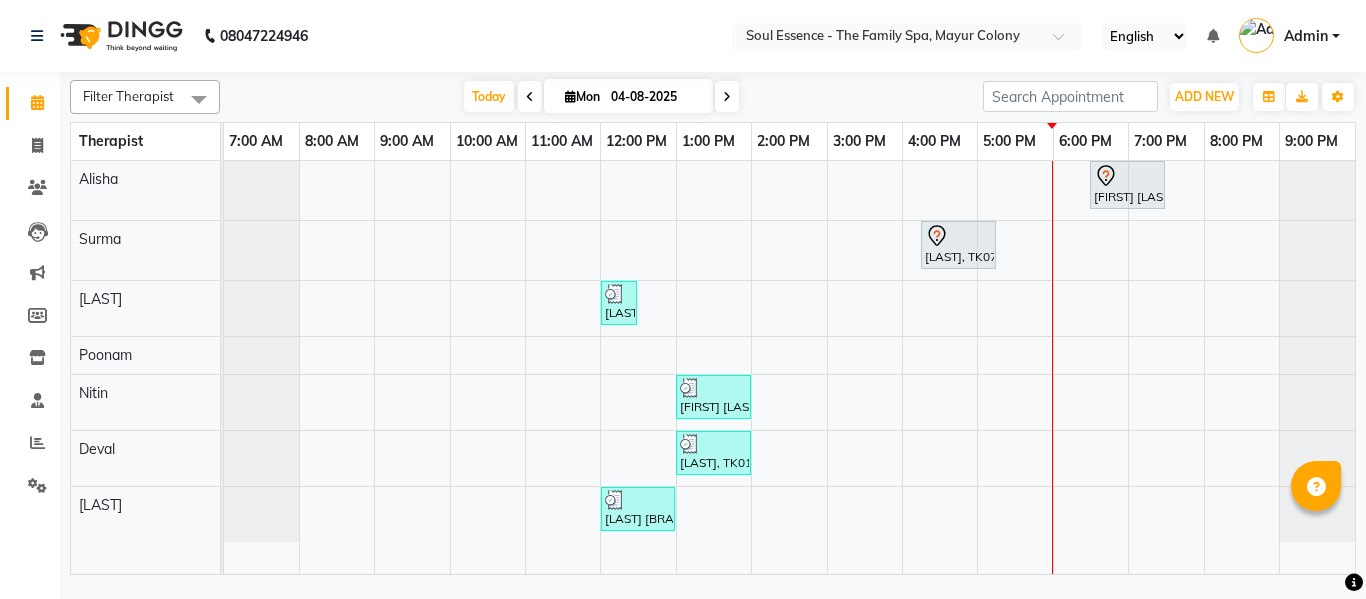 click at bounding box center (727, 96) 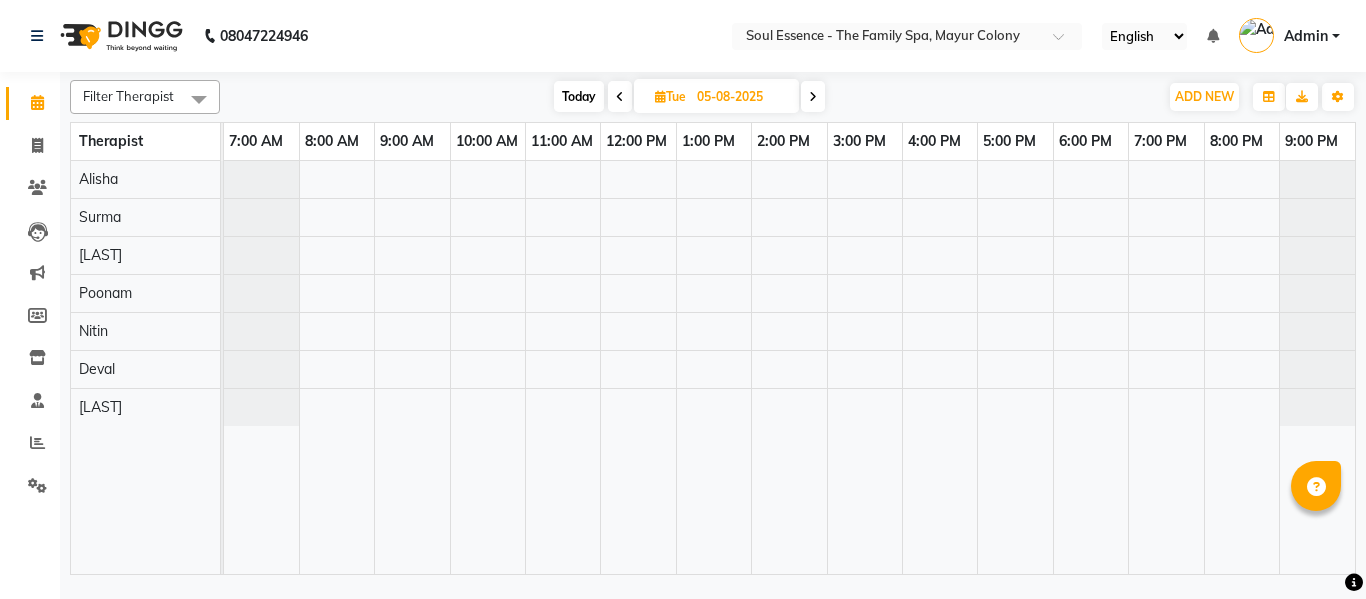 click at bounding box center [620, 97] 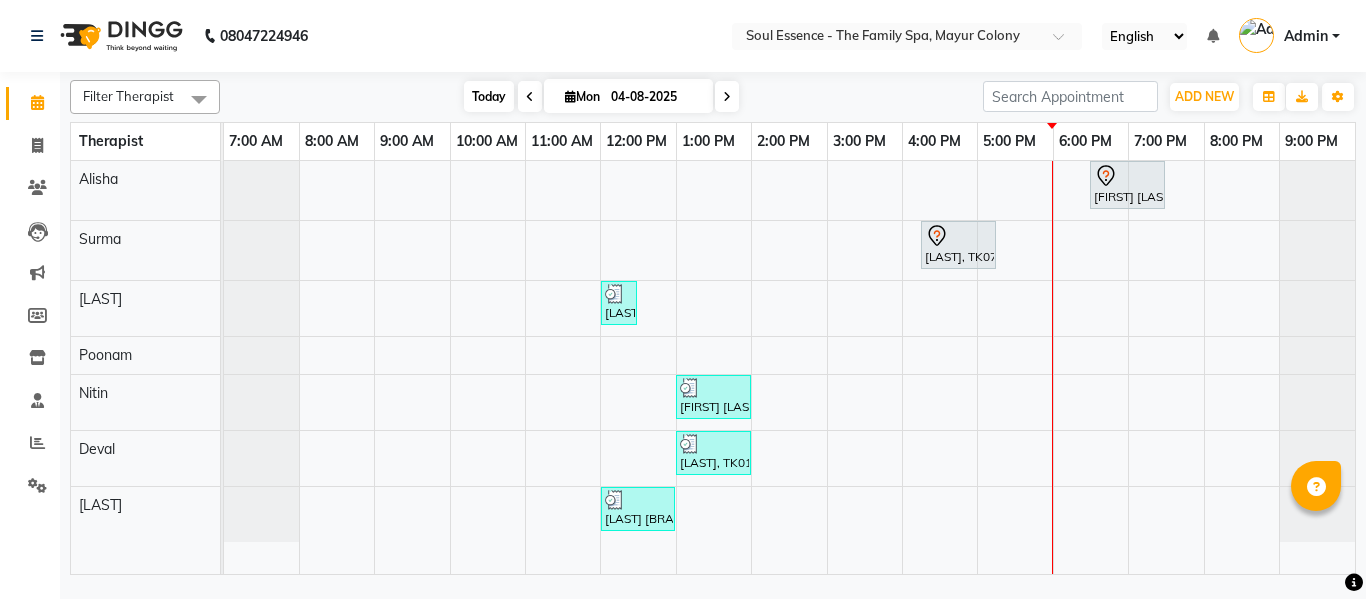 click on "Today" at bounding box center [489, 96] 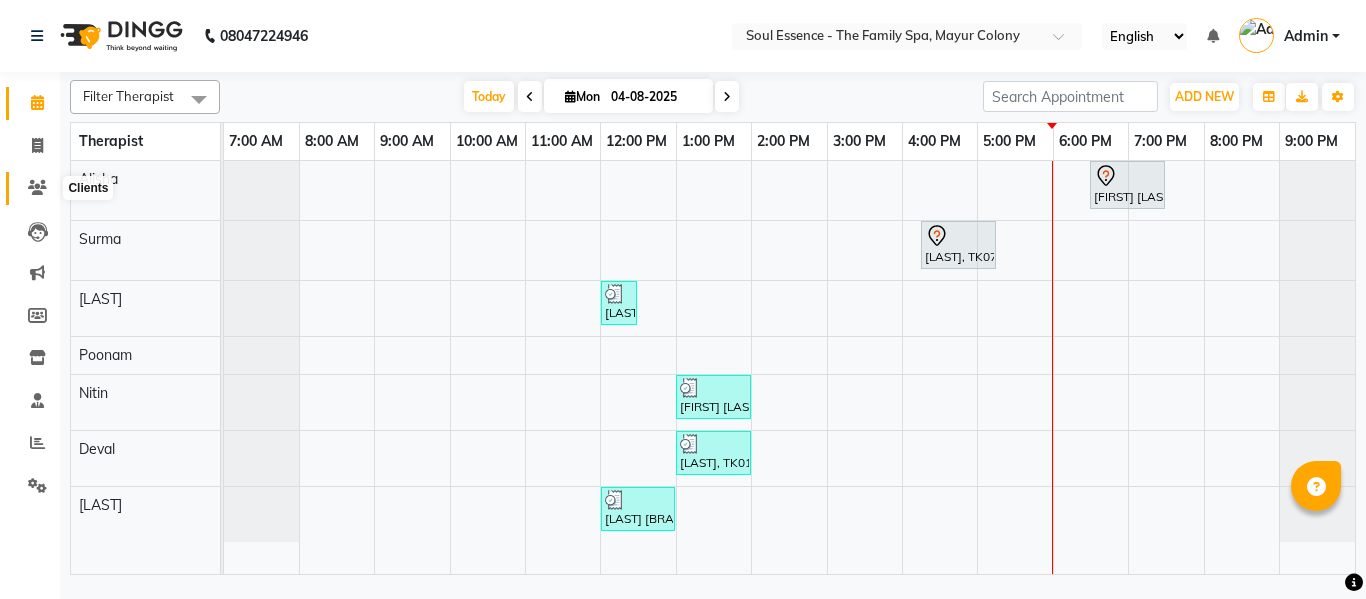 click 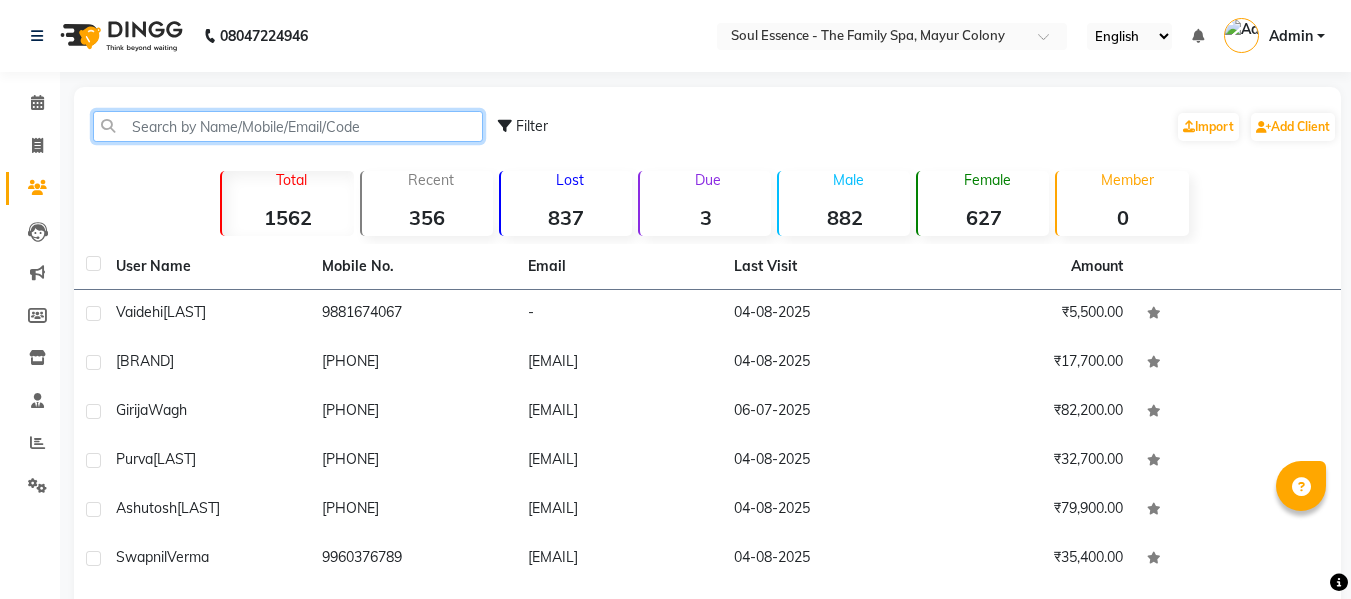 drag, startPoint x: 58, startPoint y: 170, endPoint x: 142, endPoint y: 122, distance: 96.74709 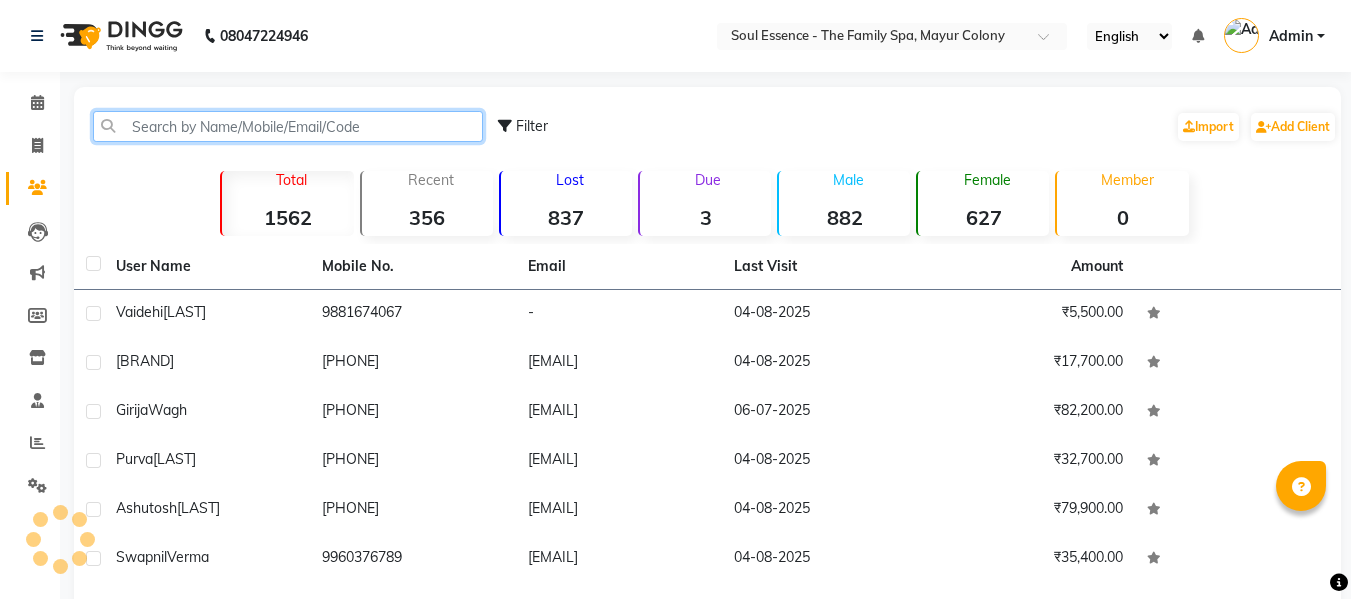 click 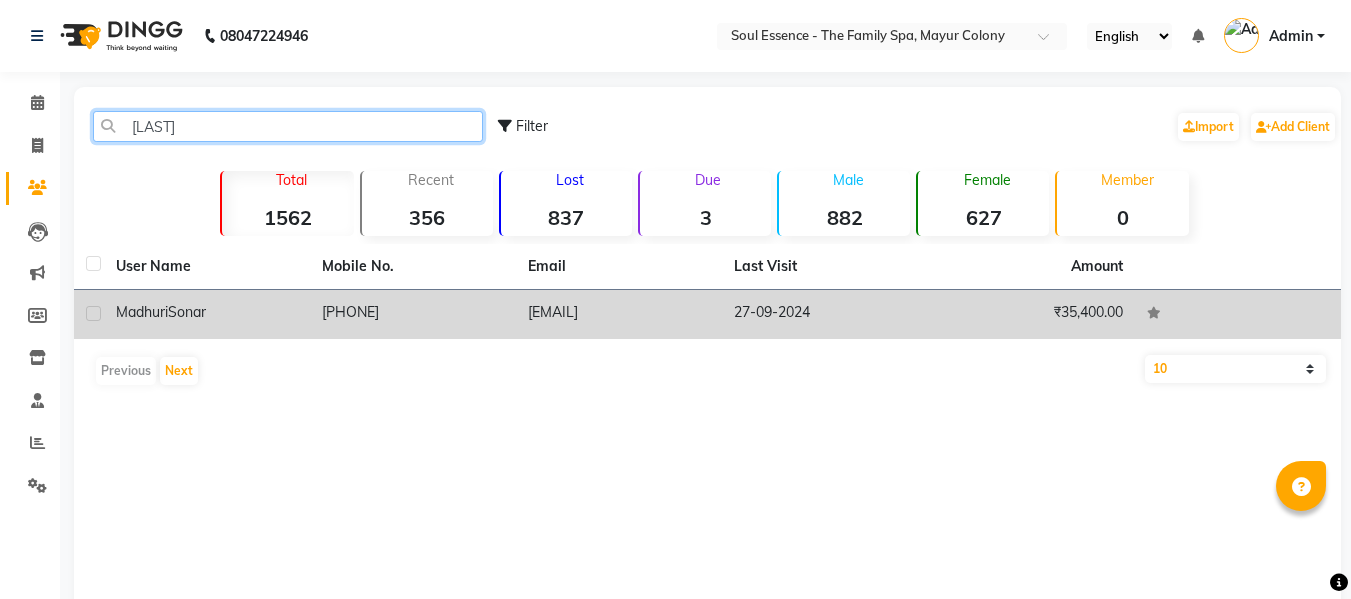 type on "[LAST]" 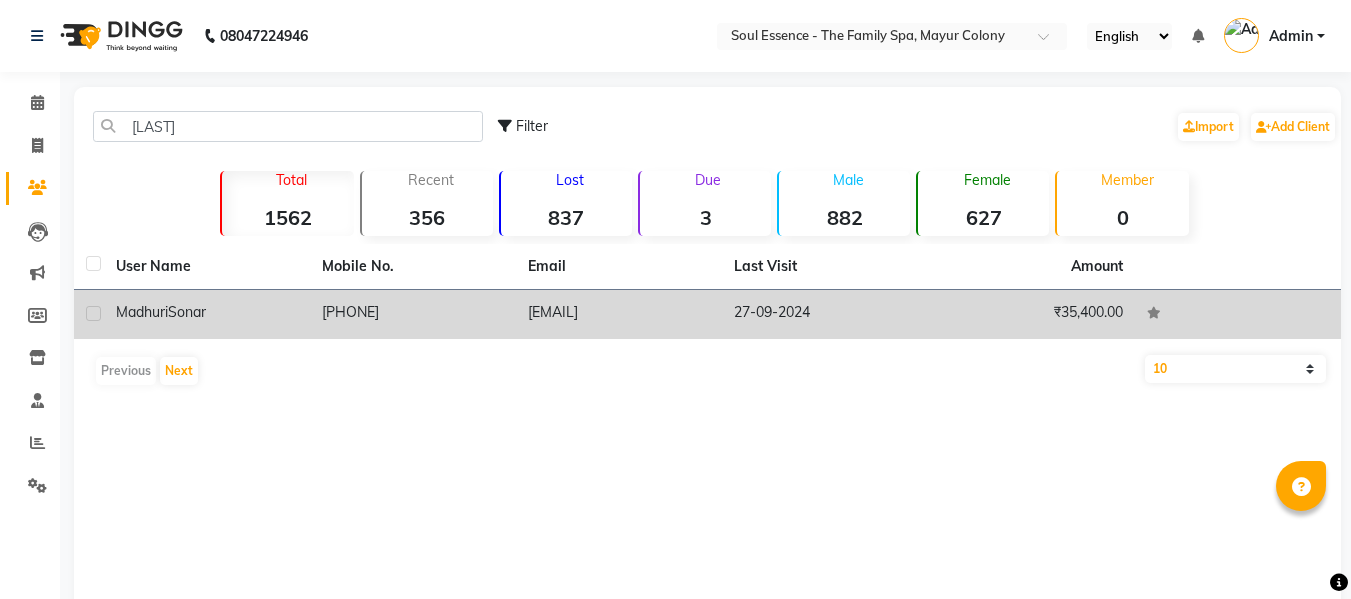 click on "[LAST]" 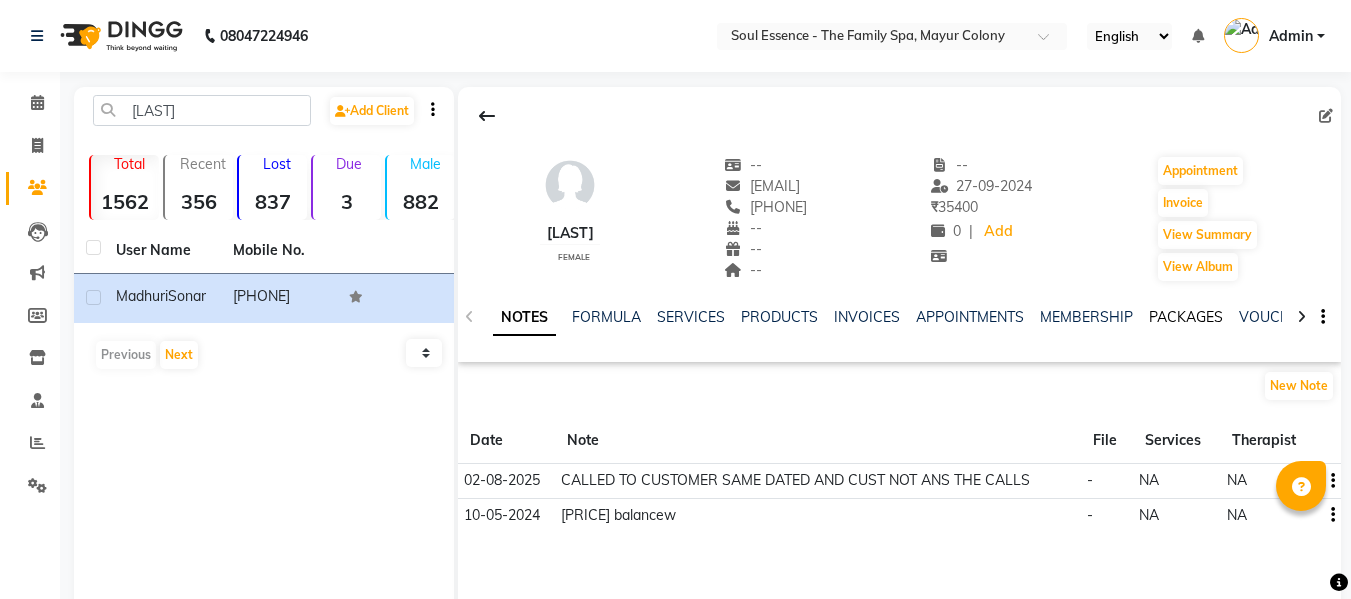 click on "PACKAGES" 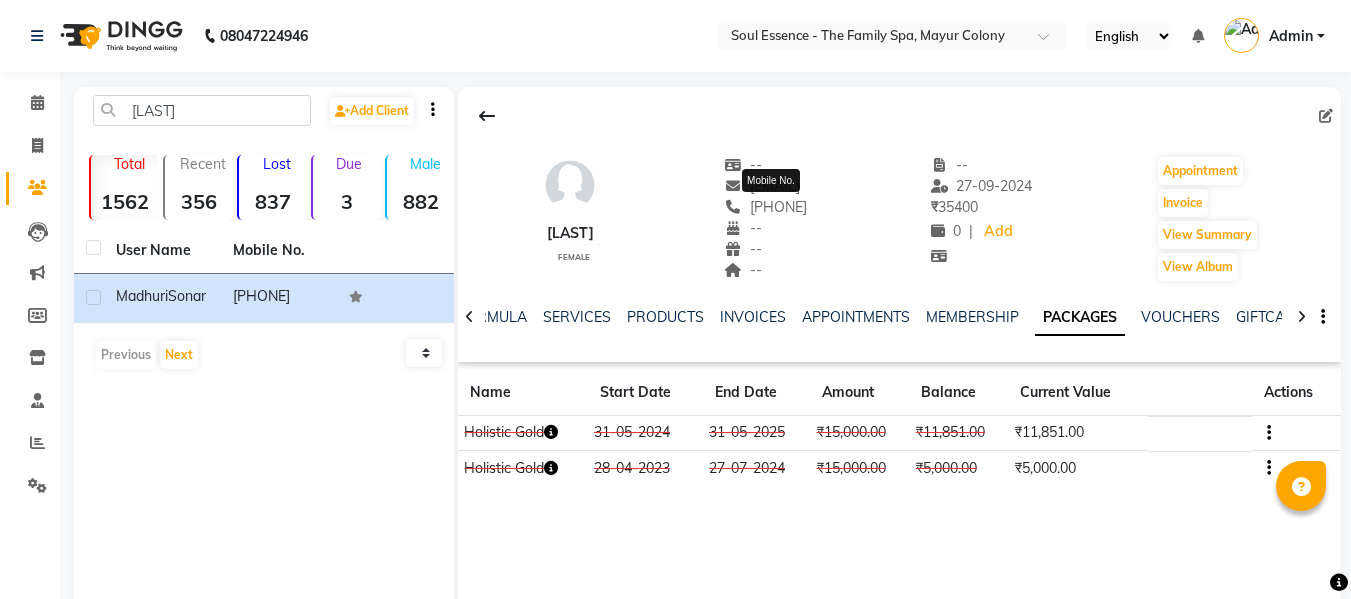 click on "[PHONE]" 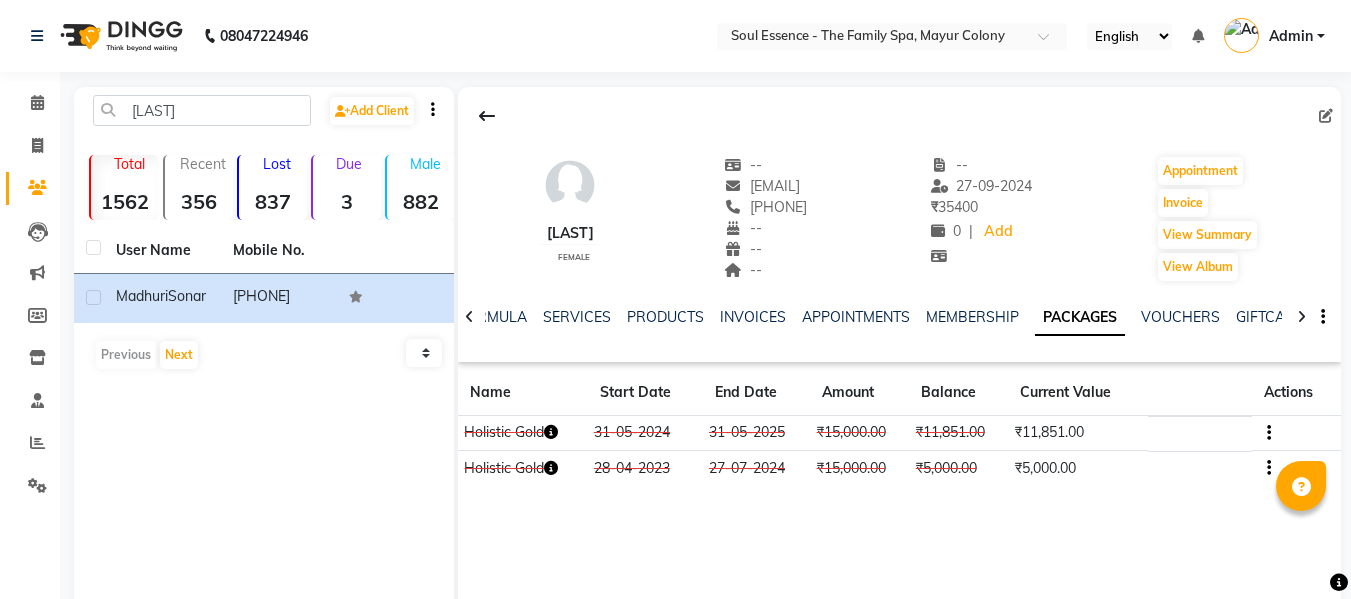 copy on "[PHONE]" 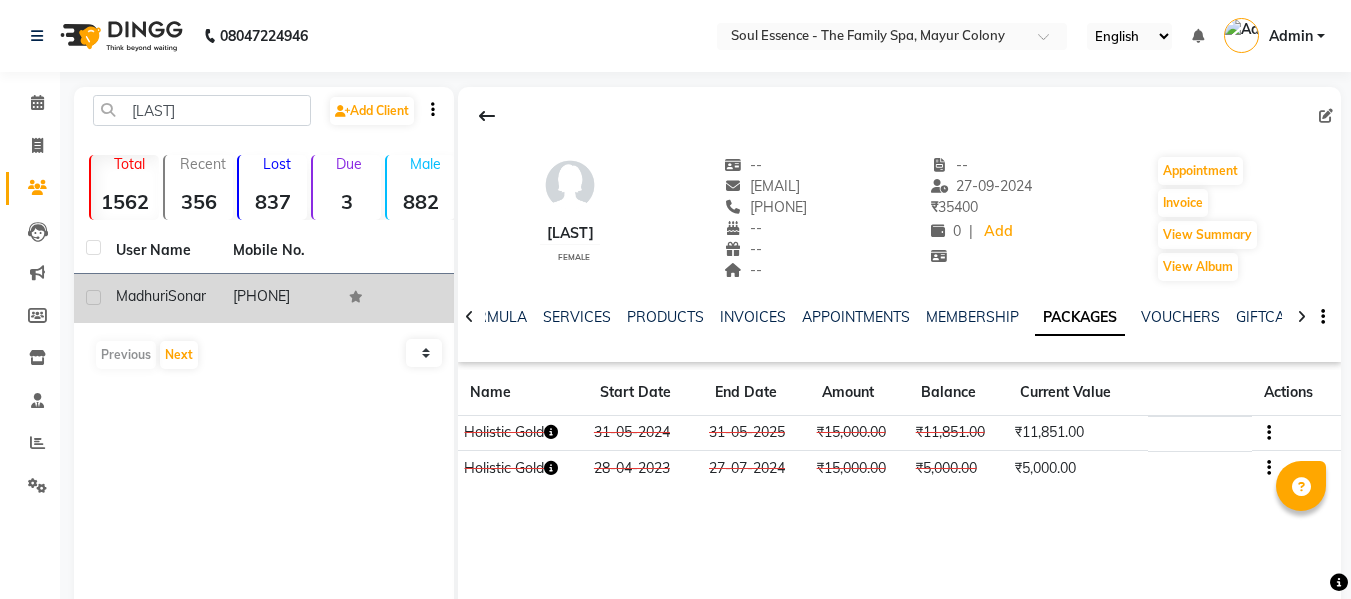 copy on "[PHONE]" 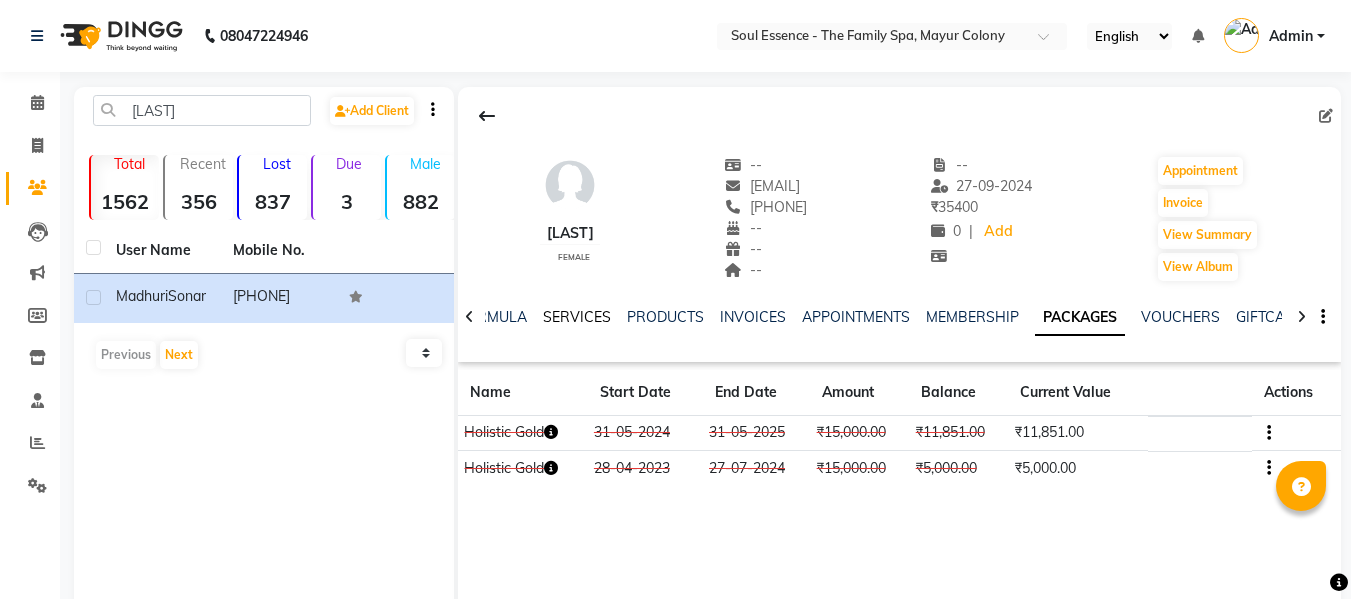 click on "SERVICES" 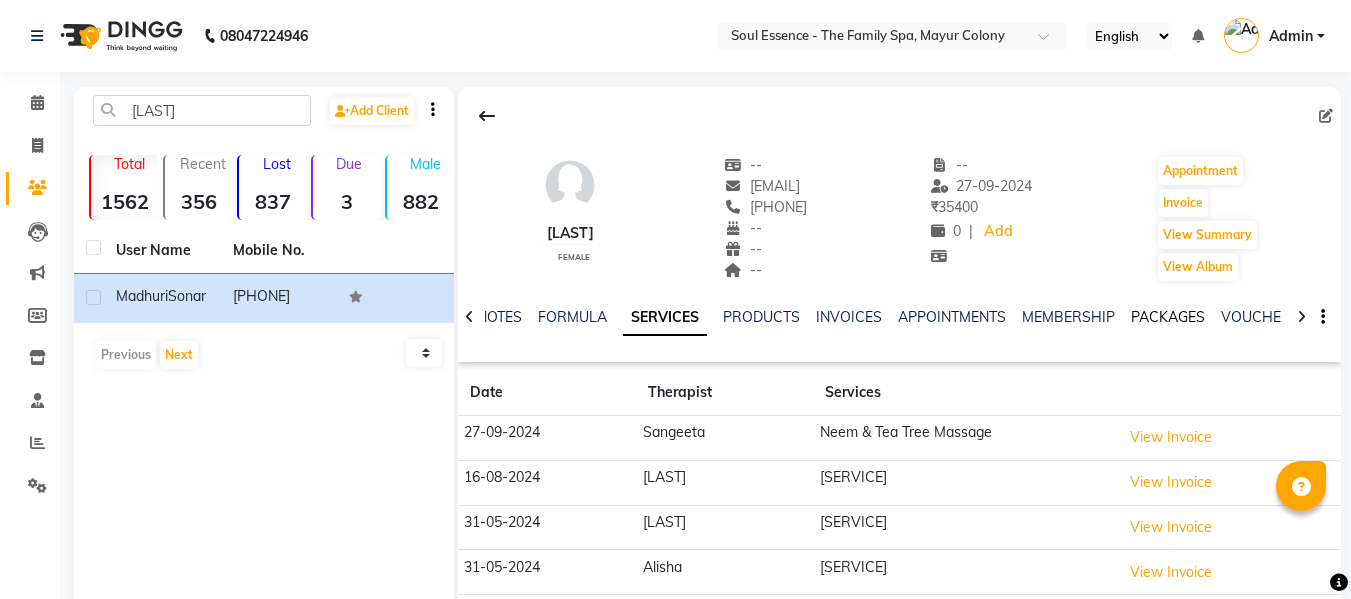 click on "PACKAGES" 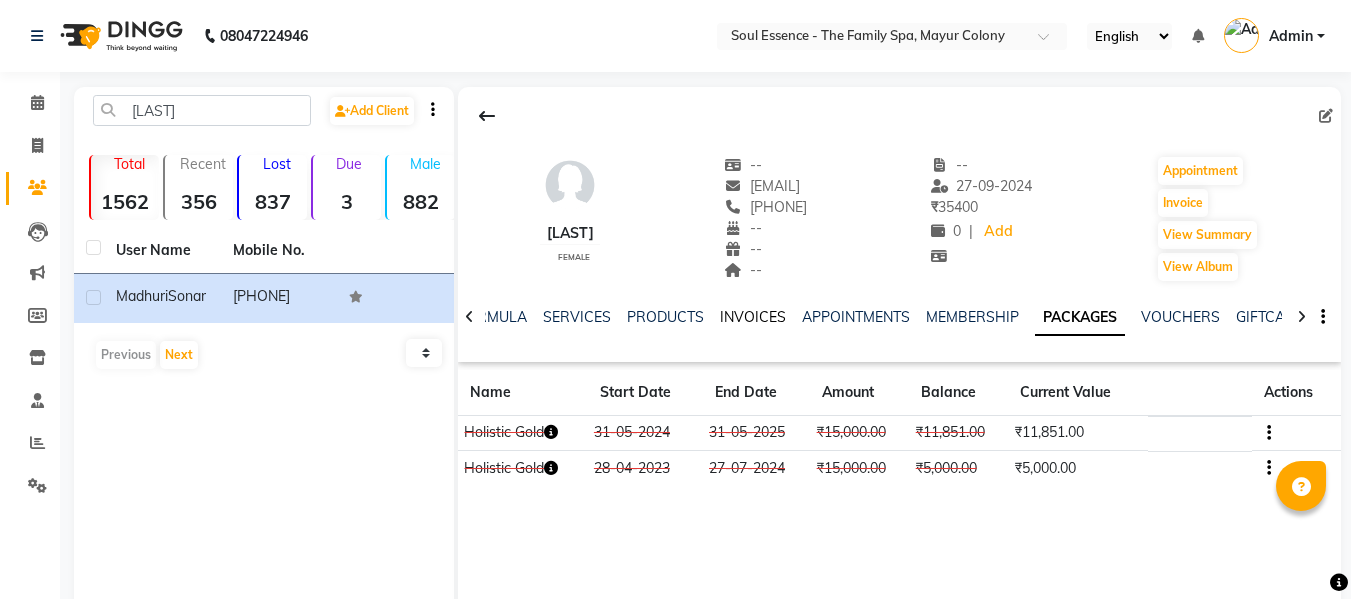 click on "INVOICES" 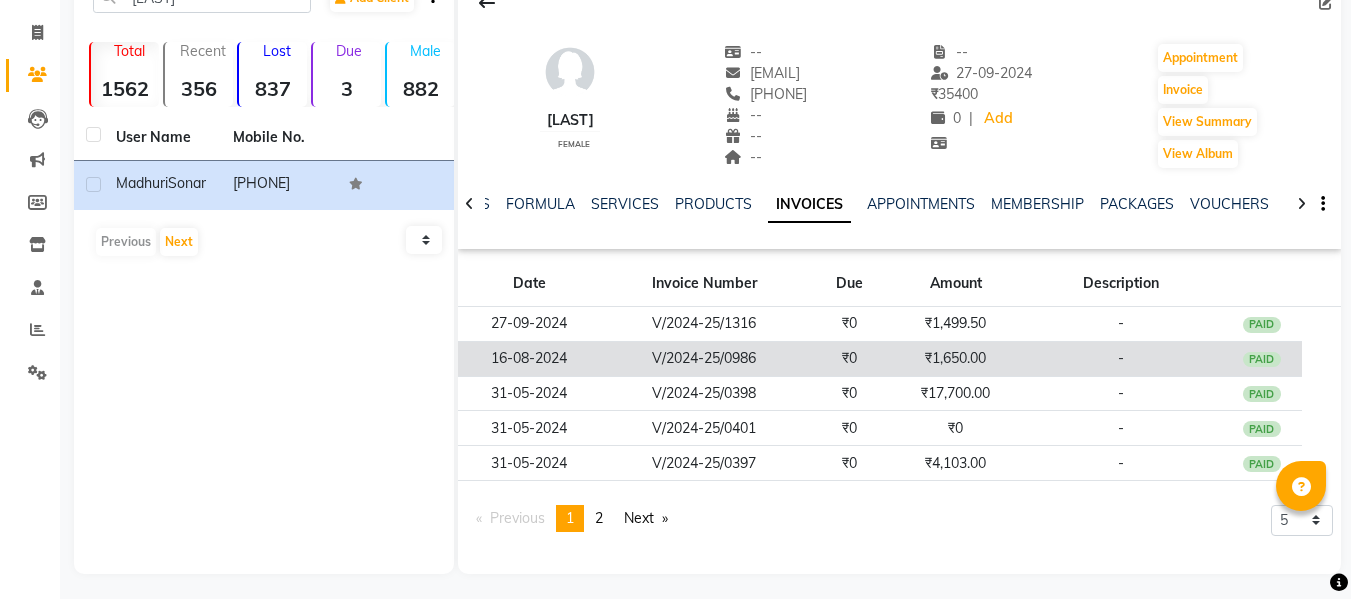 scroll, scrollTop: 118, scrollLeft: 0, axis: vertical 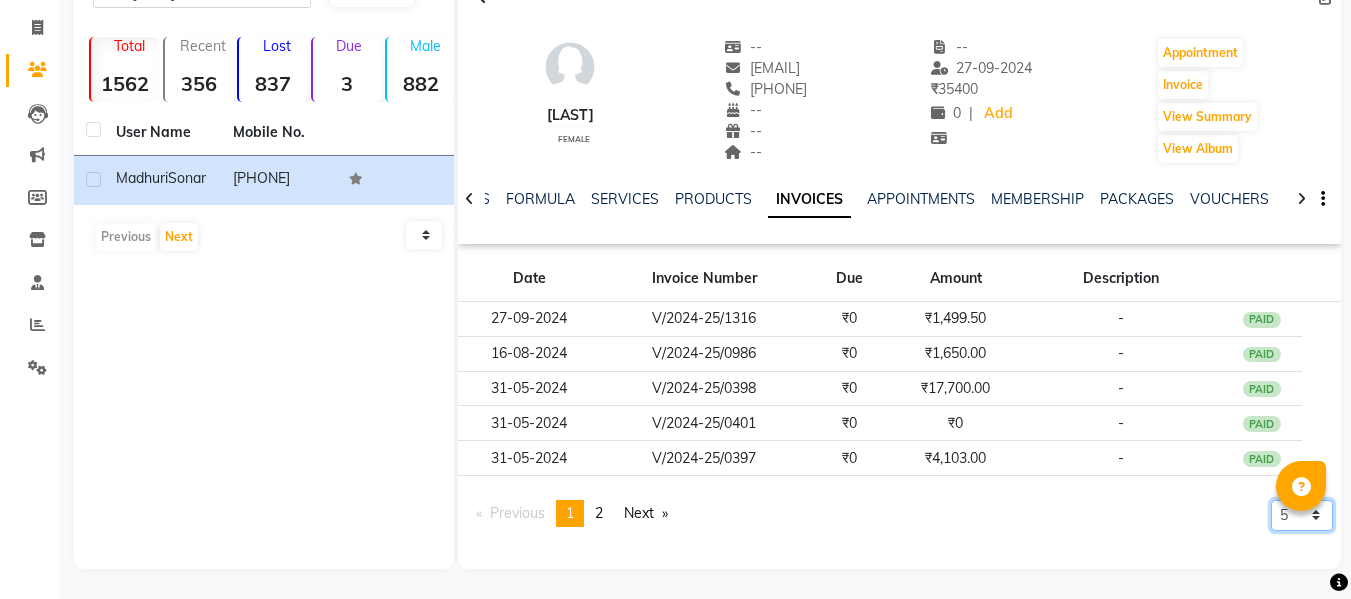 click on "5 10 50 100 500" 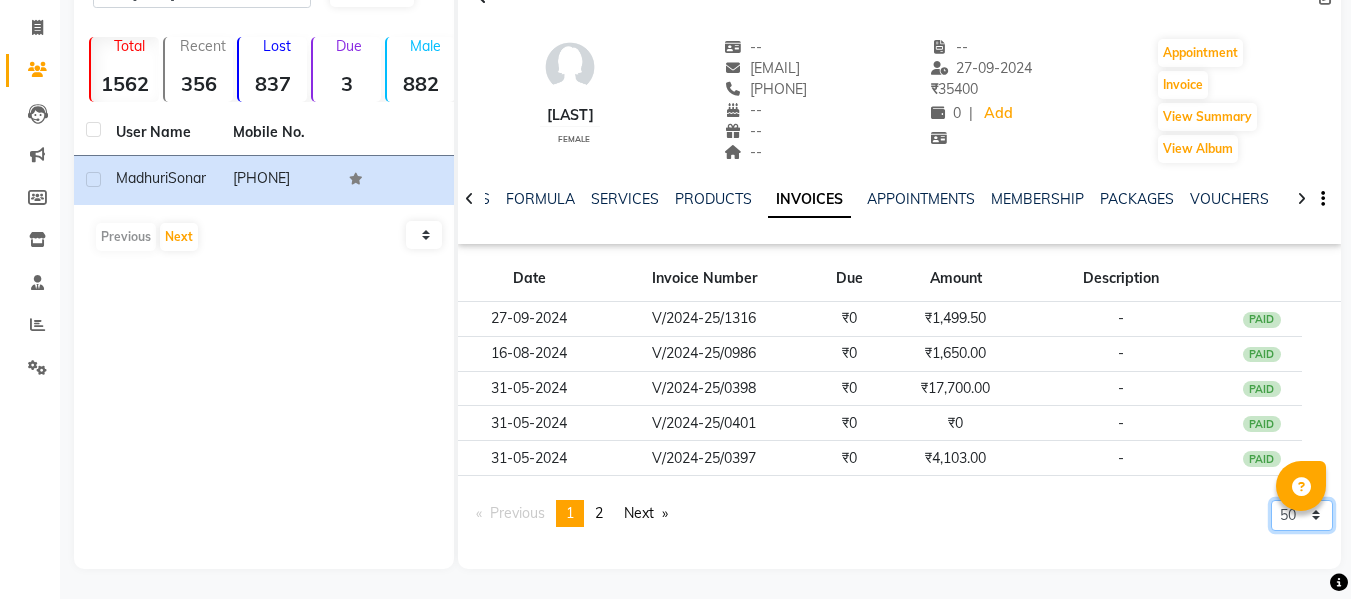 click on "5 10 50 100 500" 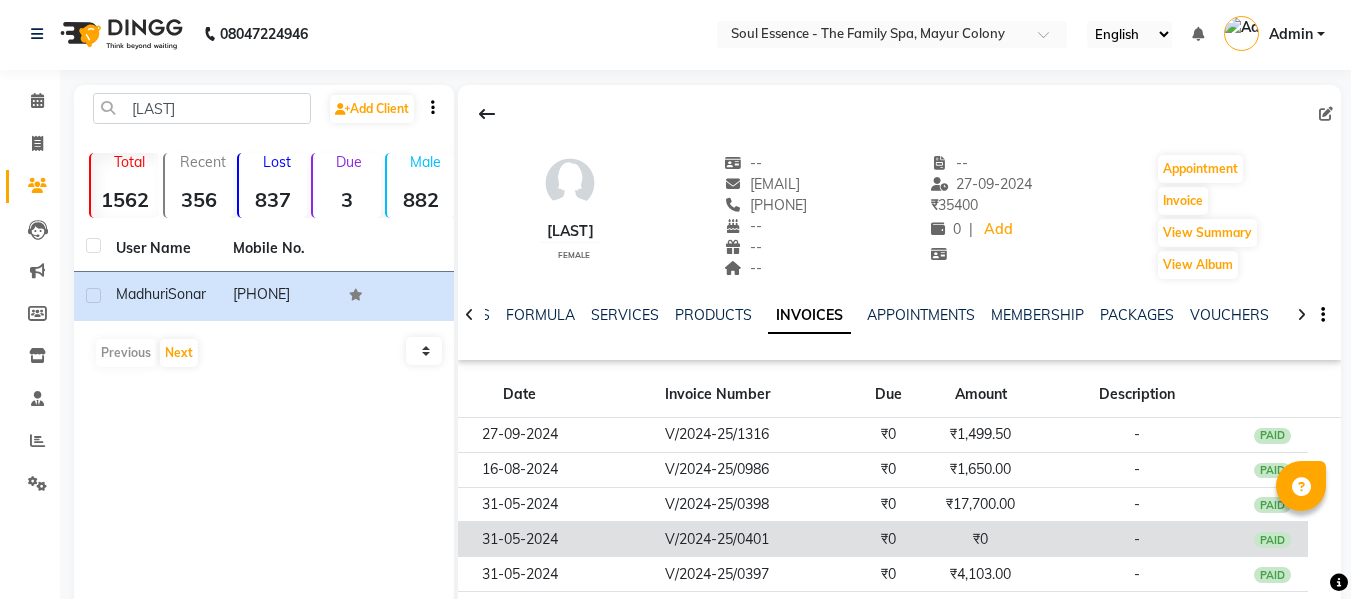 scroll, scrollTop: 0, scrollLeft: 0, axis: both 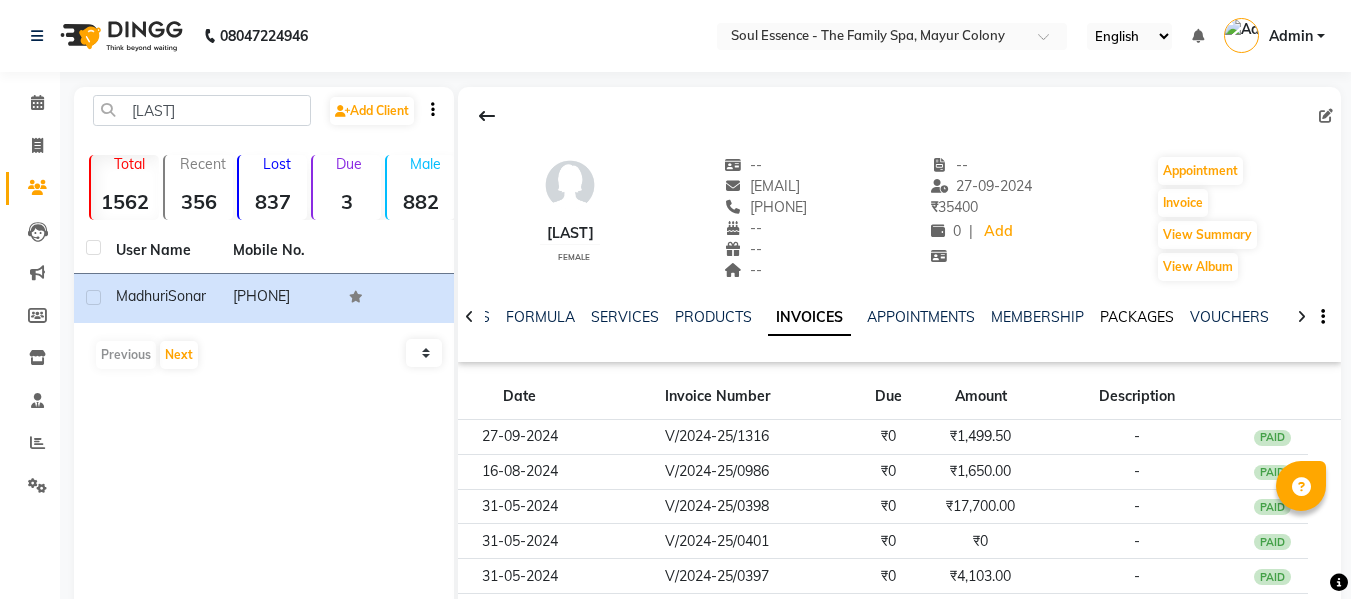 click on "PACKAGES" 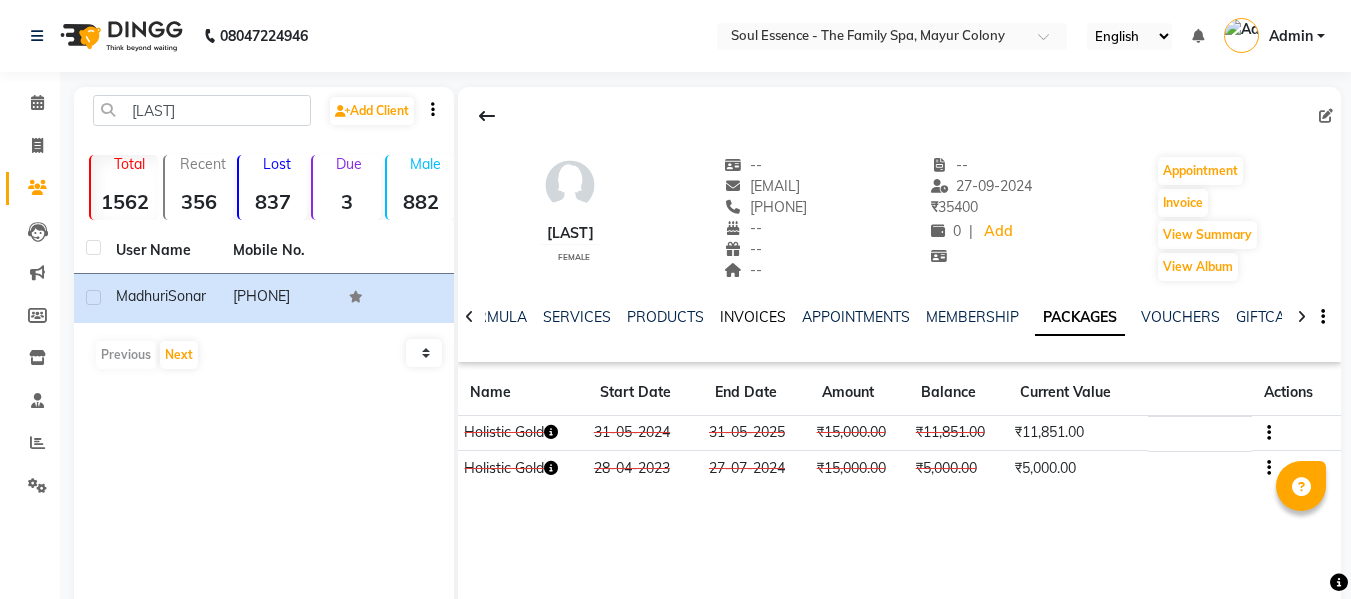 click on "INVOICES" 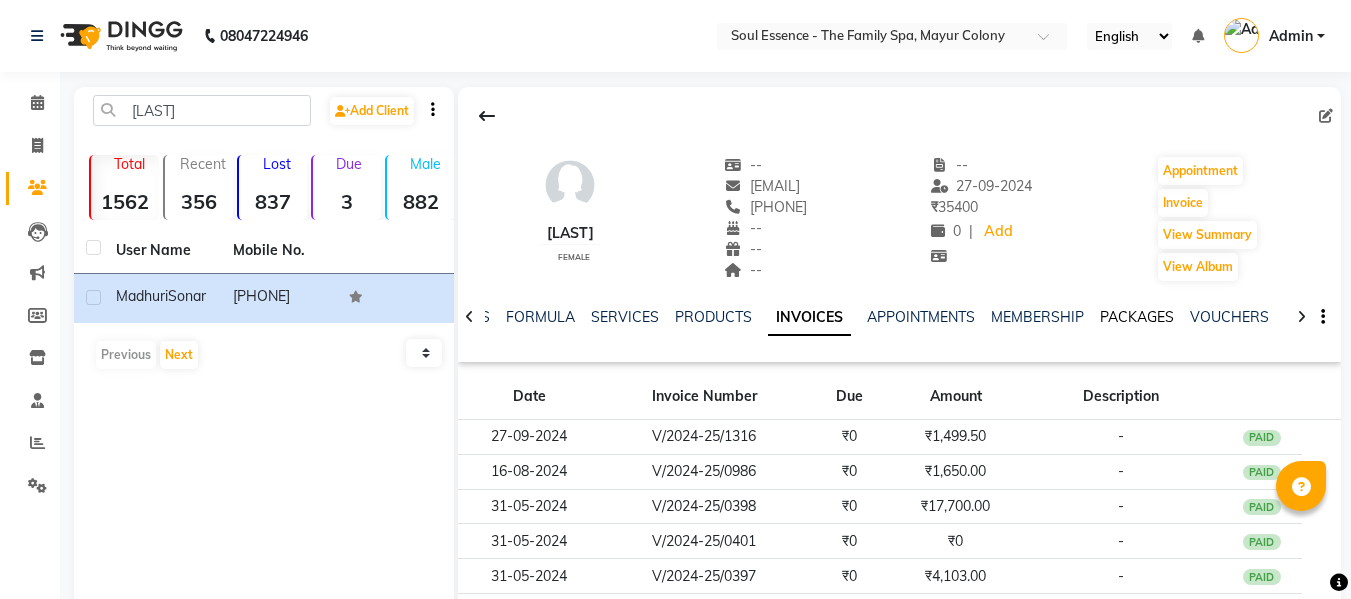 click on "PACKAGES" 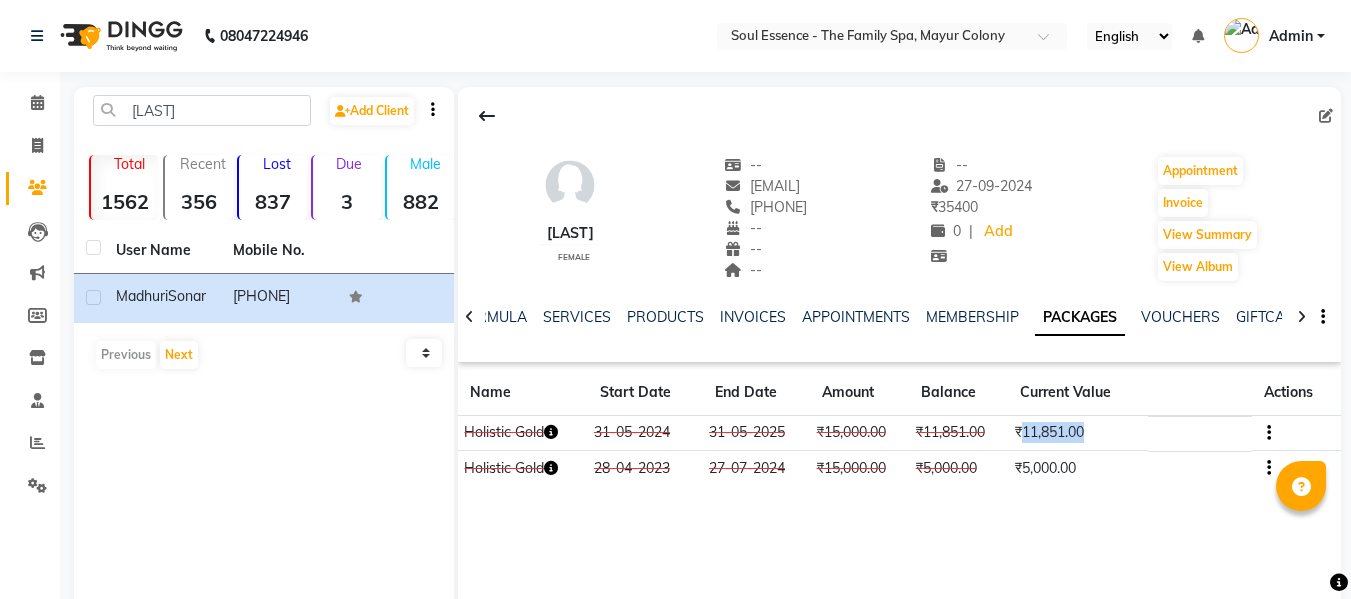 drag, startPoint x: 1026, startPoint y: 434, endPoint x: 1098, endPoint y: 430, distance: 72.11102 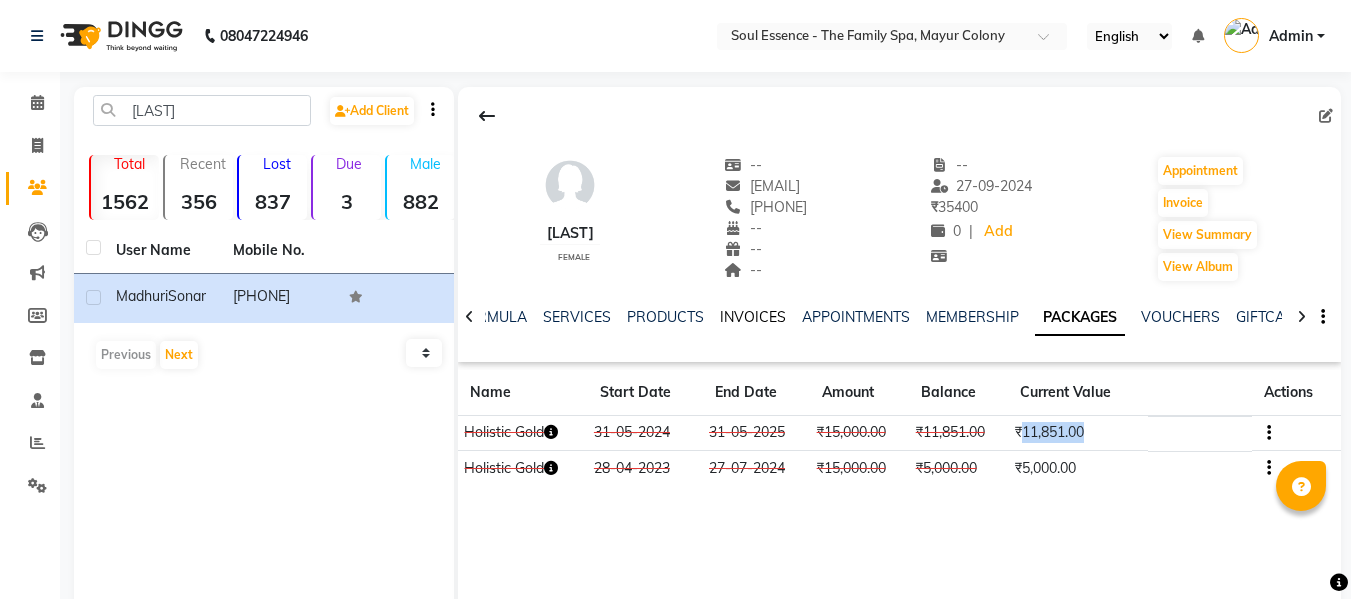 click on "INVOICES" 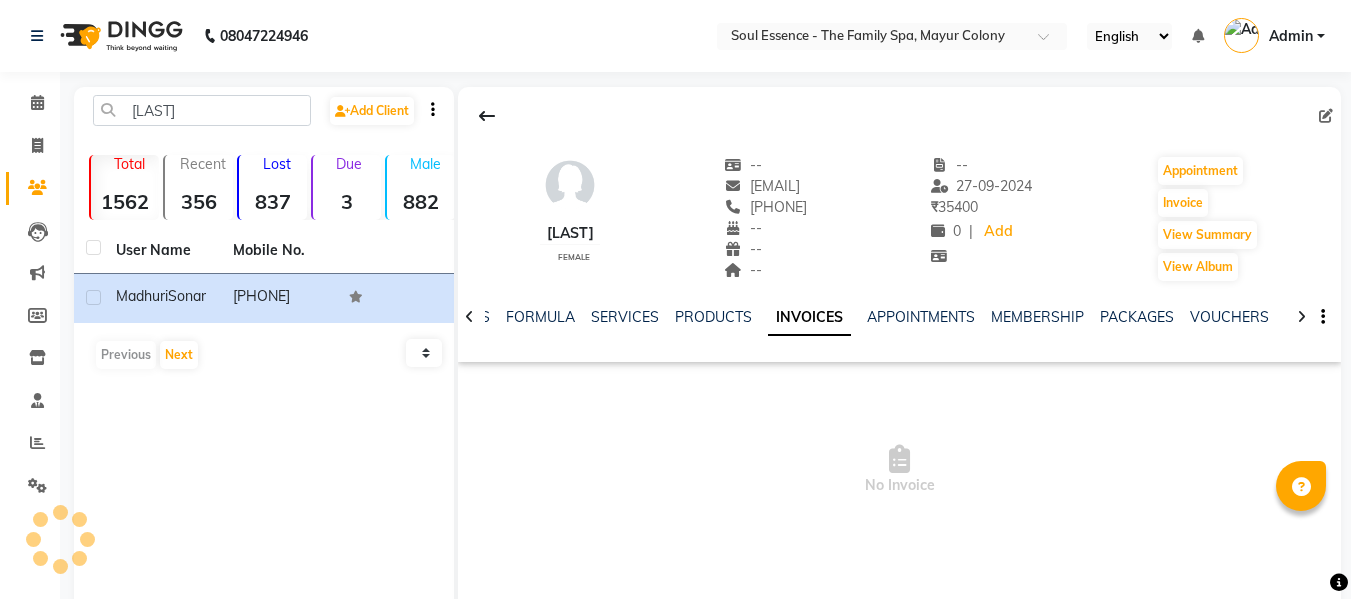 click on "[PHONE] Mobile No." 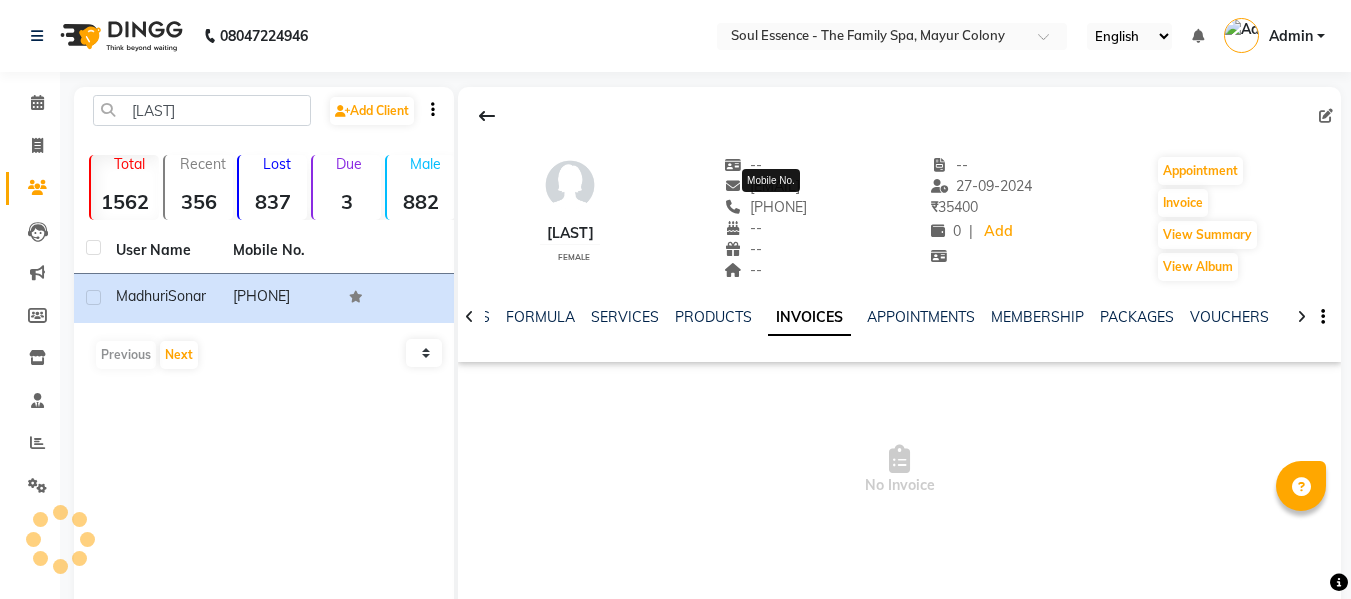 click on "[PHONE]" 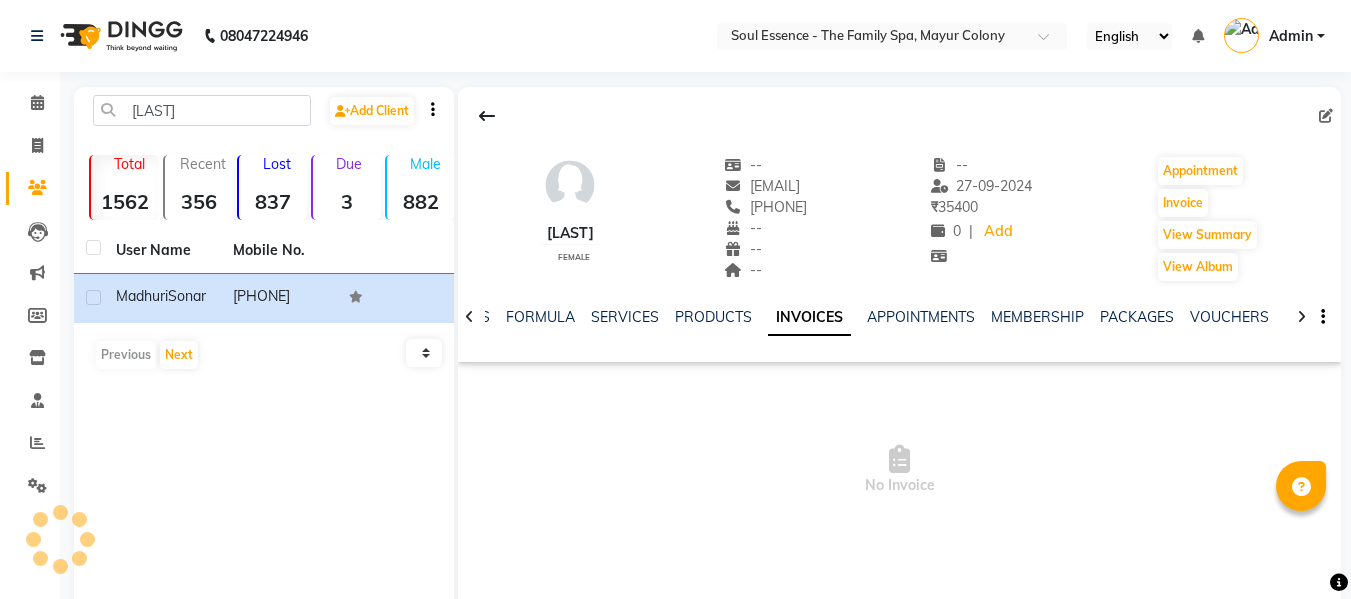 click on "[PHONE]" 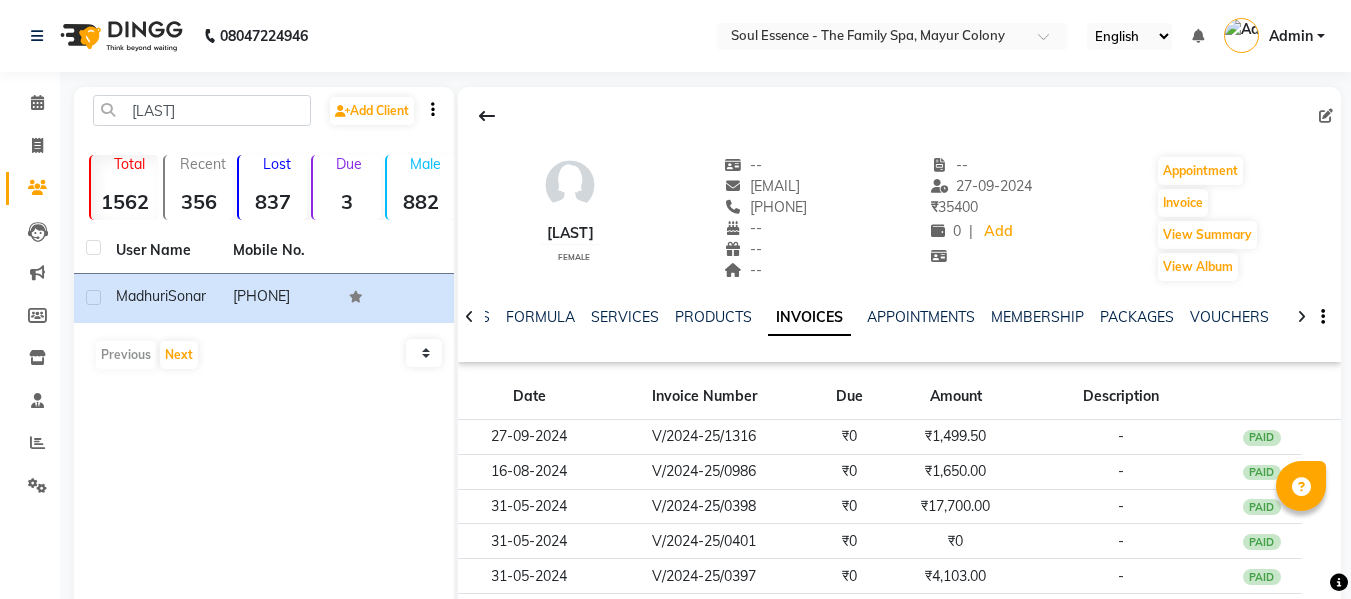 copy on "[PHONE]" 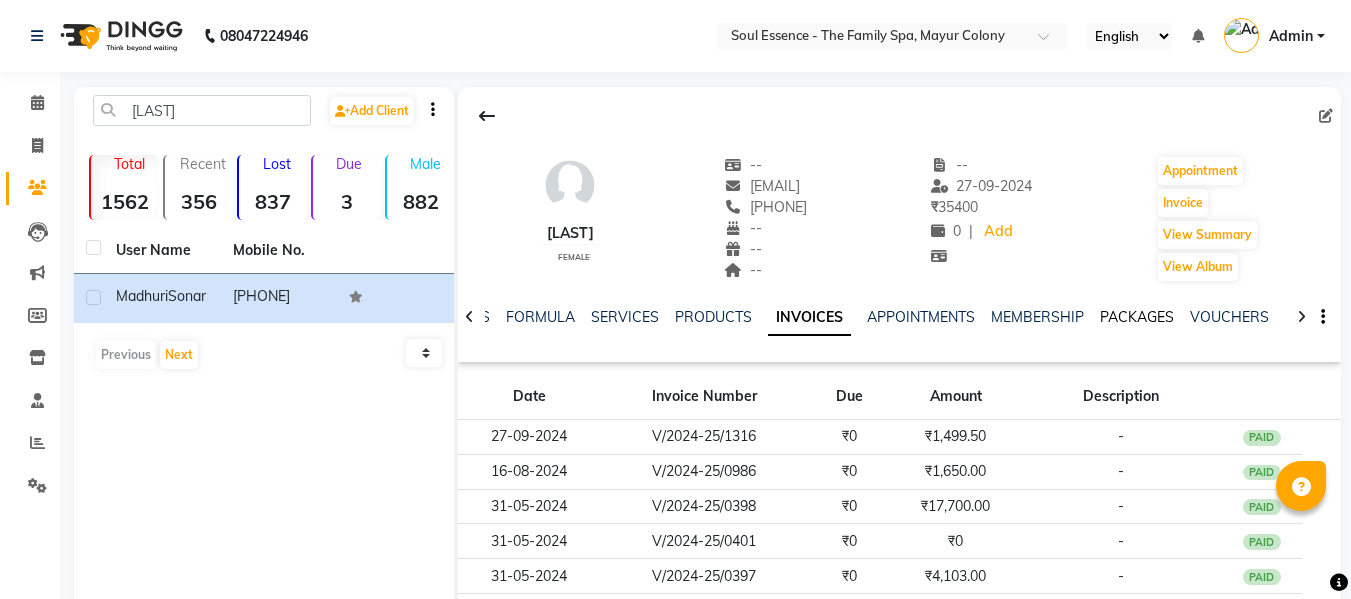 click on "PACKAGES" 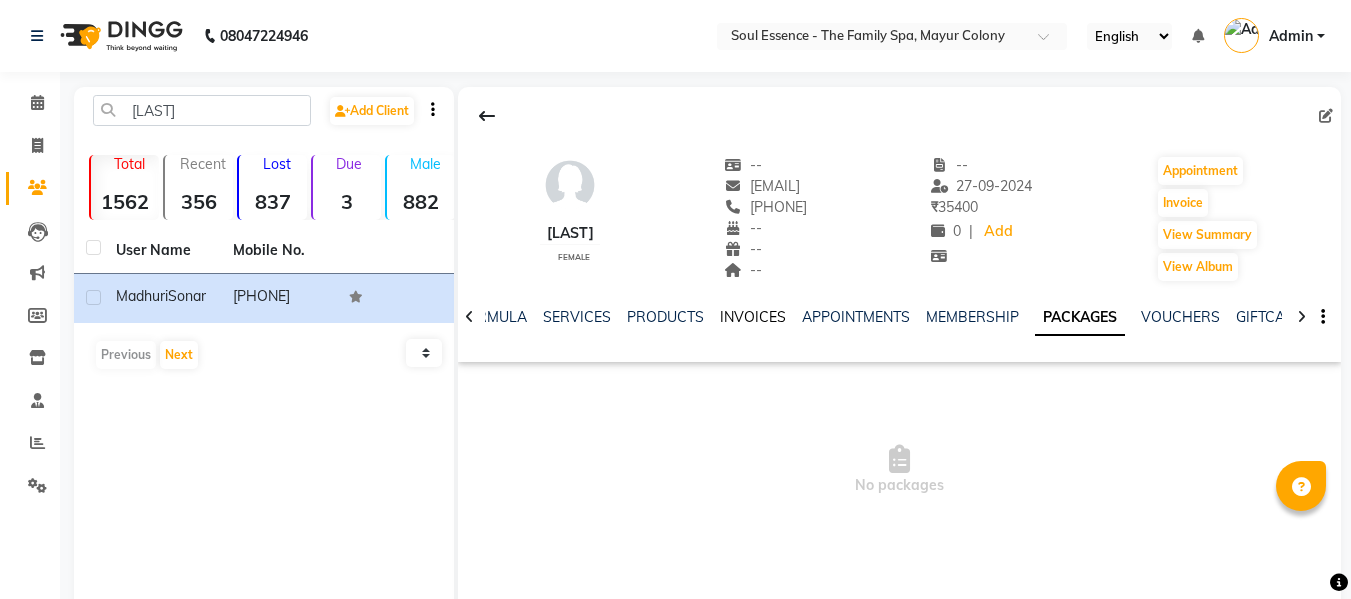 click on "INVOICES" 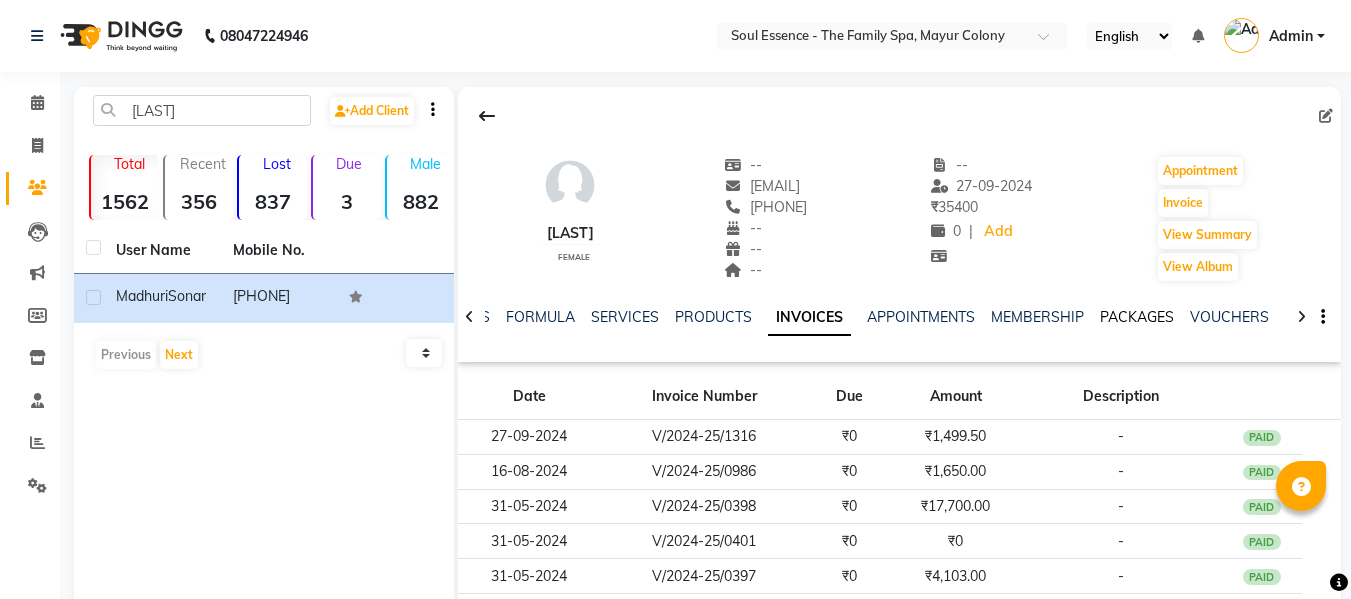 click on "PACKAGES" 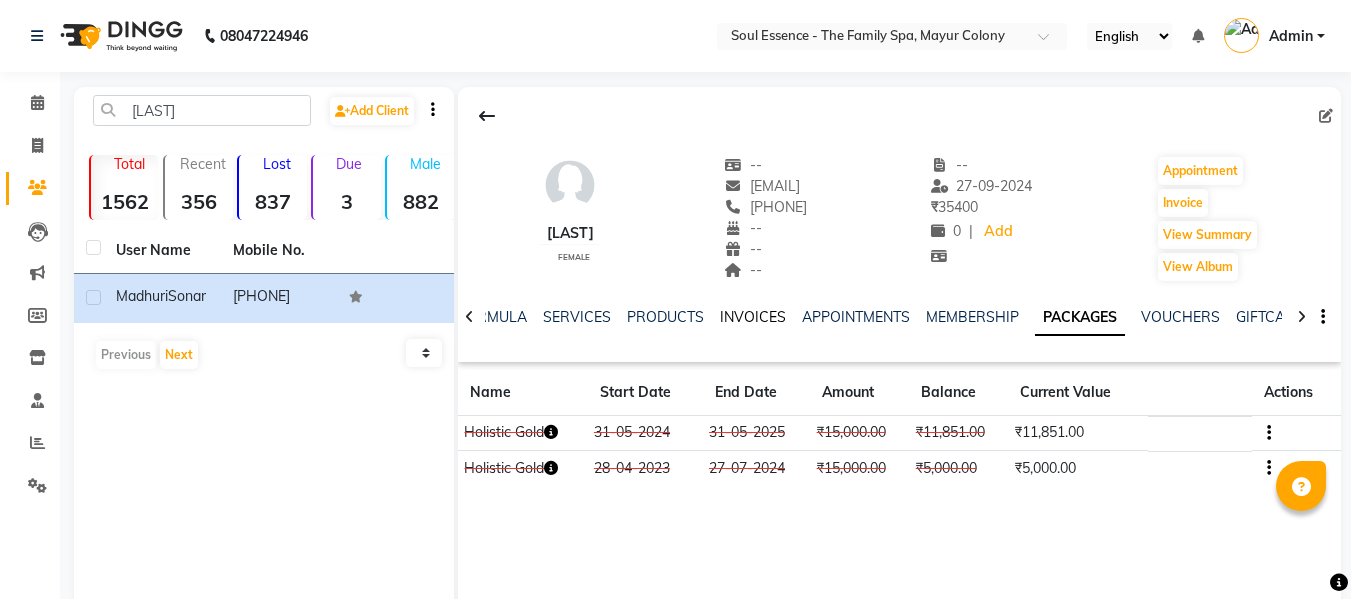 click on "INVOICES" 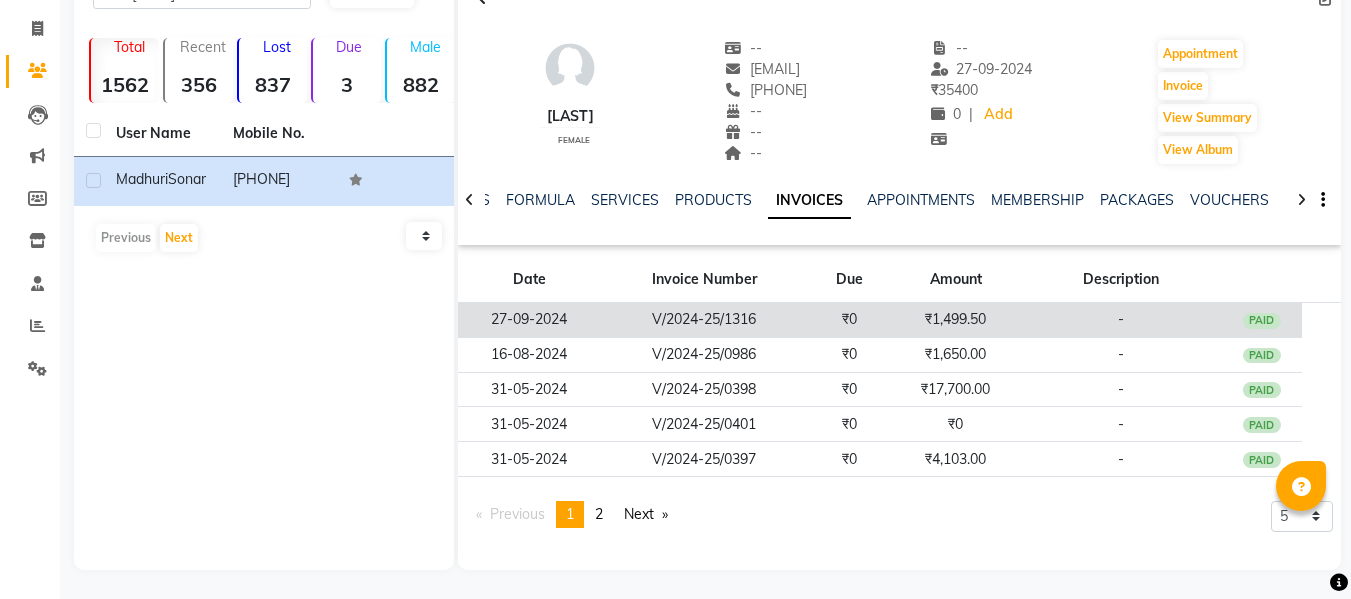 scroll, scrollTop: 118, scrollLeft: 0, axis: vertical 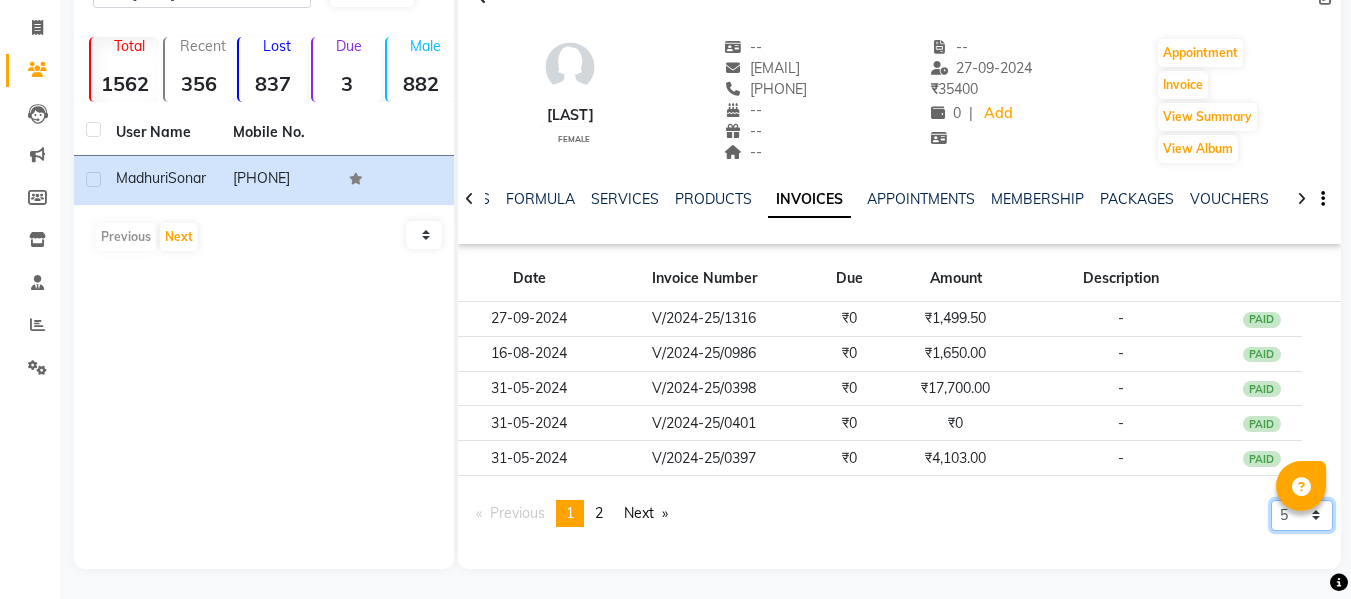 click on "5 10 50 100 500" 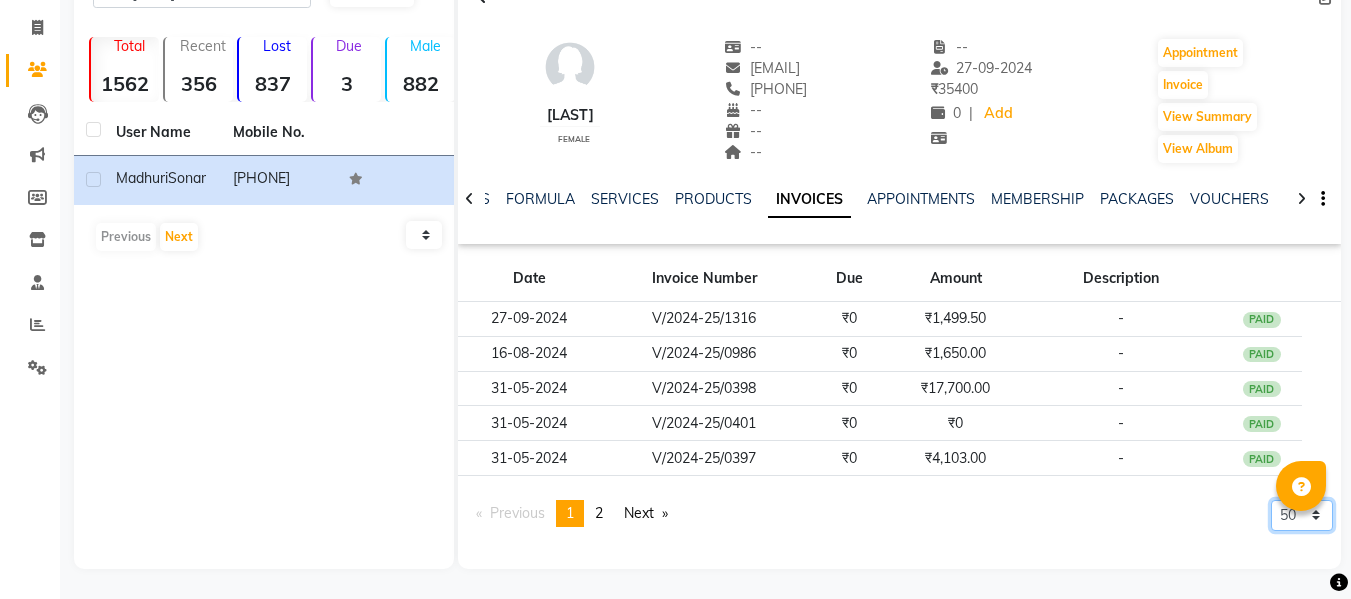 click on "5 10 50 100 500" 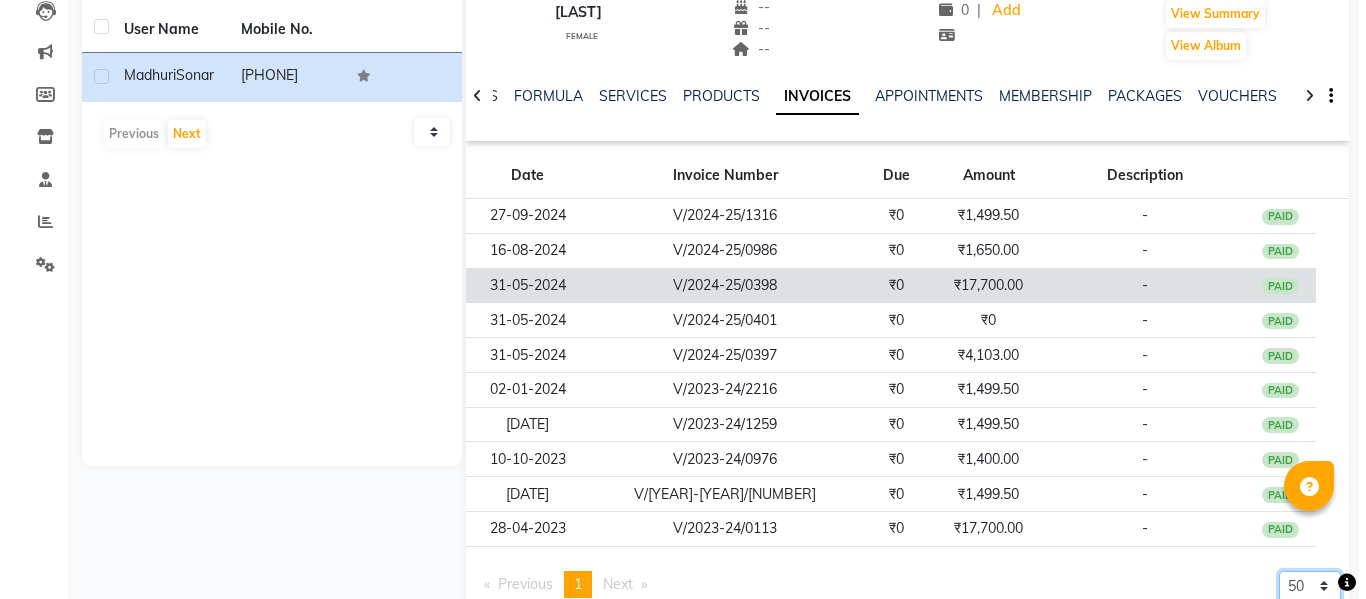 scroll, scrollTop: 0, scrollLeft: 0, axis: both 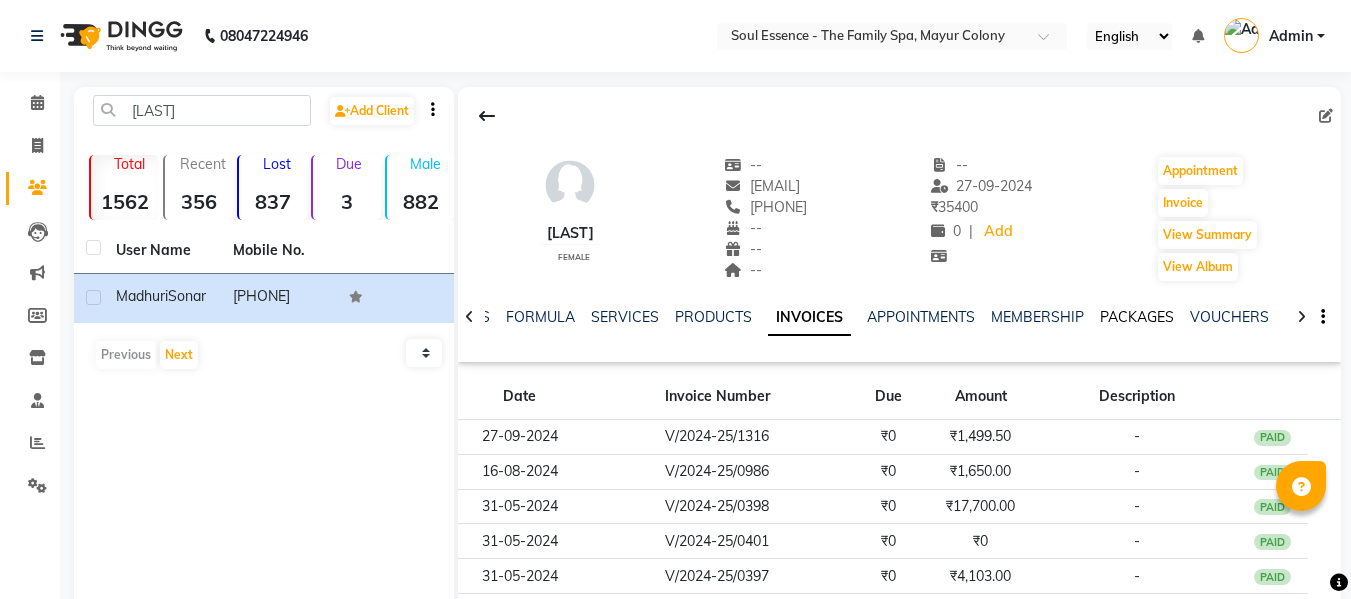 click on "PACKAGES" 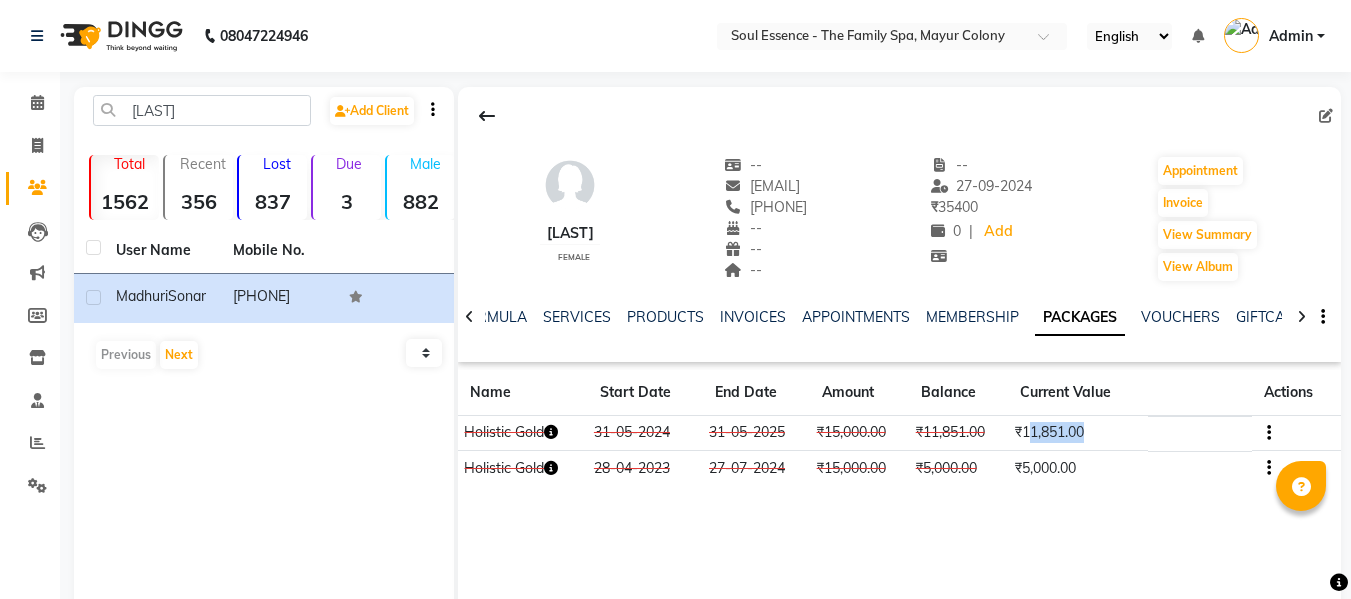 drag, startPoint x: 1034, startPoint y: 433, endPoint x: 1105, endPoint y: 430, distance: 71.063354 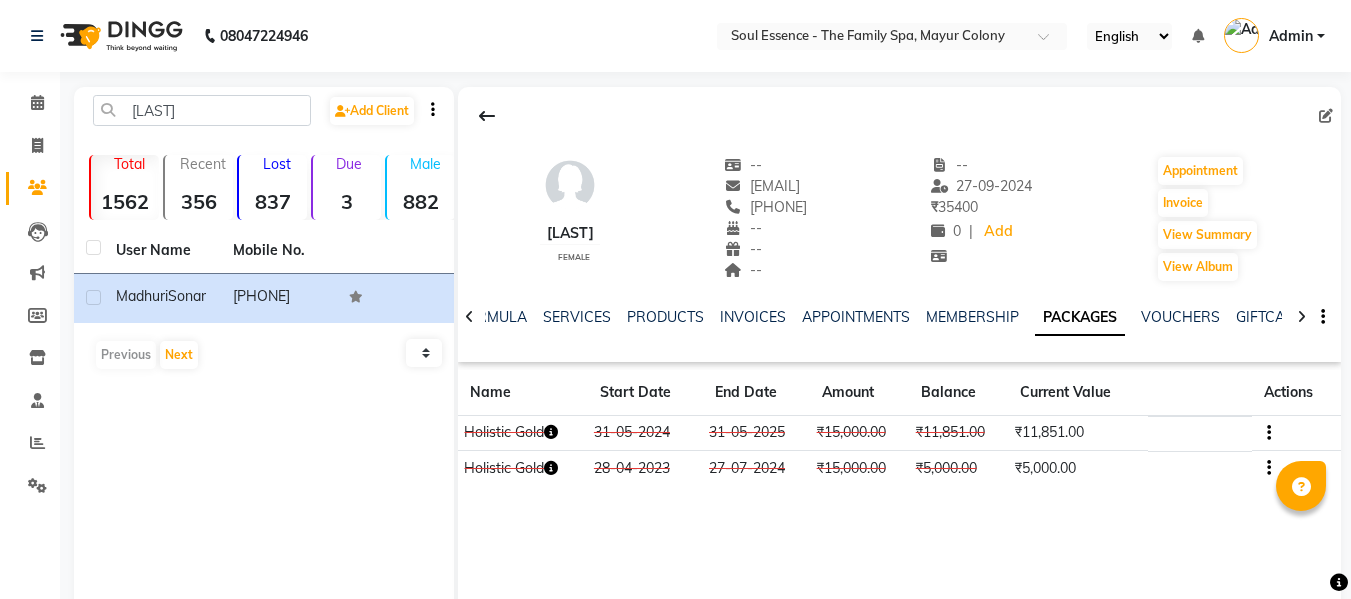 click on "[LAST] female -- [EMAIL] [PHONE] -- -- -- -- [DATE] ₹    [PRICE] 0 |  Add   Appointment   Invoice  View Summary  View Album" 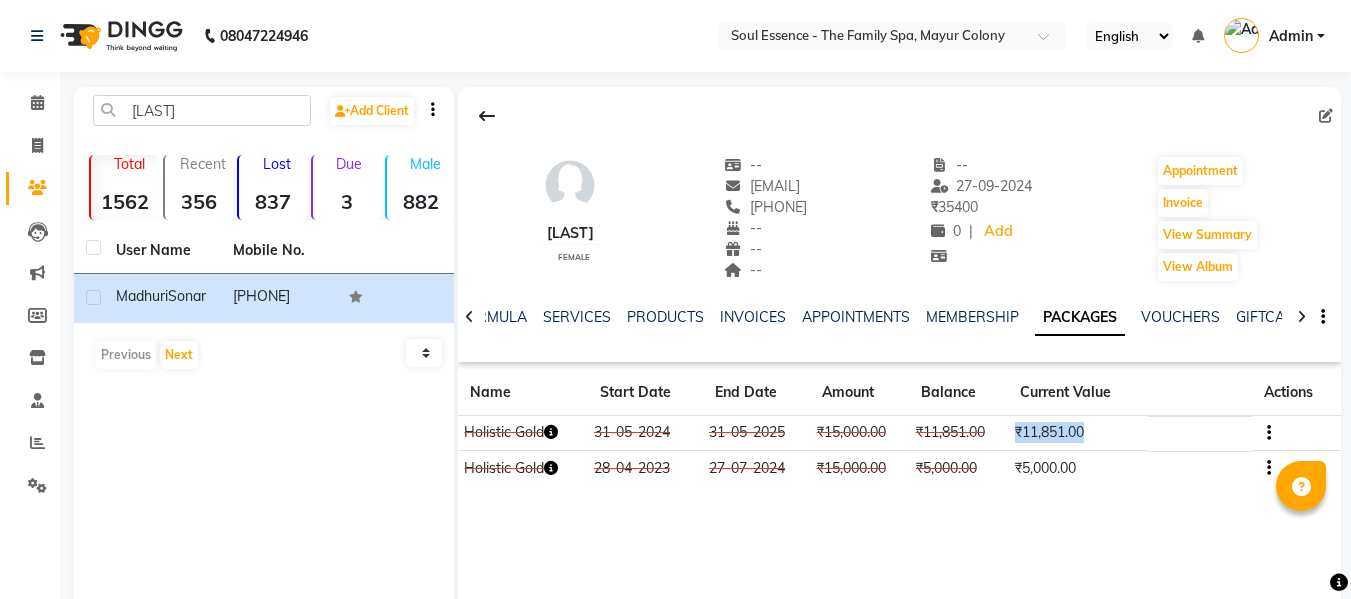 drag, startPoint x: 1018, startPoint y: 433, endPoint x: 1095, endPoint y: 423, distance: 77.64664 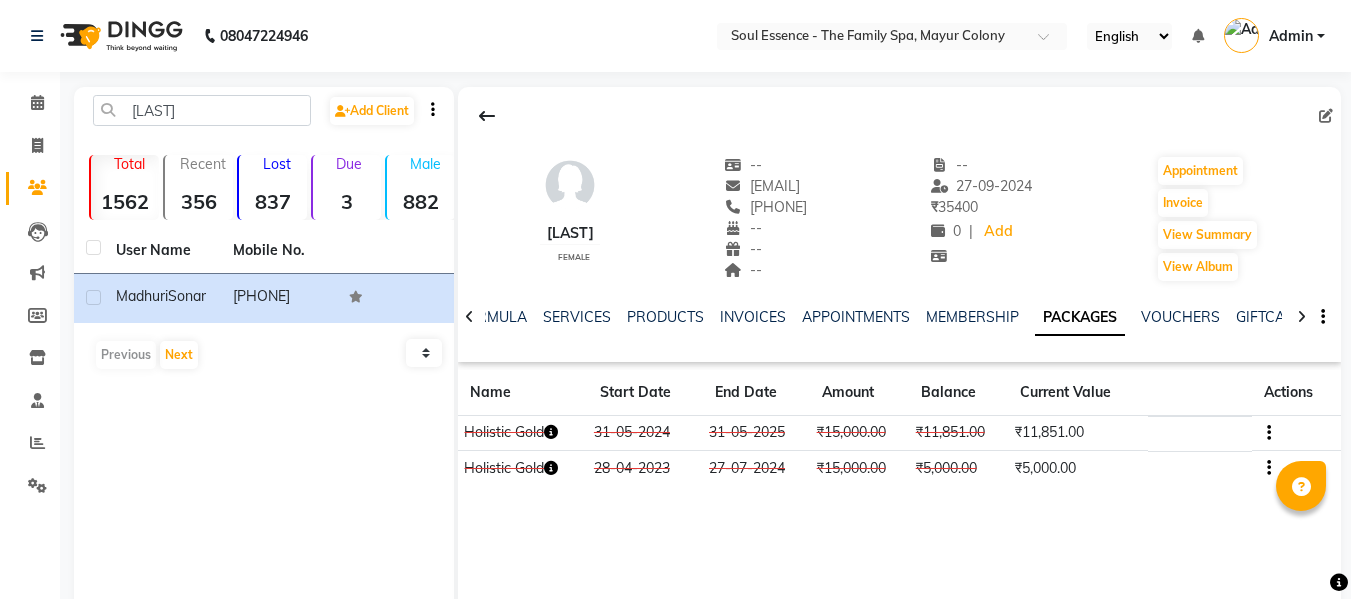 click 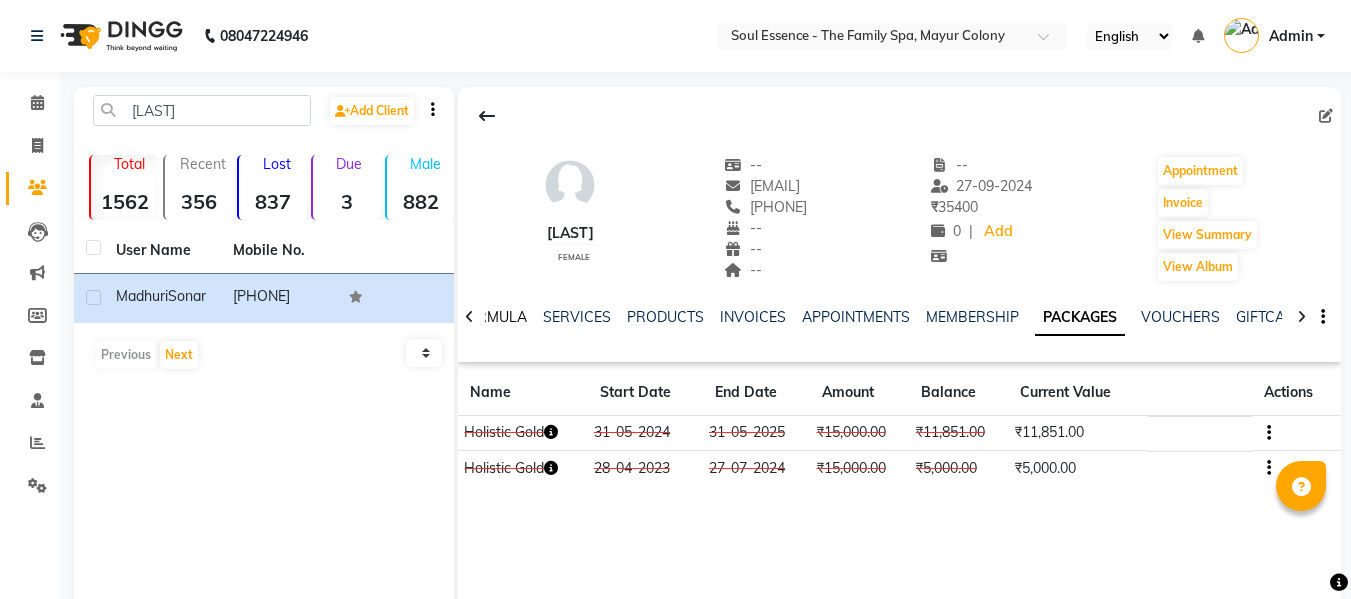 click on "FORMULA" 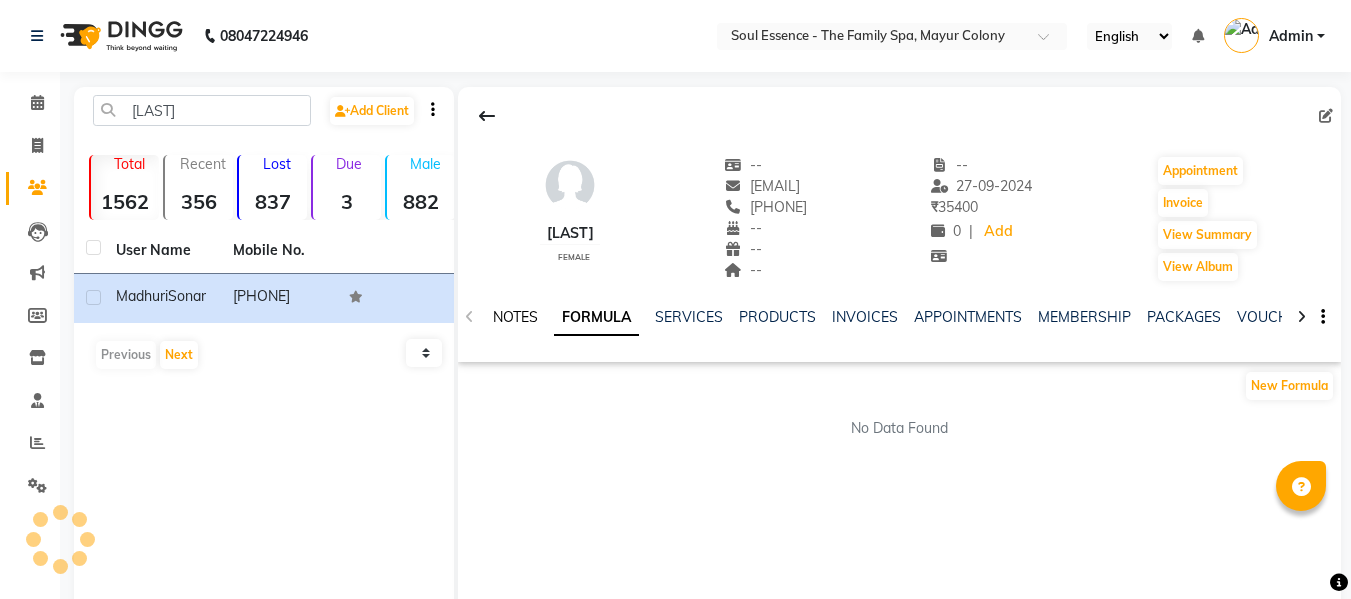 click on "NOTES" 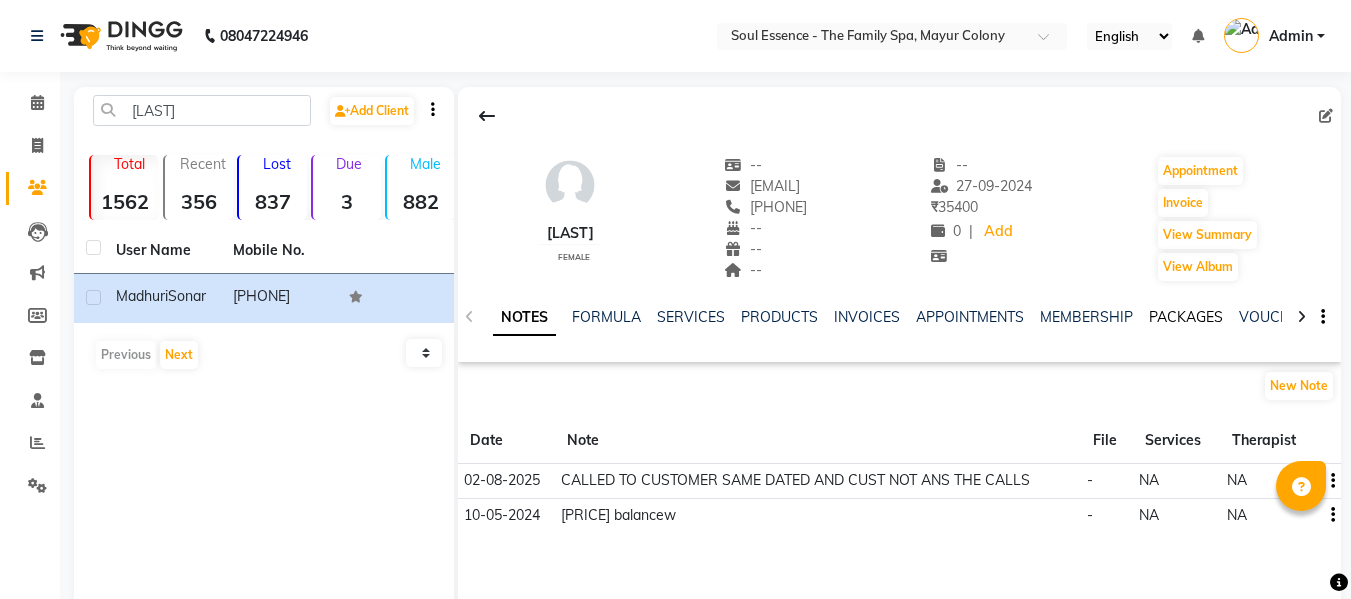 click on "PACKAGES" 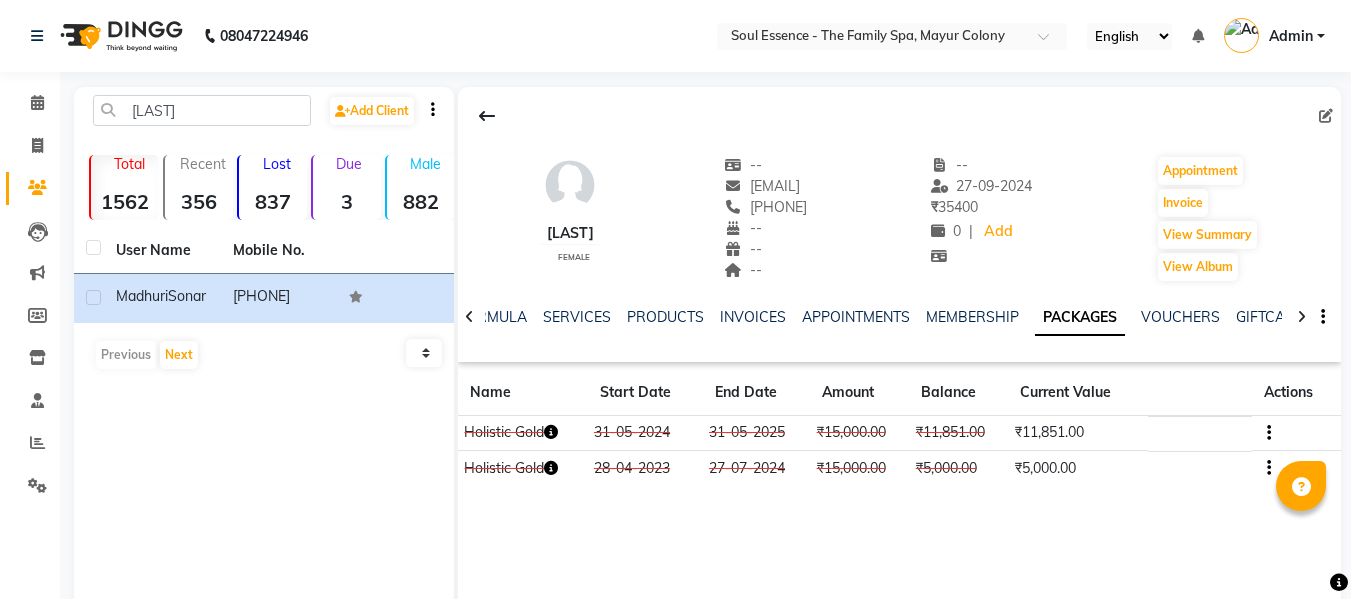 click on "[PHONE] Mobile No." 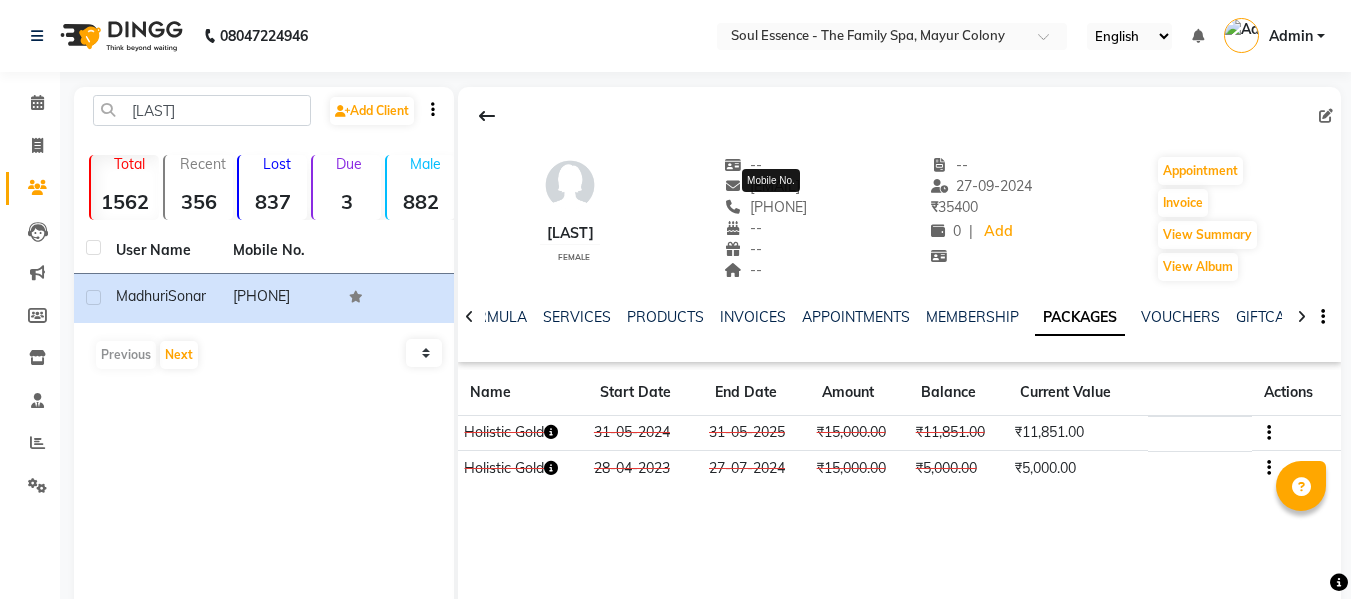 copy on "[PHONE]" 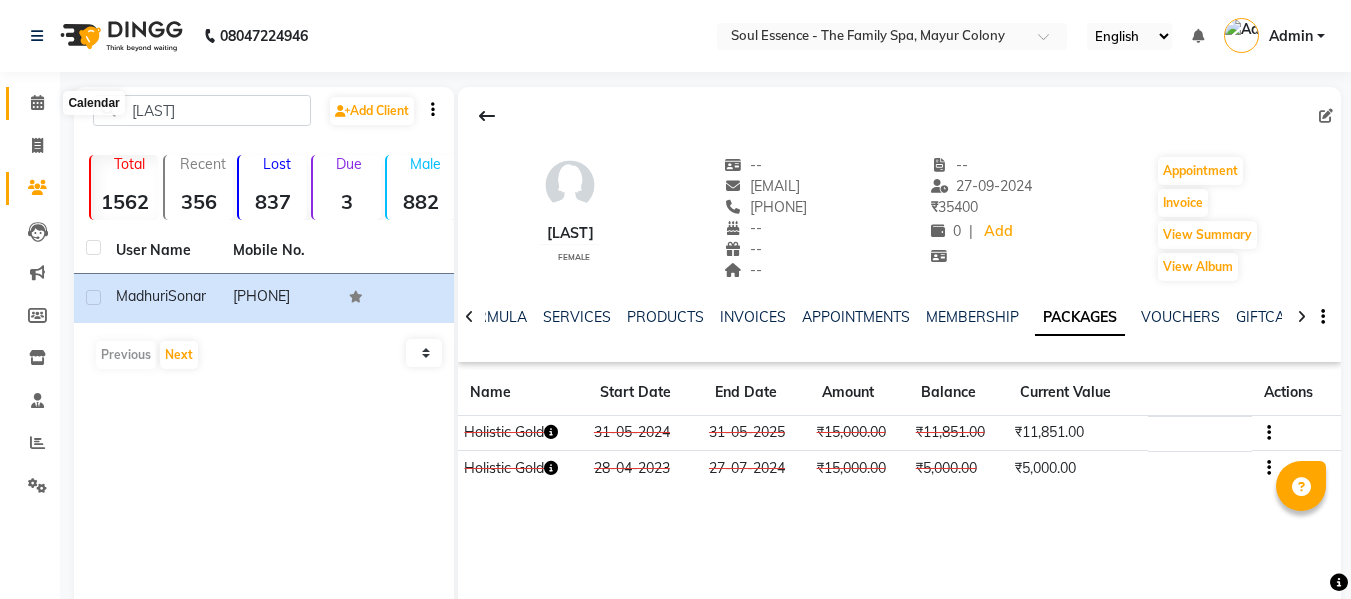 click 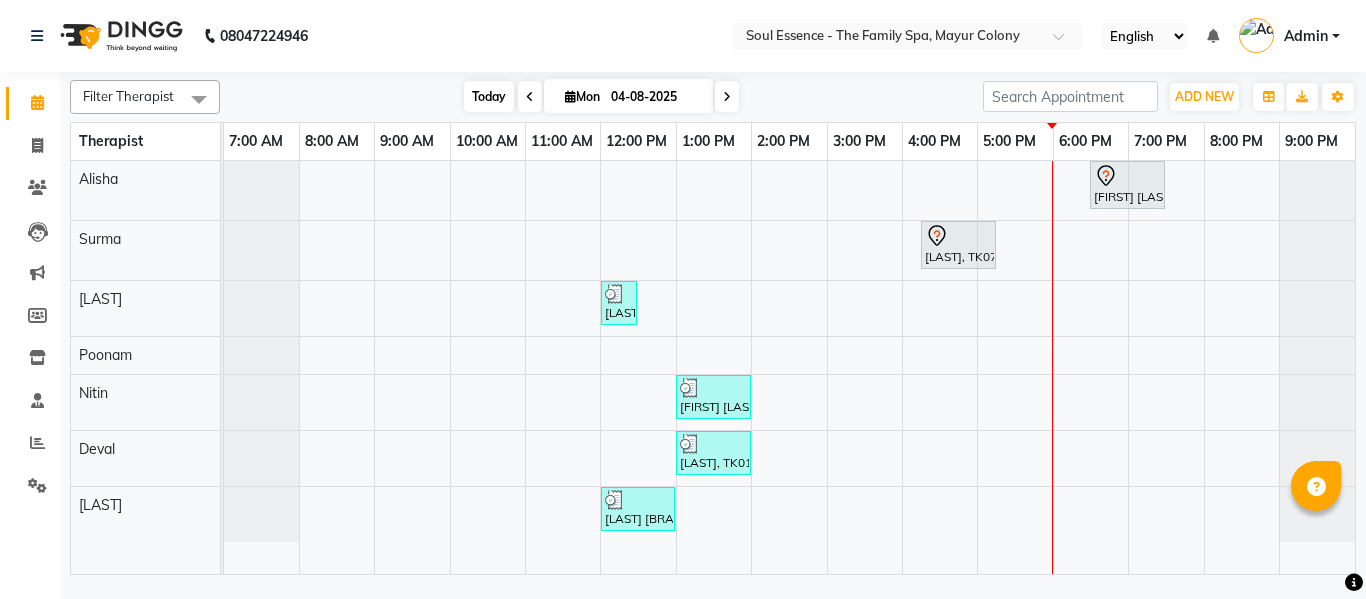 click on "Today" at bounding box center (489, 96) 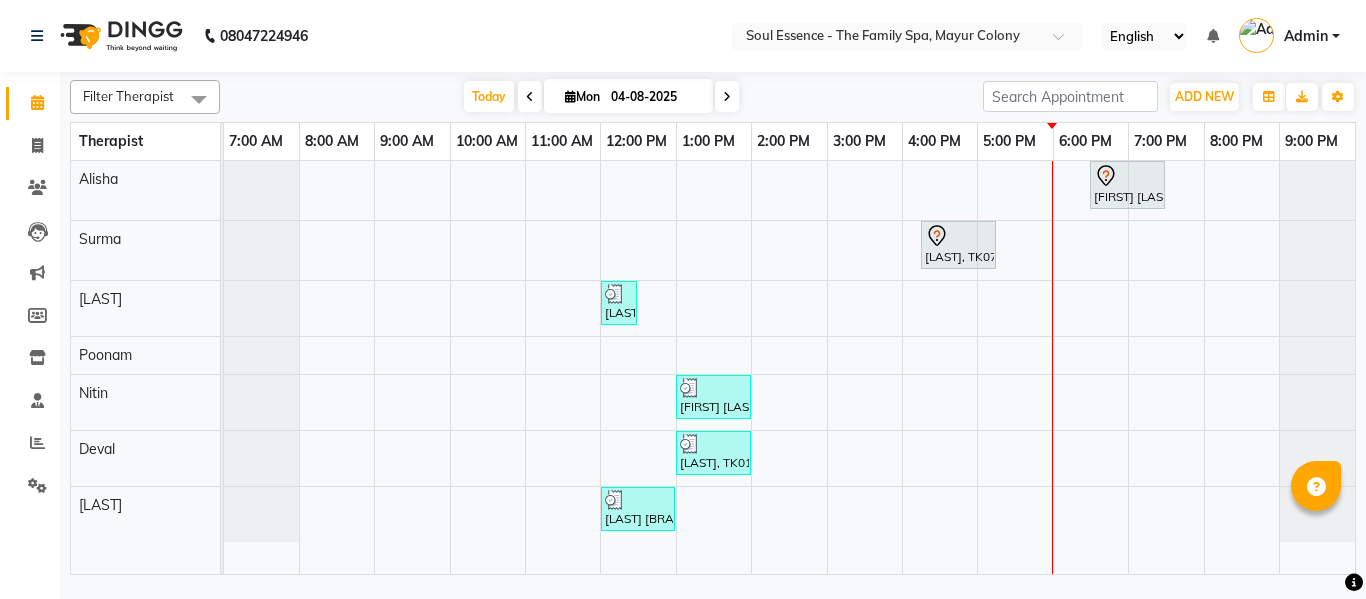 click at bounding box center [727, 96] 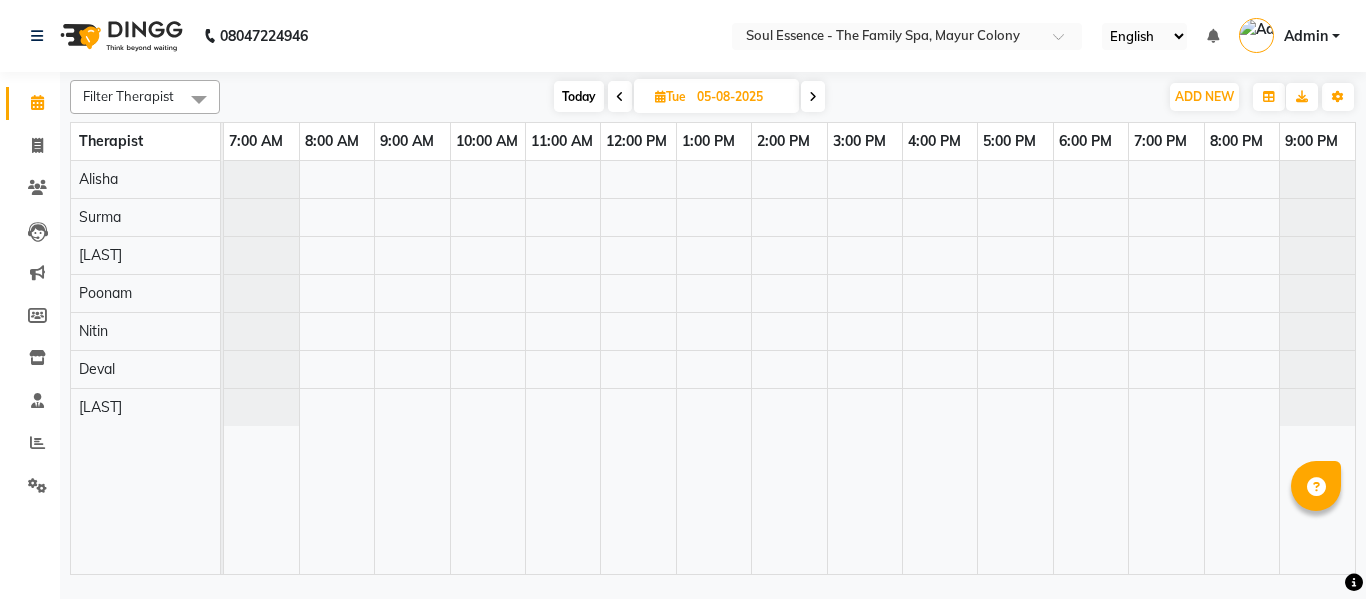 drag, startPoint x: 13, startPoint y: 348, endPoint x: 152, endPoint y: 604, distance: 291.30225 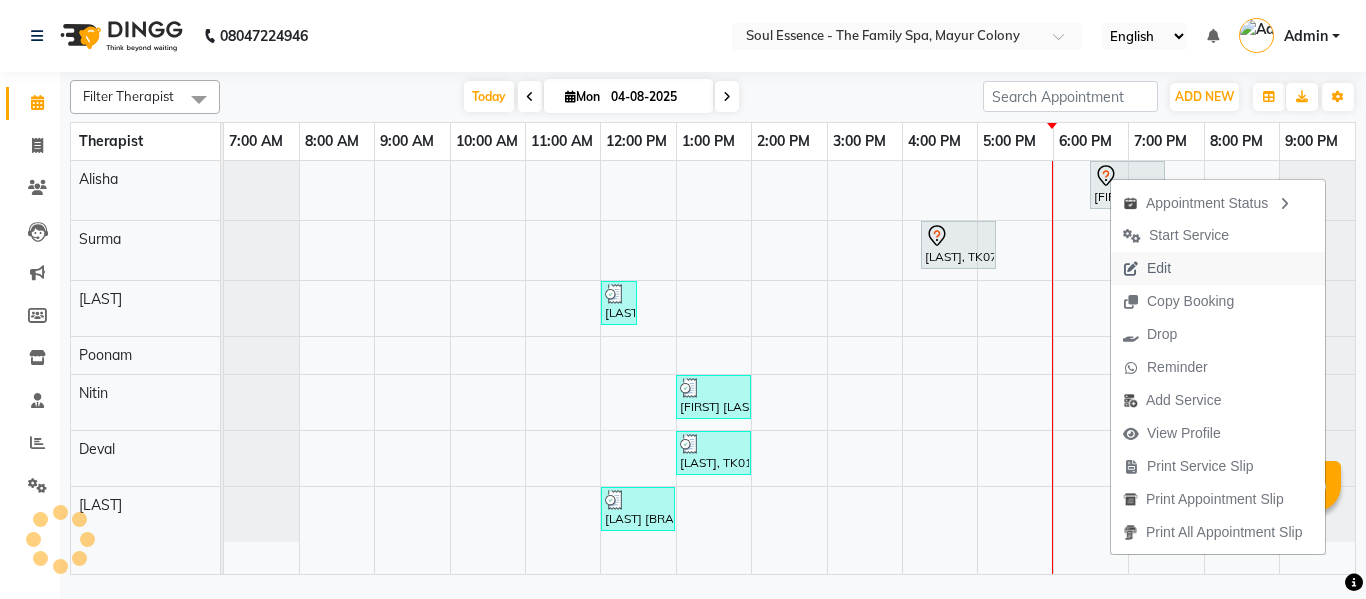 click on "Edit" at bounding box center [1147, 268] 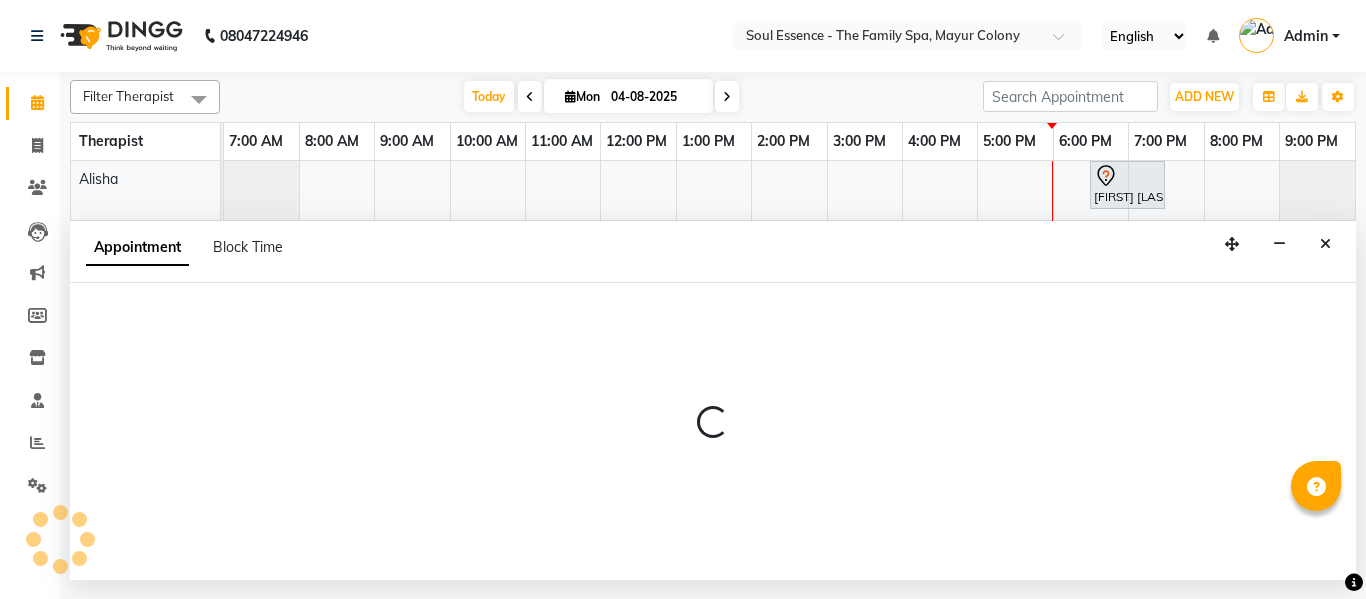 select on "tentative" 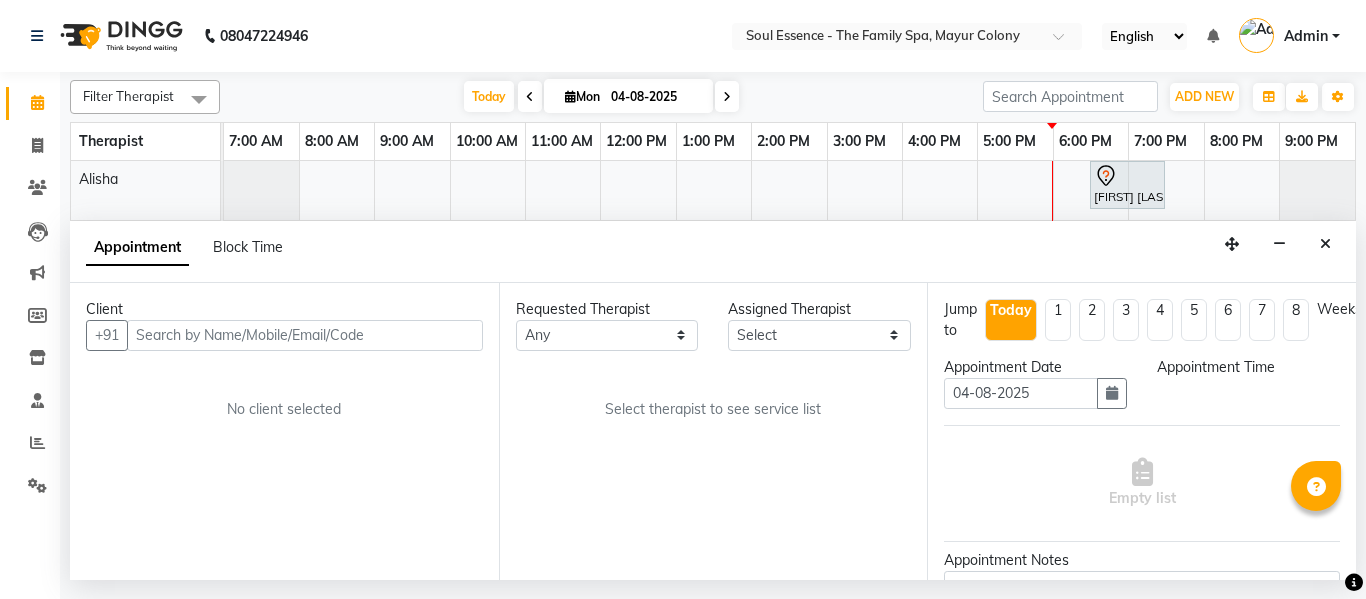 select on "1110" 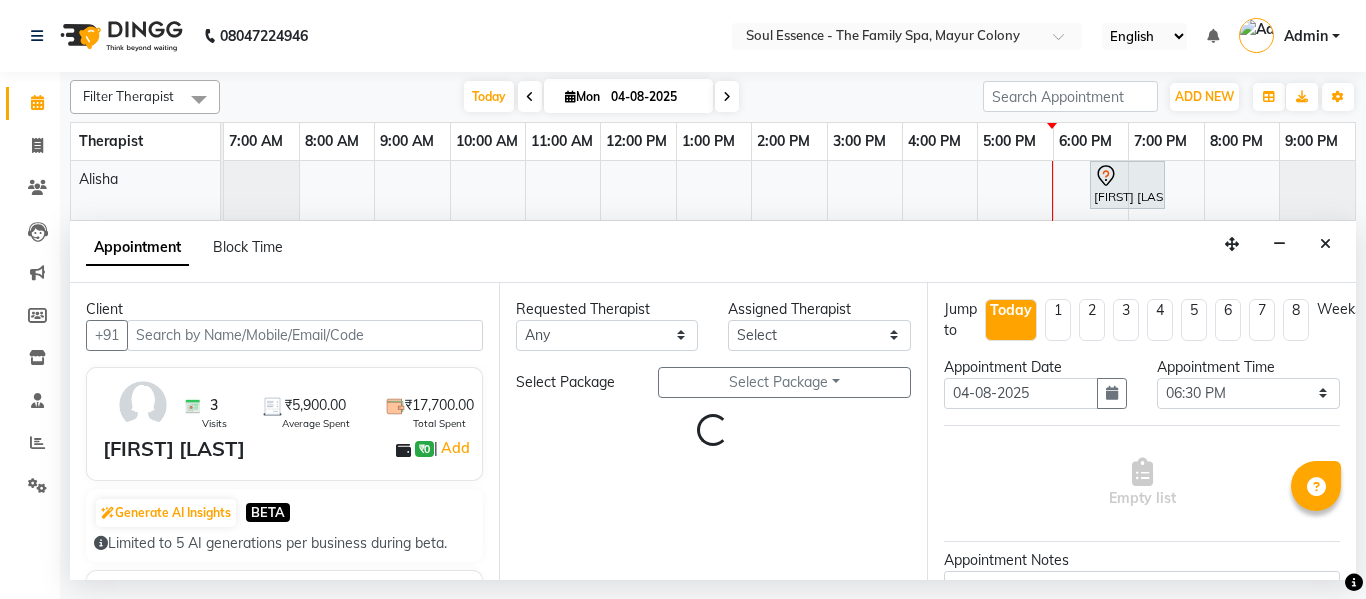 select on "45741" 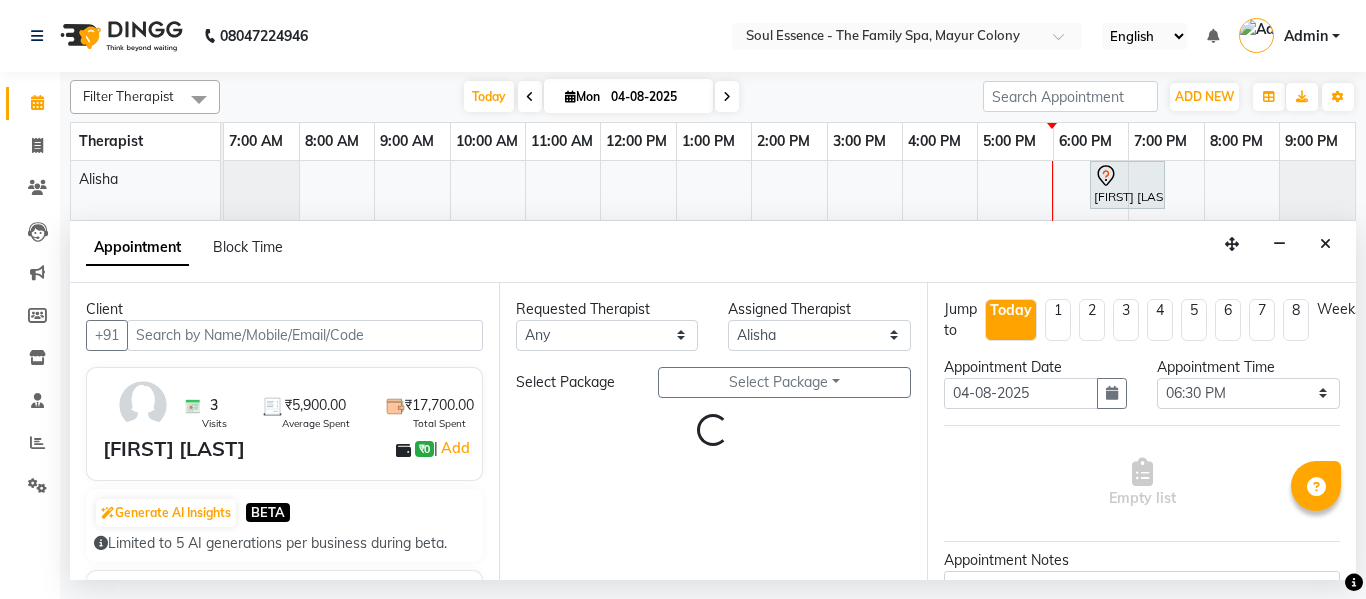 select on "1188" 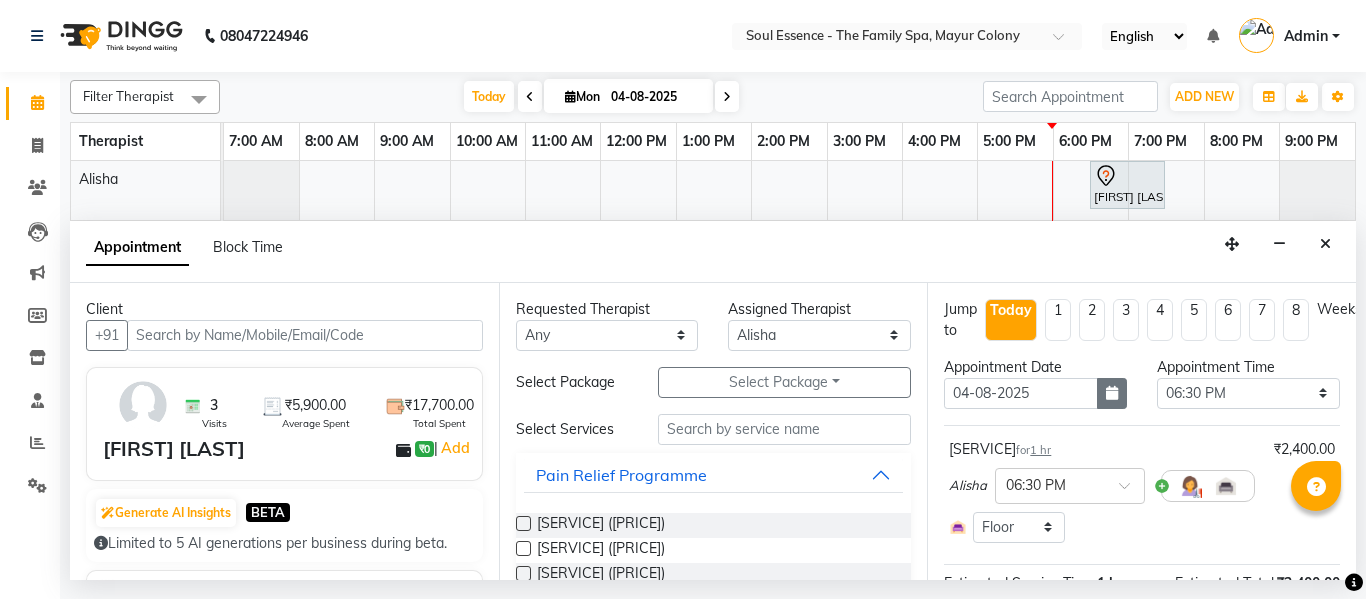 click at bounding box center (1112, 393) 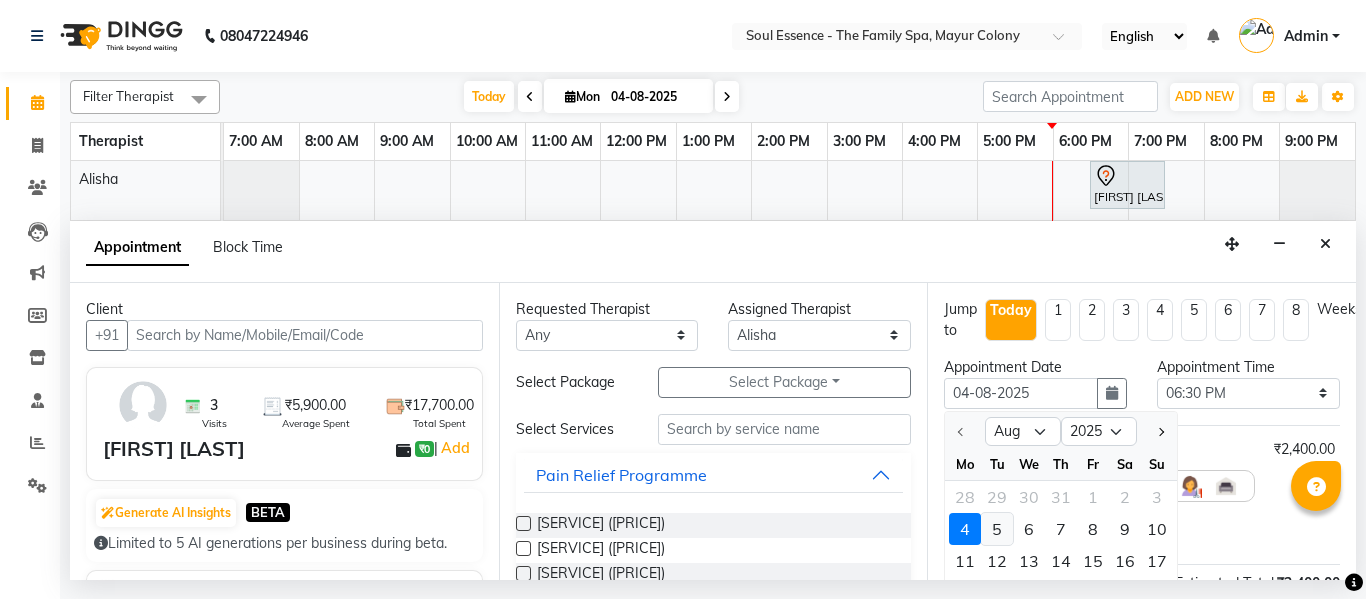 click on "5" at bounding box center (997, 529) 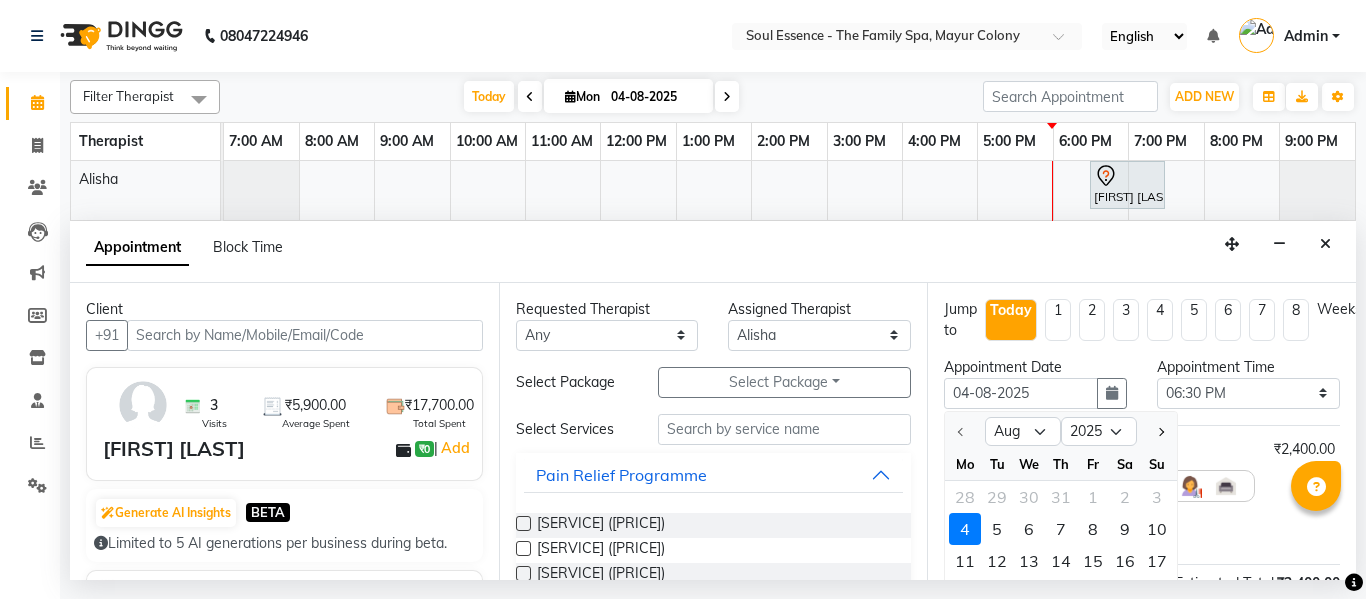 type on "05-08-2025" 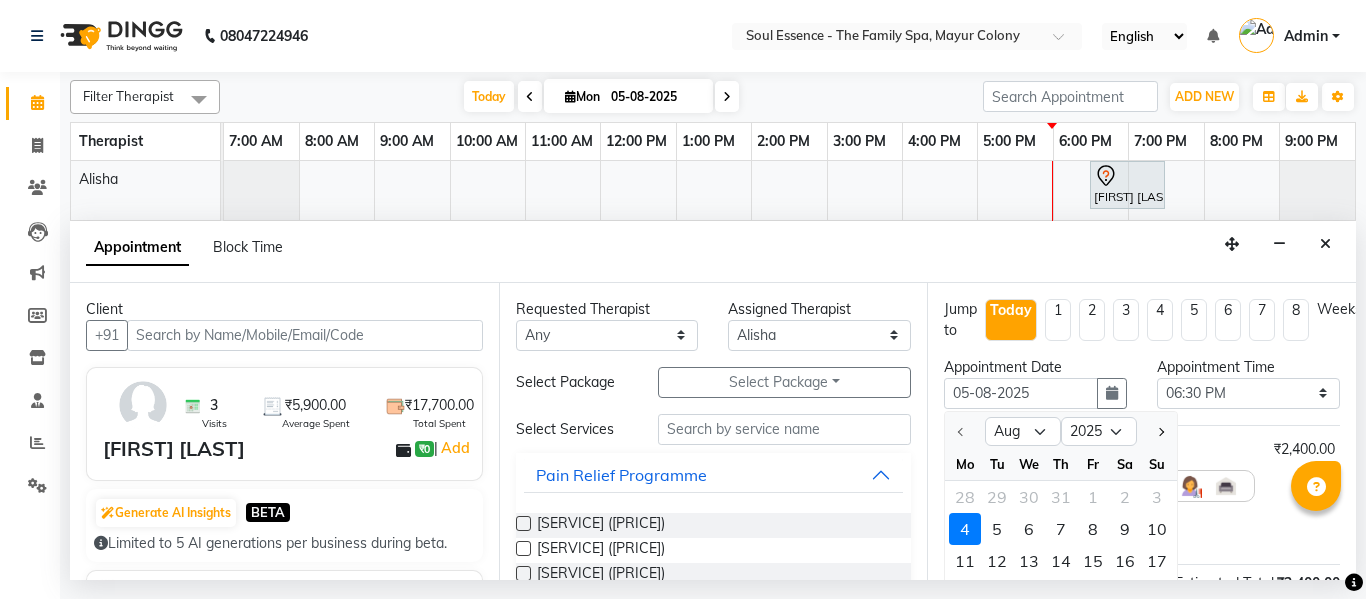 select on "1110" 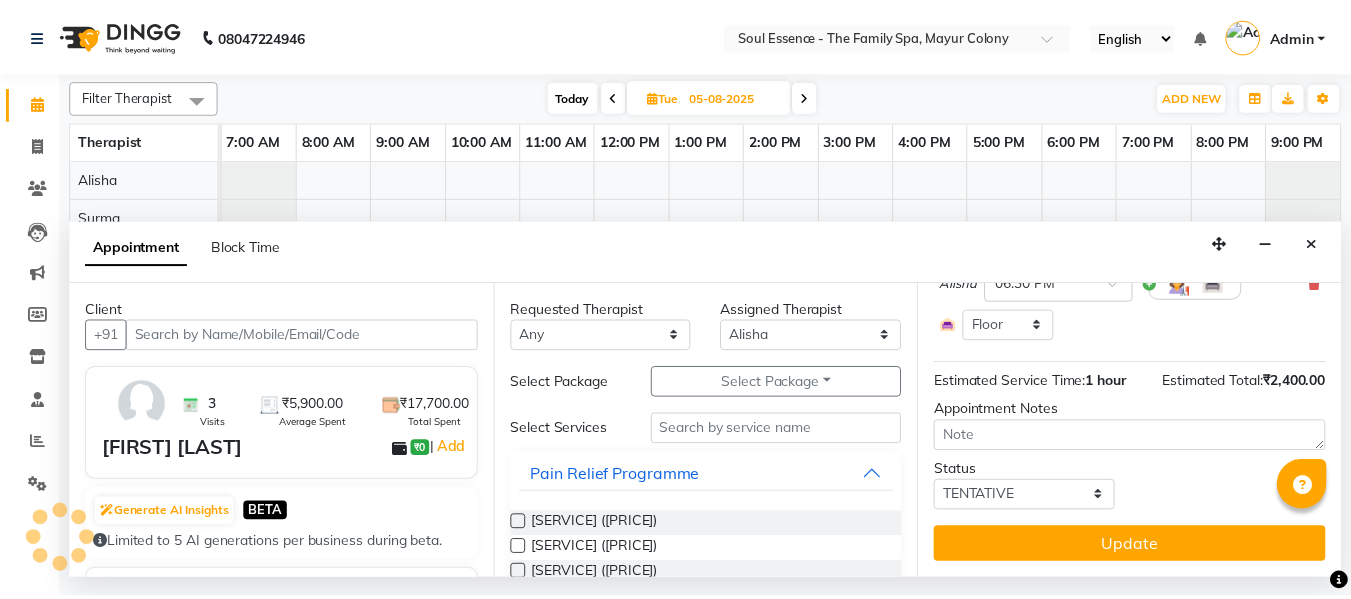 scroll, scrollTop: 238, scrollLeft: 0, axis: vertical 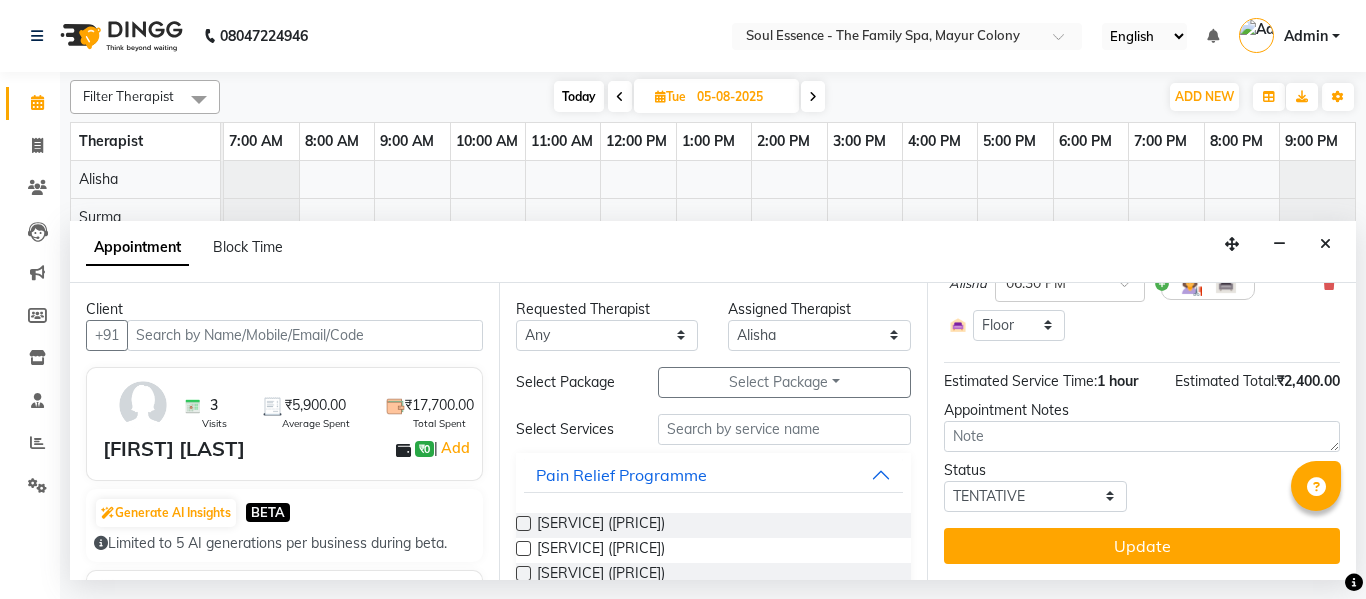 click on "Update" at bounding box center (1142, 546) 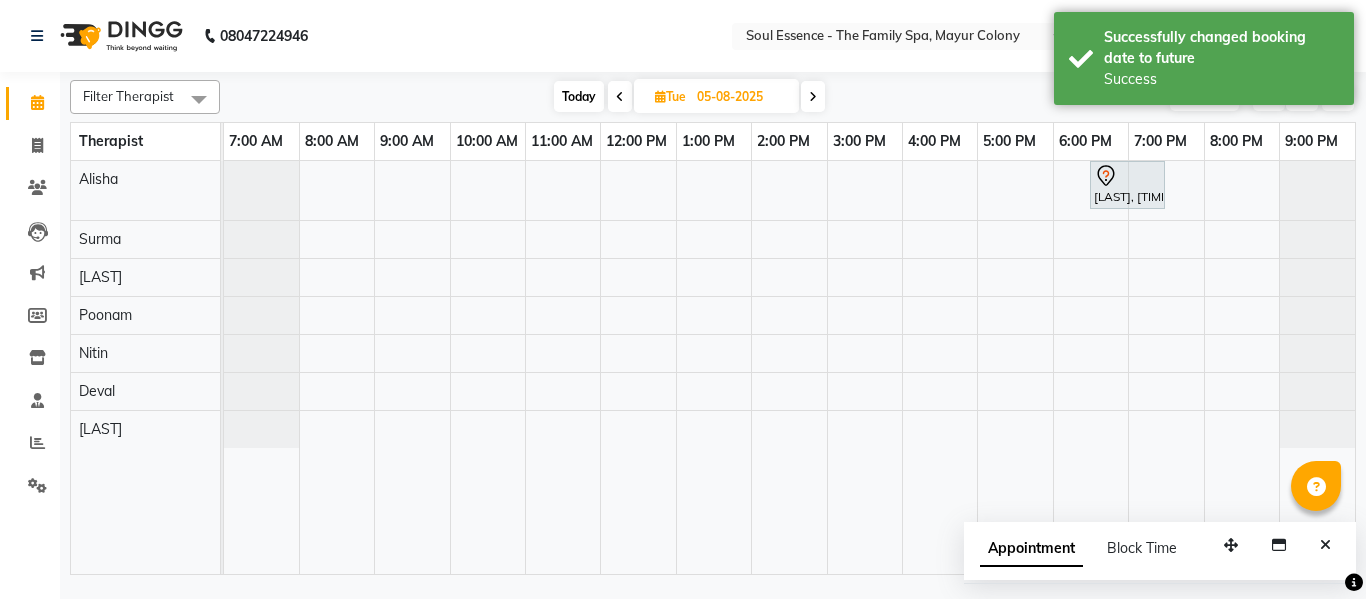 click on "Appointment Block Time" at bounding box center [1160, 553] 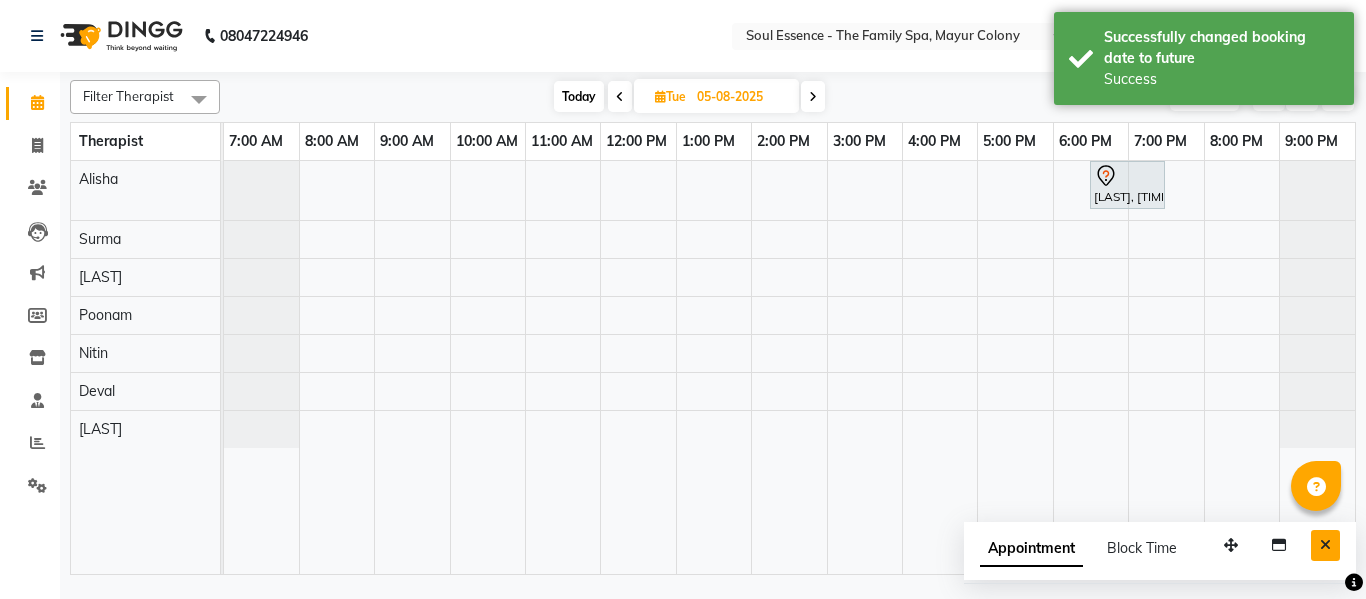 click at bounding box center (1325, 545) 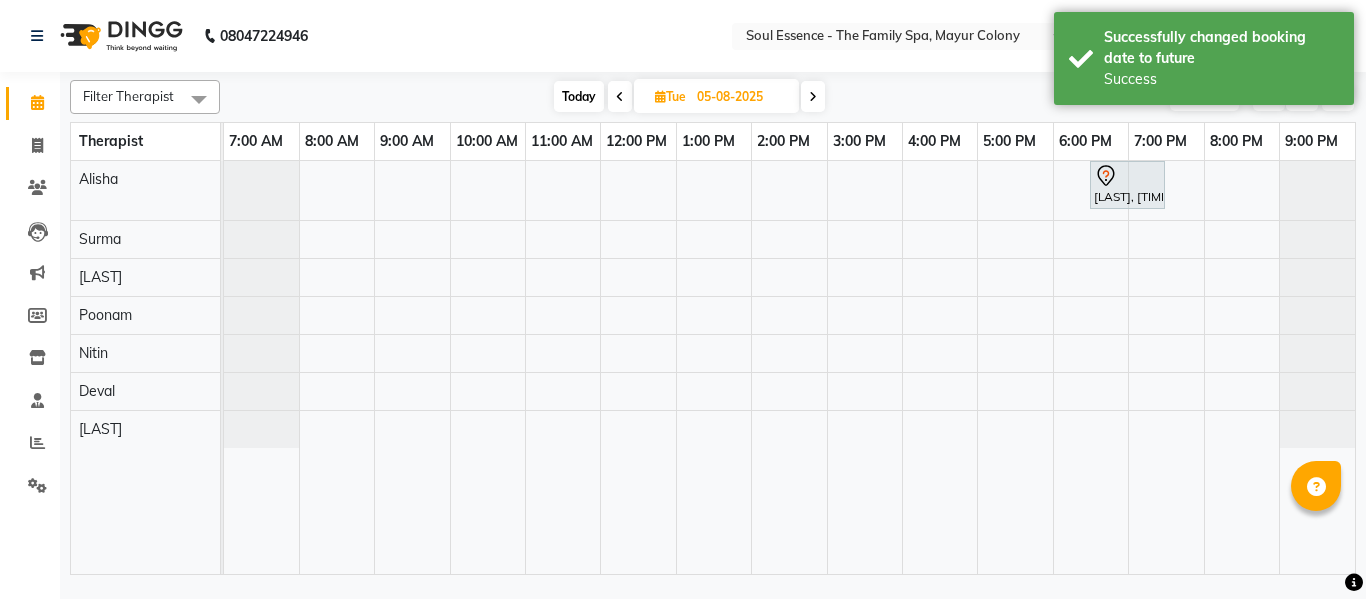 click on "Today" at bounding box center [579, 96] 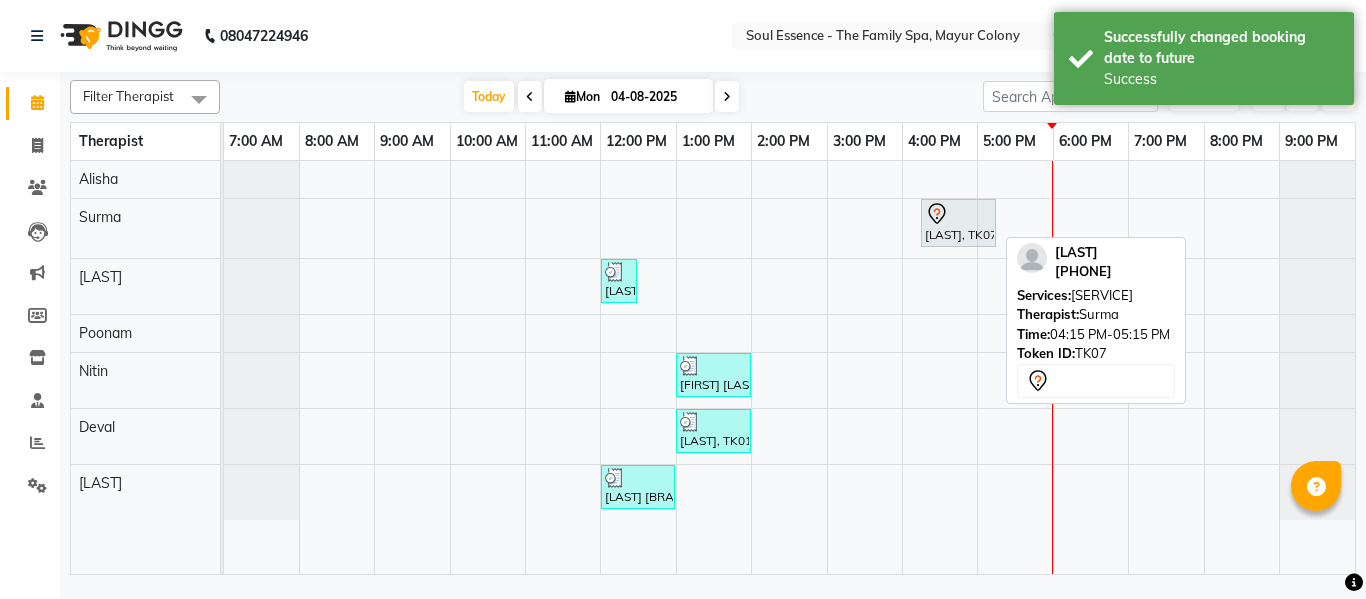 click on "[LAST], TK07, [TIME] - [TIME], [SERVICE]" at bounding box center [958, 223] 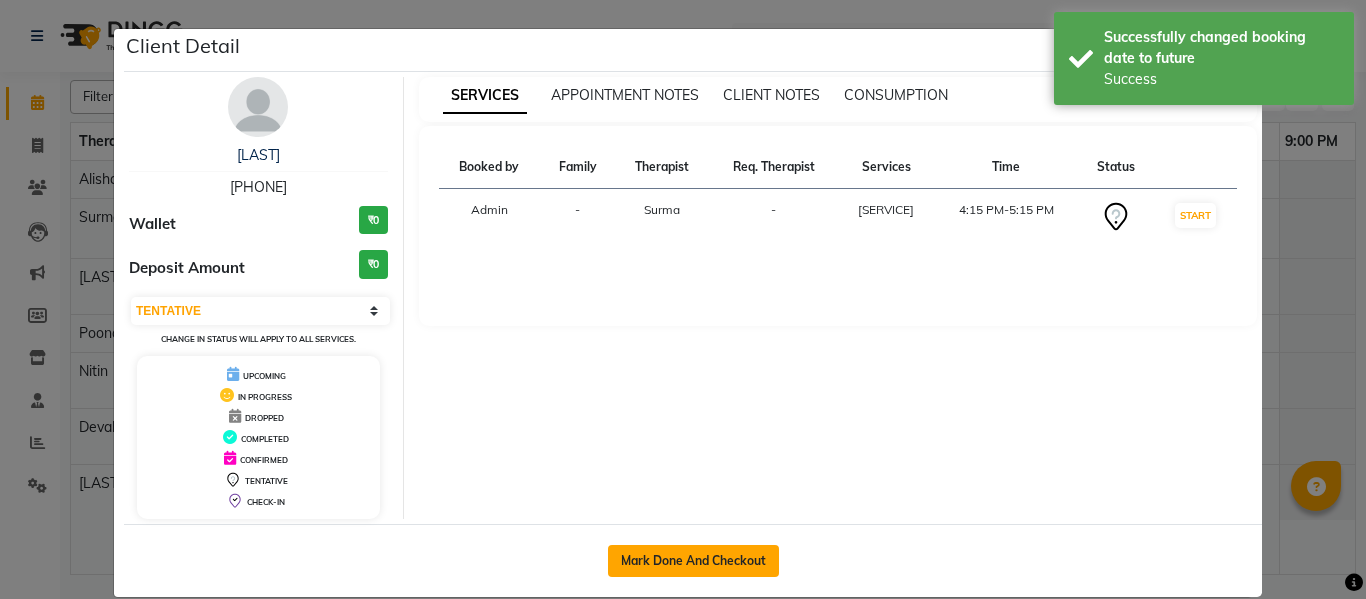 click on "Mark Done And Checkout" 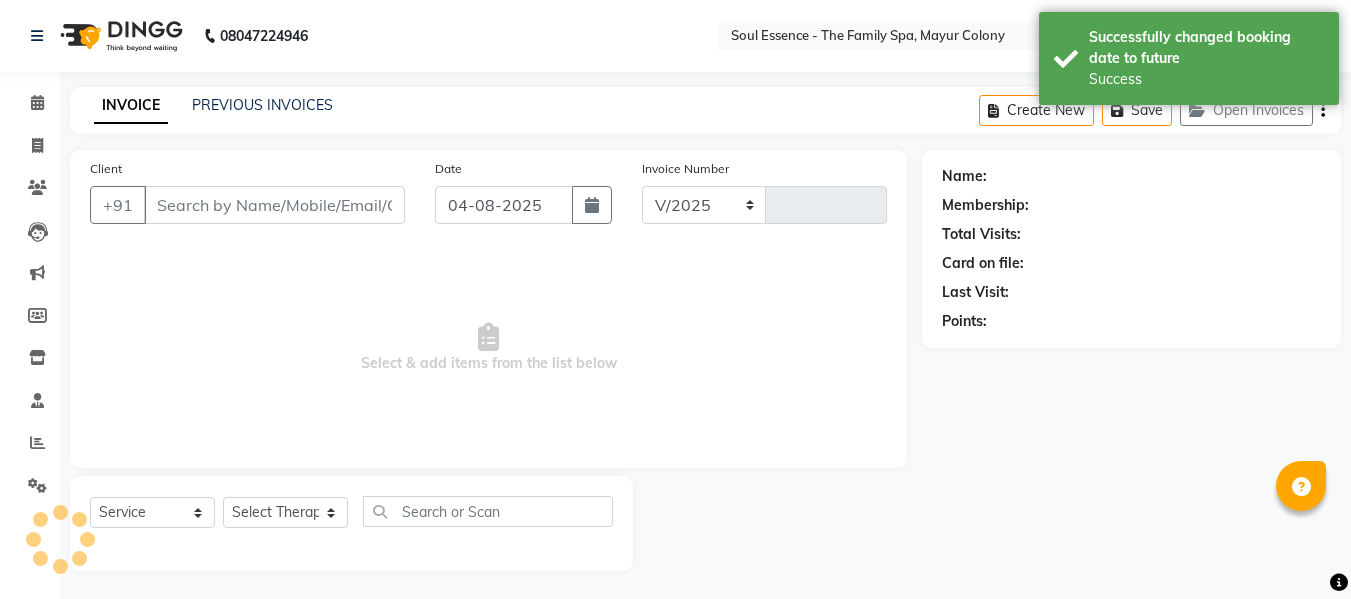 select on "774" 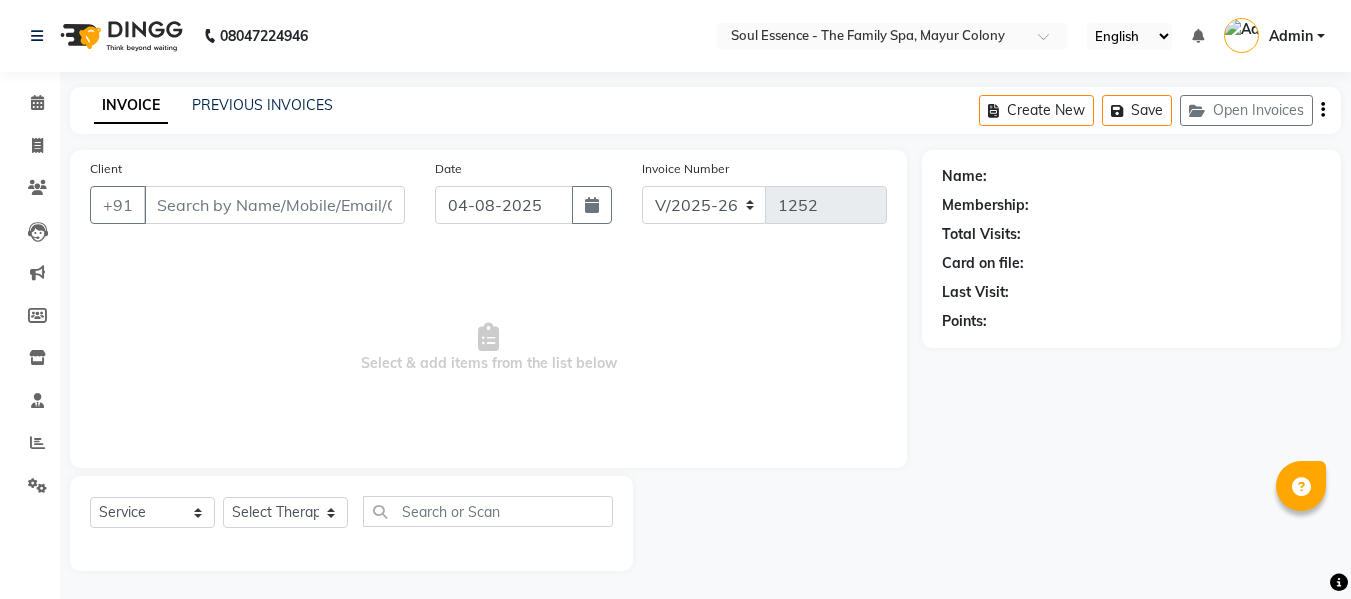 type on "[PHONE]" 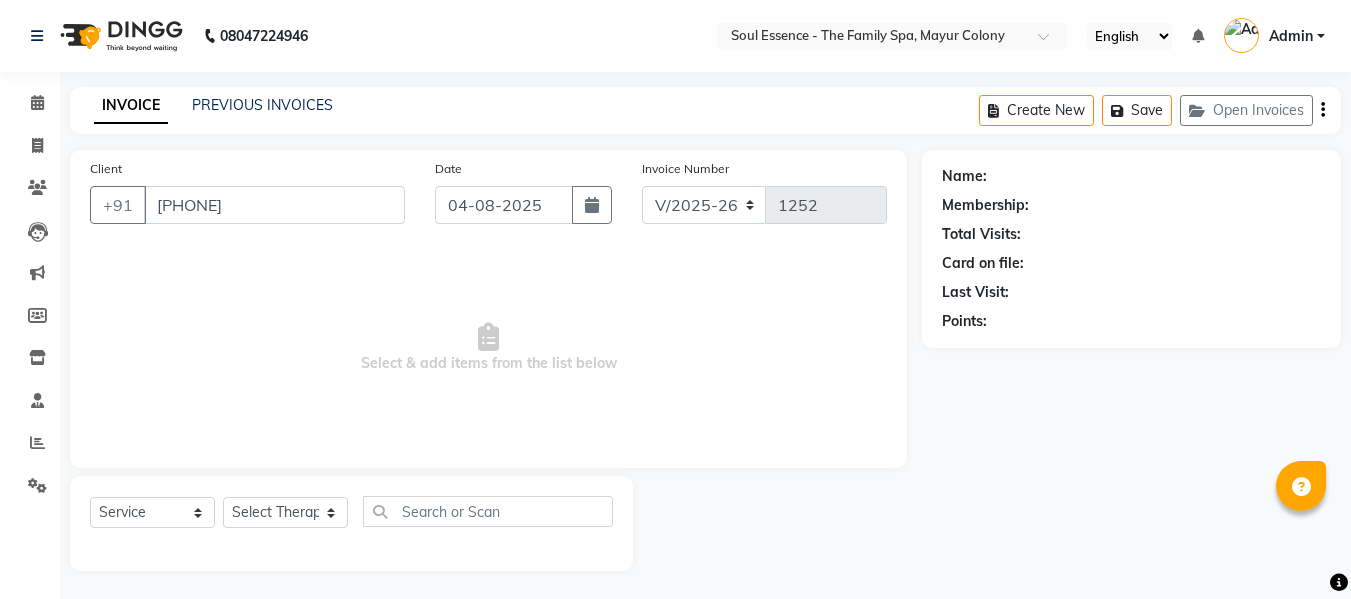 select on "[NUMBER]" 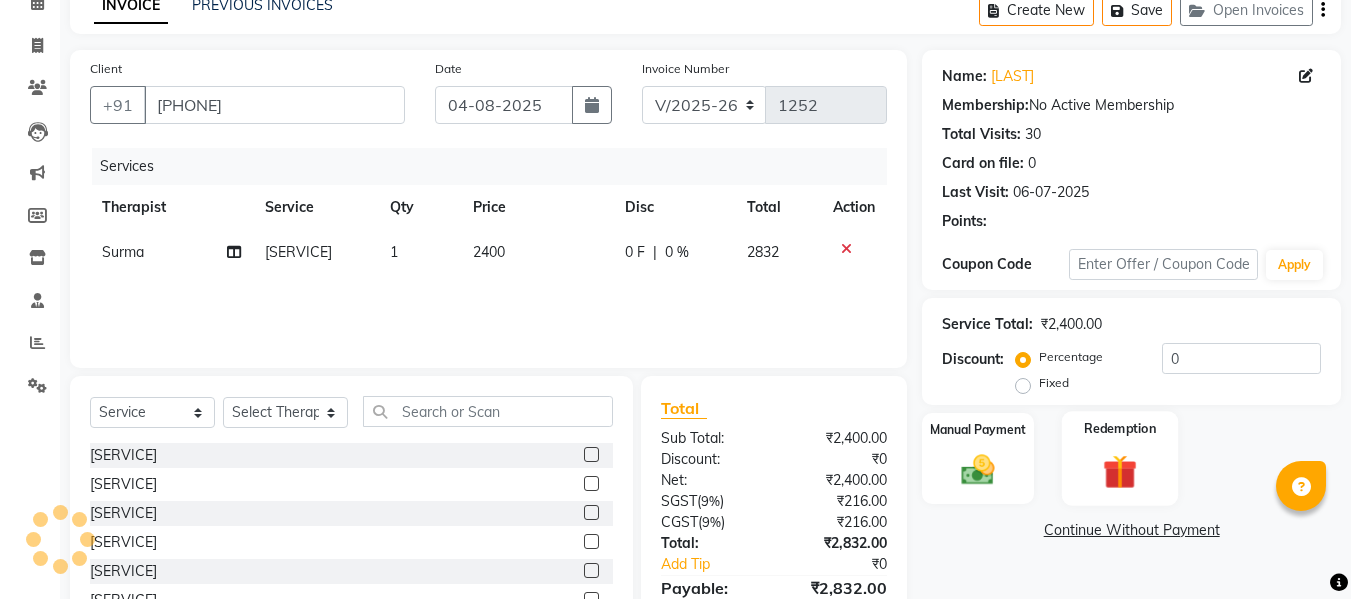 click 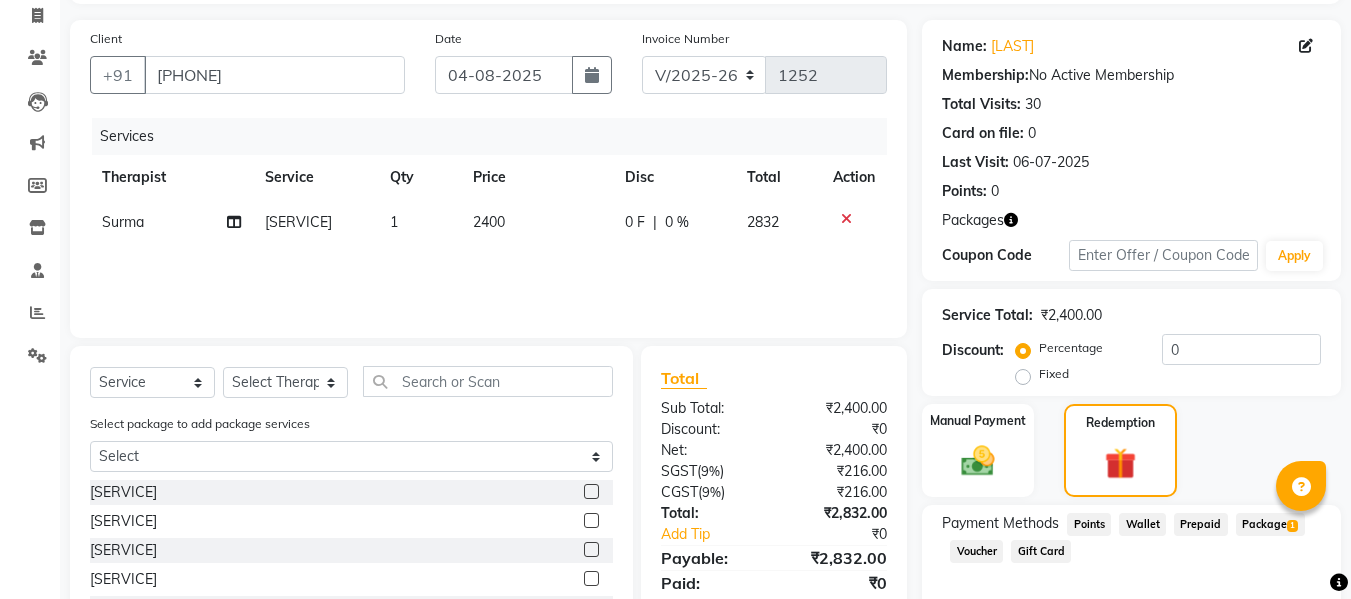scroll, scrollTop: 303, scrollLeft: 0, axis: vertical 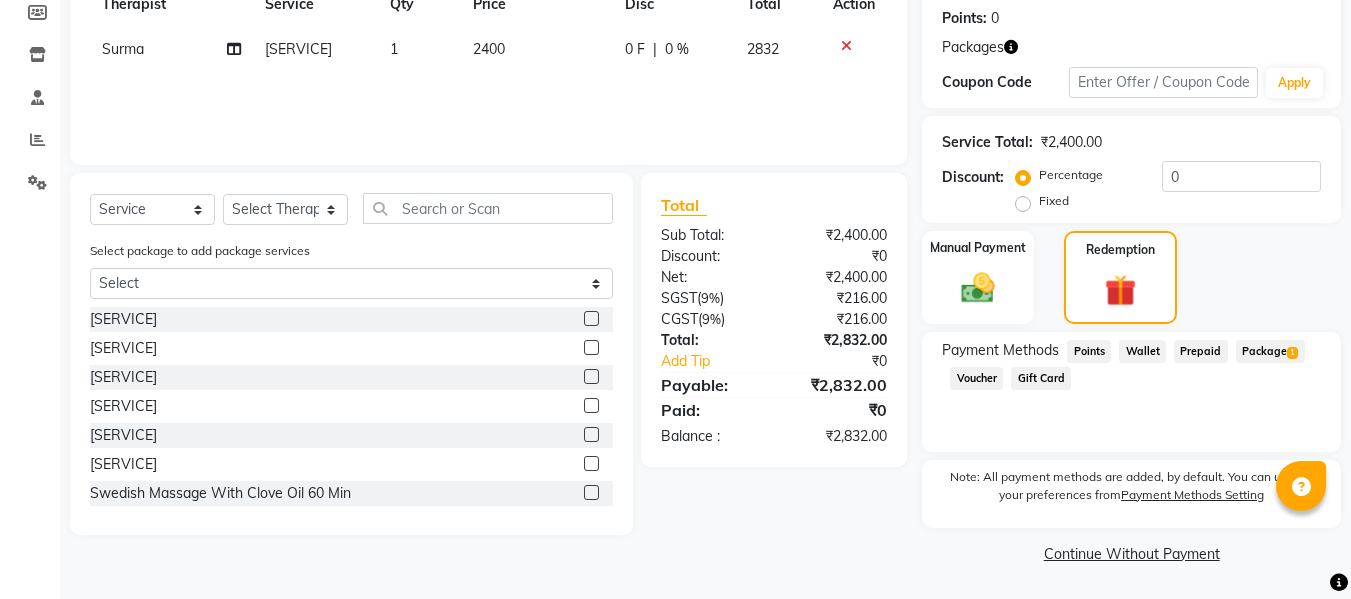 click on "Package  1" 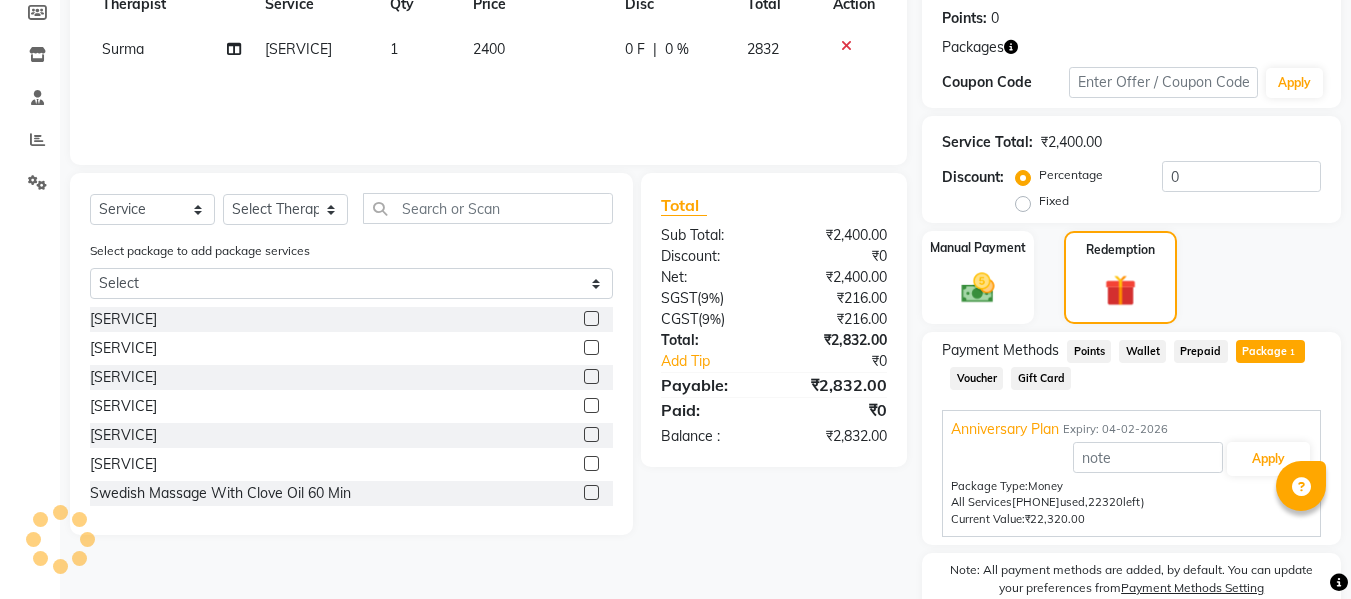 scroll, scrollTop: 396, scrollLeft: 0, axis: vertical 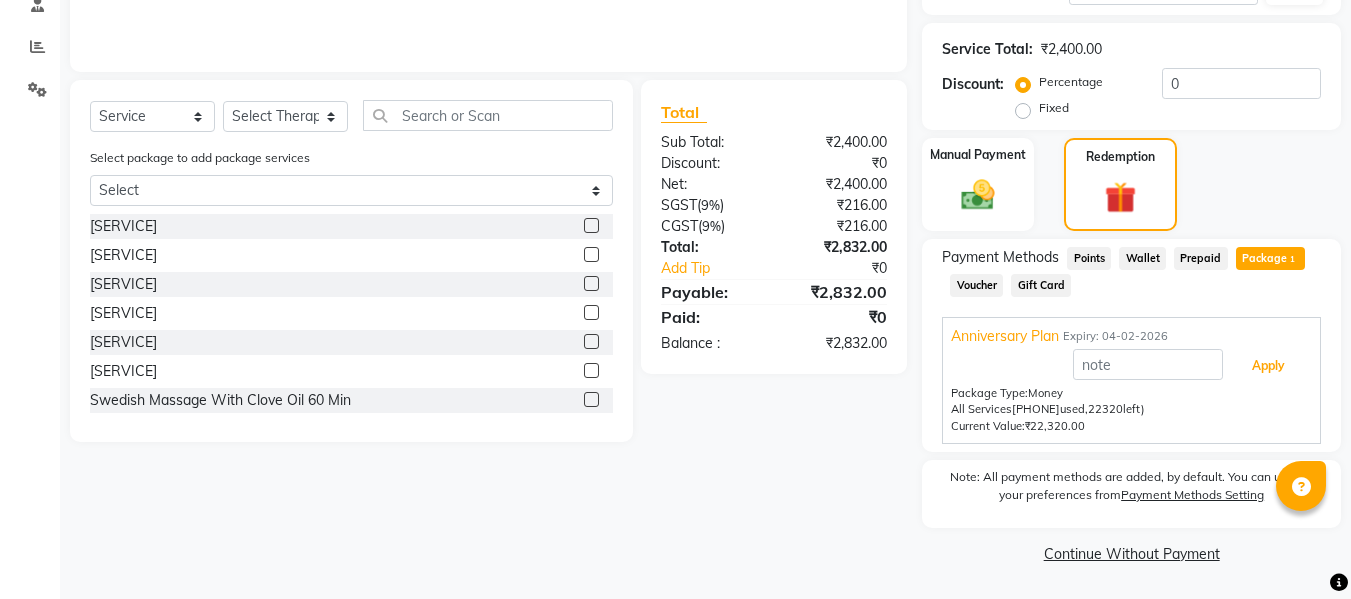 click on "Apply" at bounding box center [1268, 366] 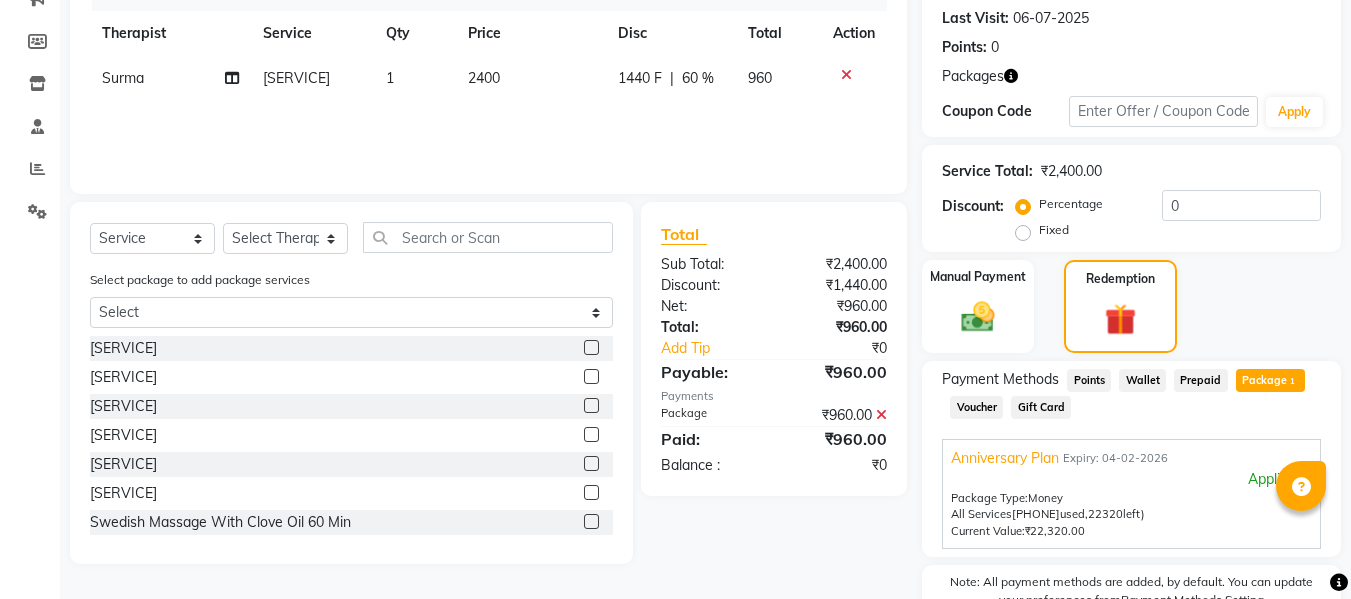 scroll, scrollTop: 0, scrollLeft: 0, axis: both 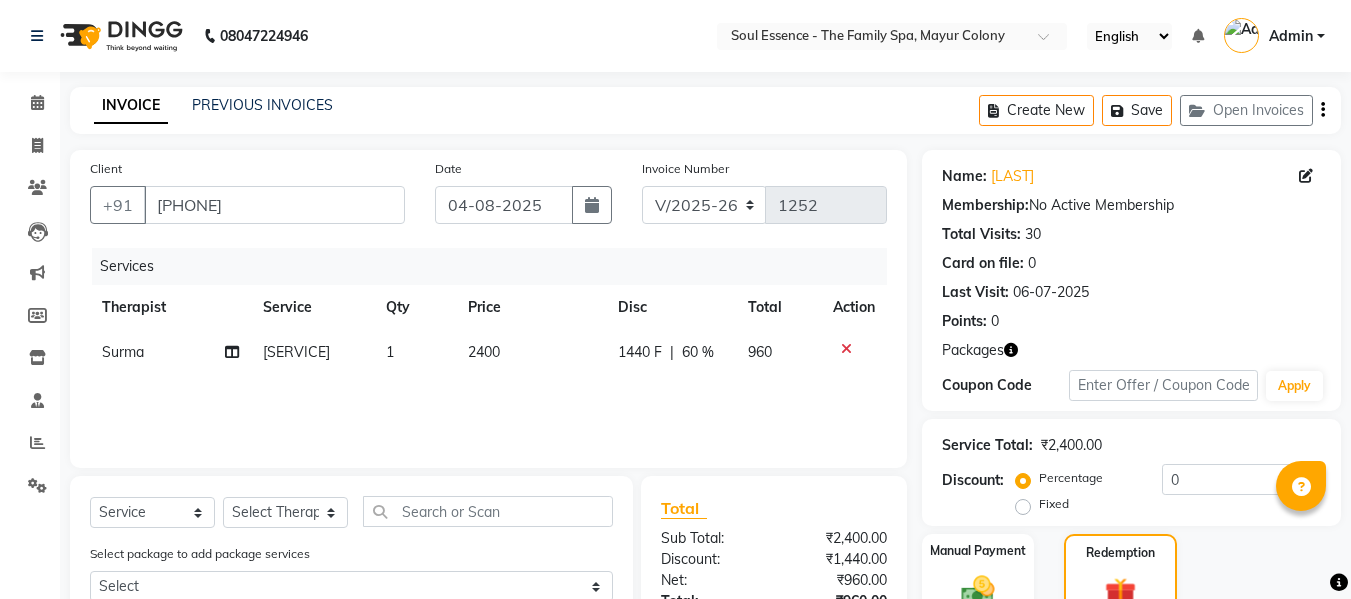 click on "1440 F | 60 %" 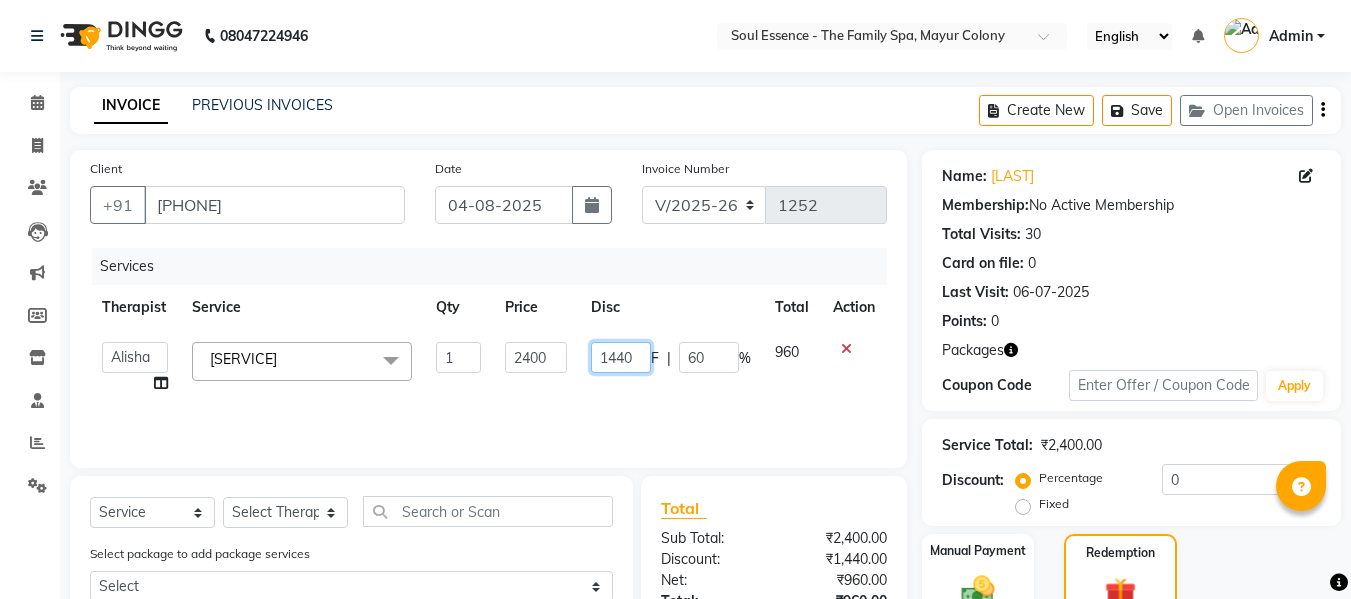 click on "1440" 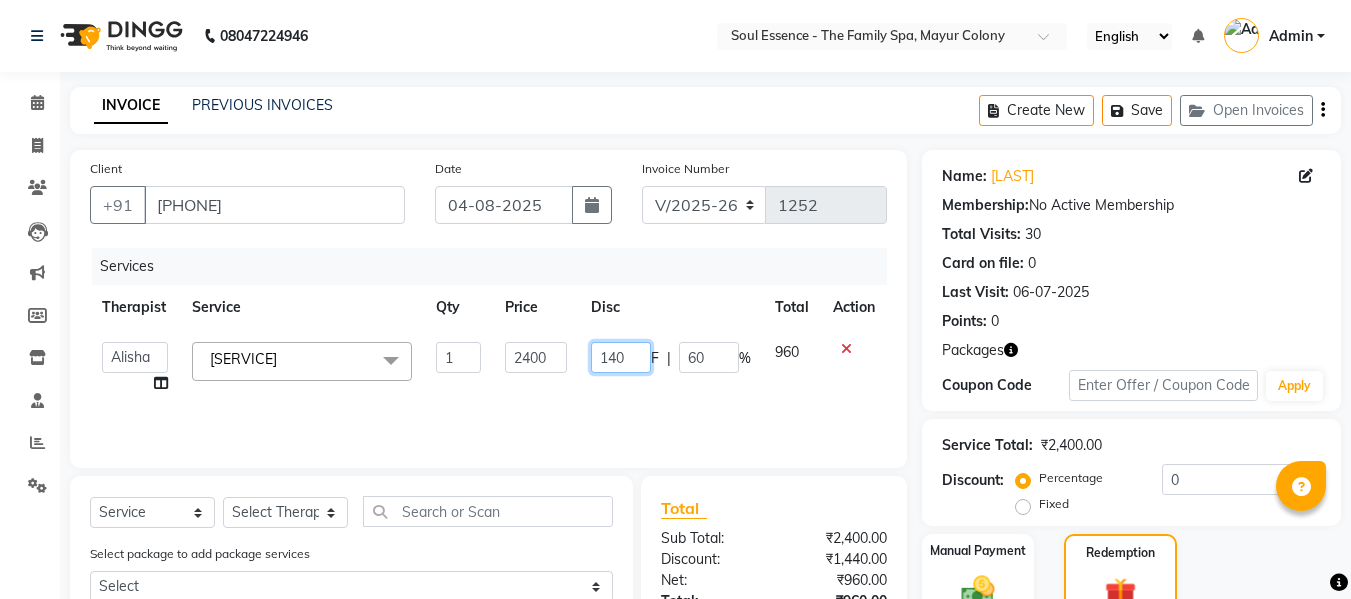 type on "1400" 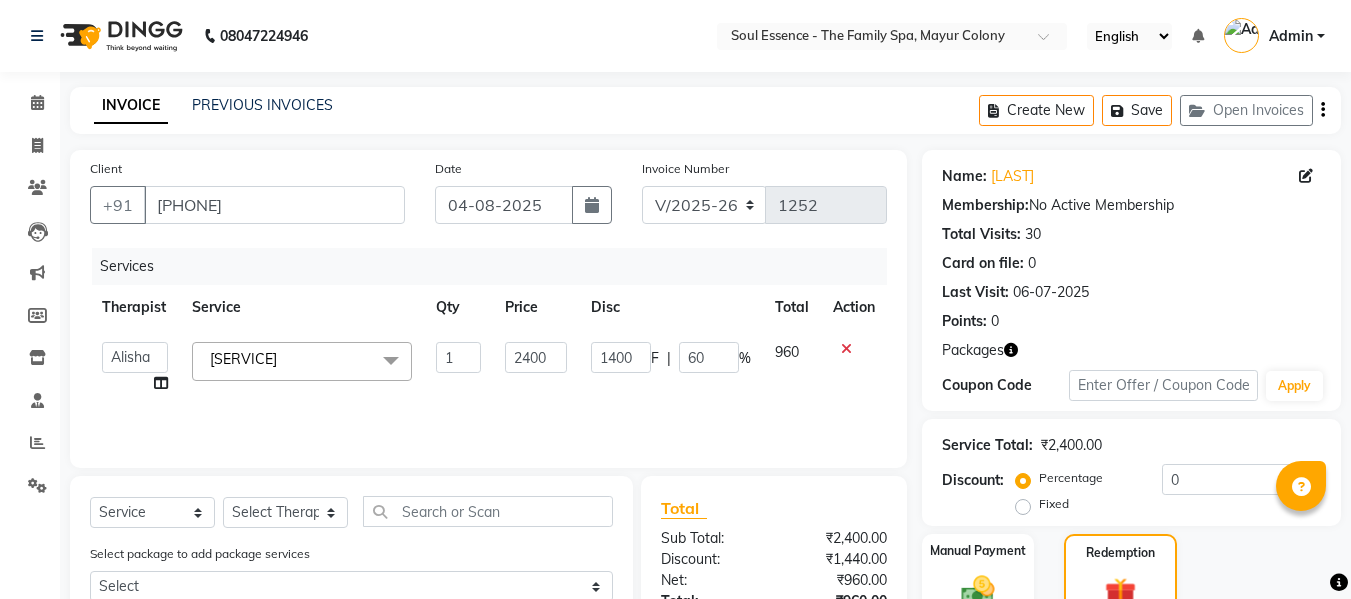 click on "Disc" 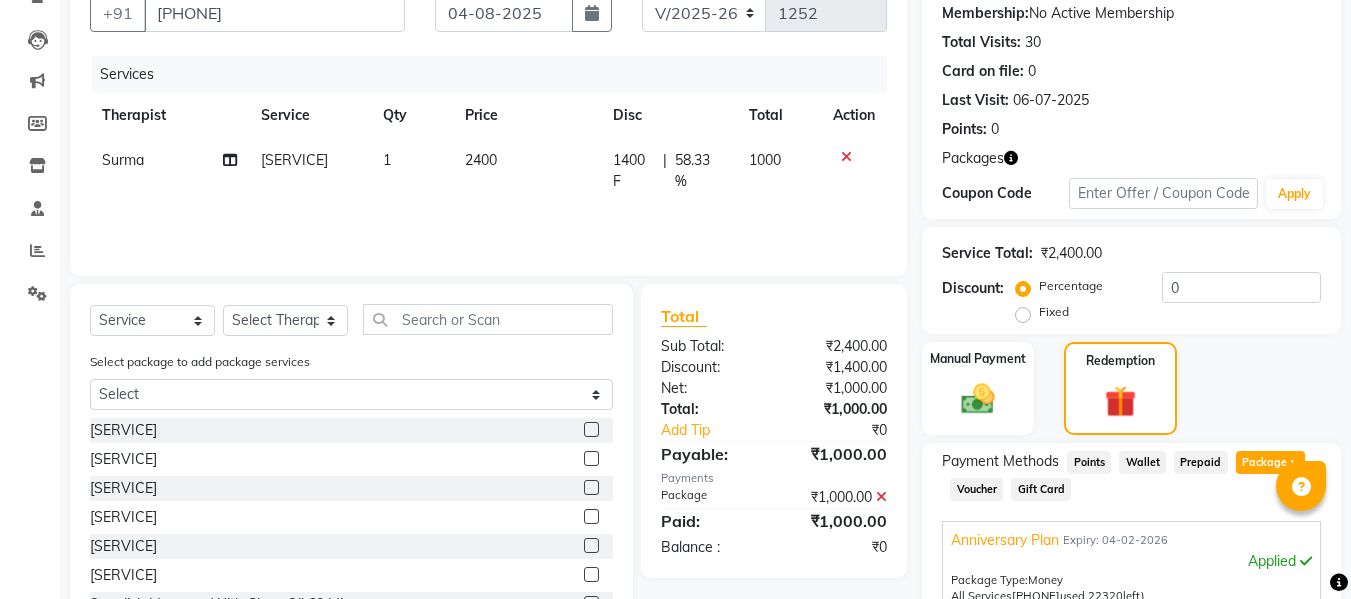 scroll, scrollTop: 492, scrollLeft: 0, axis: vertical 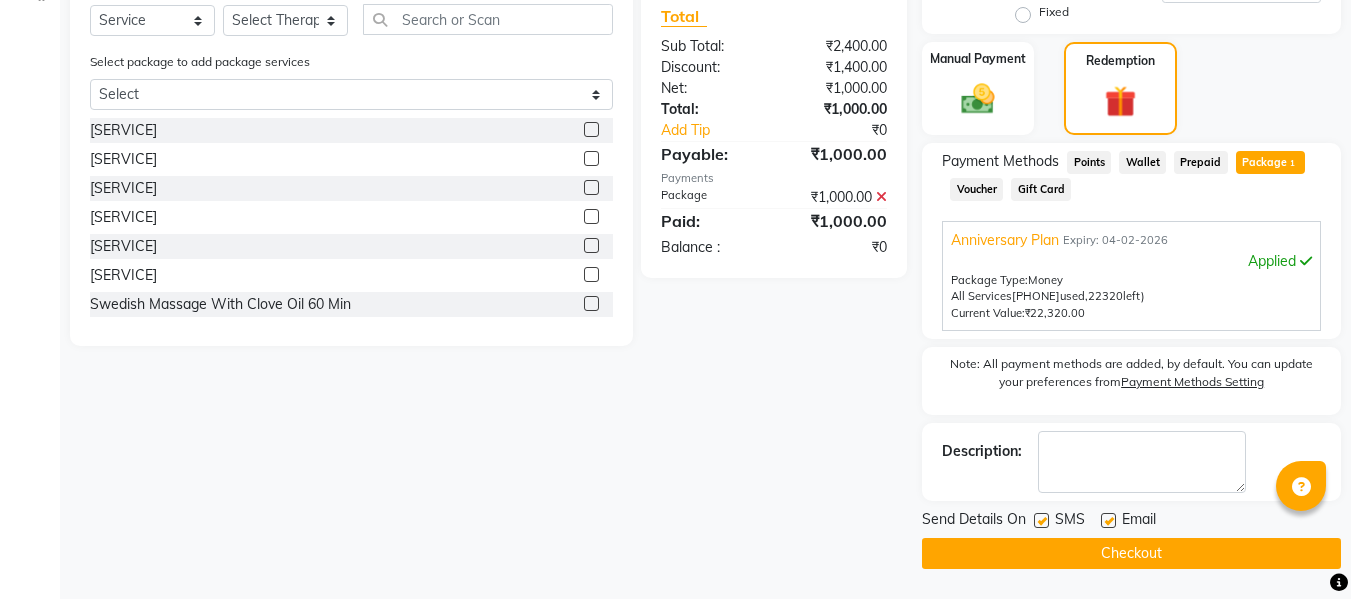 click 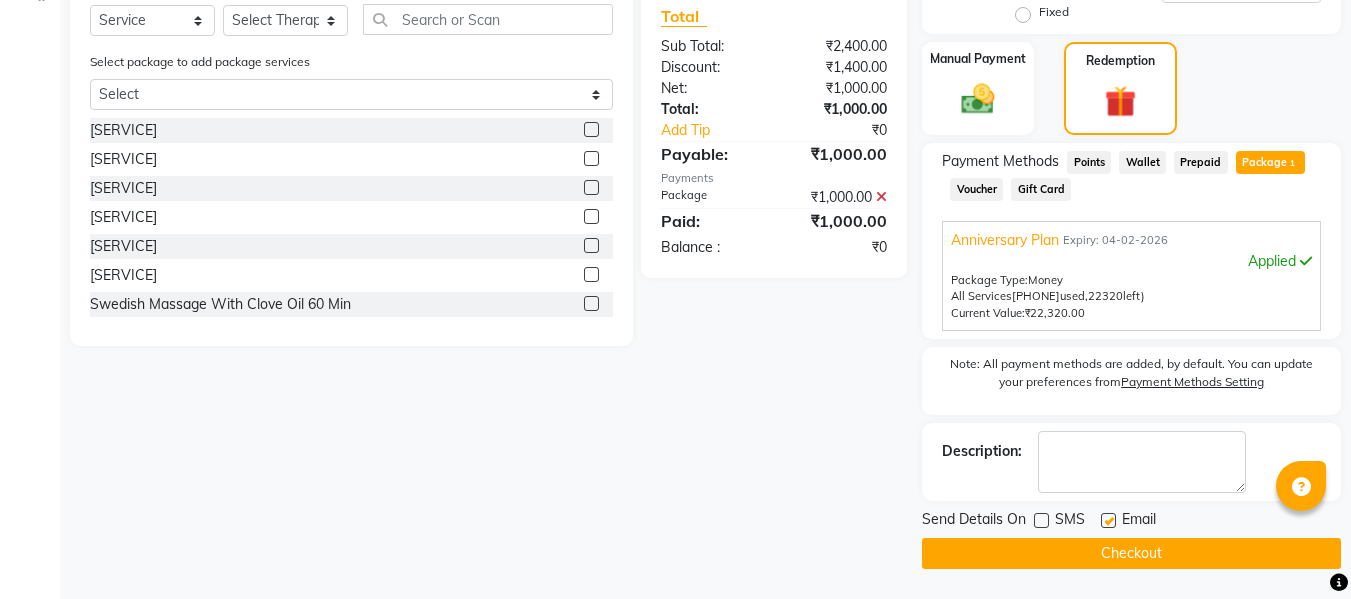 click on "INVOICE PREVIOUS INVOICES Create New   Save   Open Invoices  Client +91 [PHONE] Date [DATE] Invoice Number V/[YEAR] V/[YEAR]-[YEAR] [NUMBER] Services Therapist Service Qty Price Disc Total Action Surma [SERVICE] 1 [PRICE] [PRICE] F | 58.33 % [PRICE] Select  Service  Product  Membership  Package Voucher Prepaid Gift Card  Select Therapist Alisha Deval Gauri Thorath Nitin Poonam pradyumna Surma Select package to add package services Select Anniversary Plan [SERVICE]  [SERVICE]  [SERVICE]  [SERVICE]  [SERVICE]  [SERVICE]  [SERVICE]  [SERVICE]  [SERVICE]  [SERVICE]  [SERVICE]  [SERVICE]  [SERVICE]  [SERVICE]  Total" 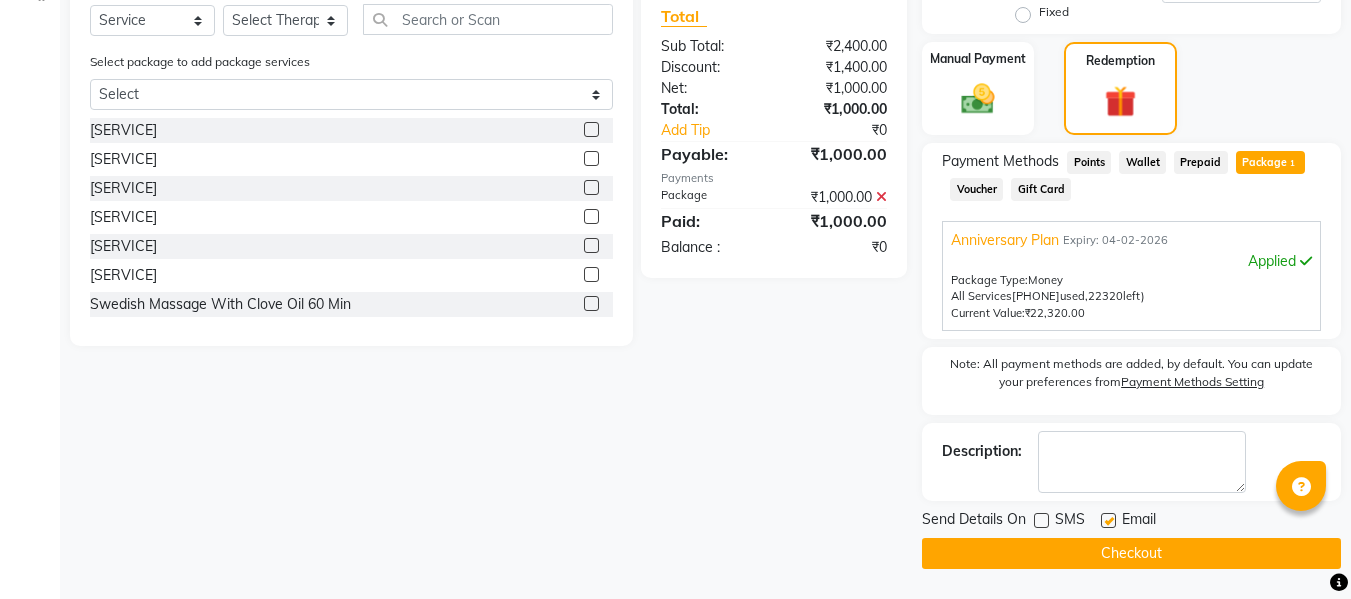 click on "Checkout" 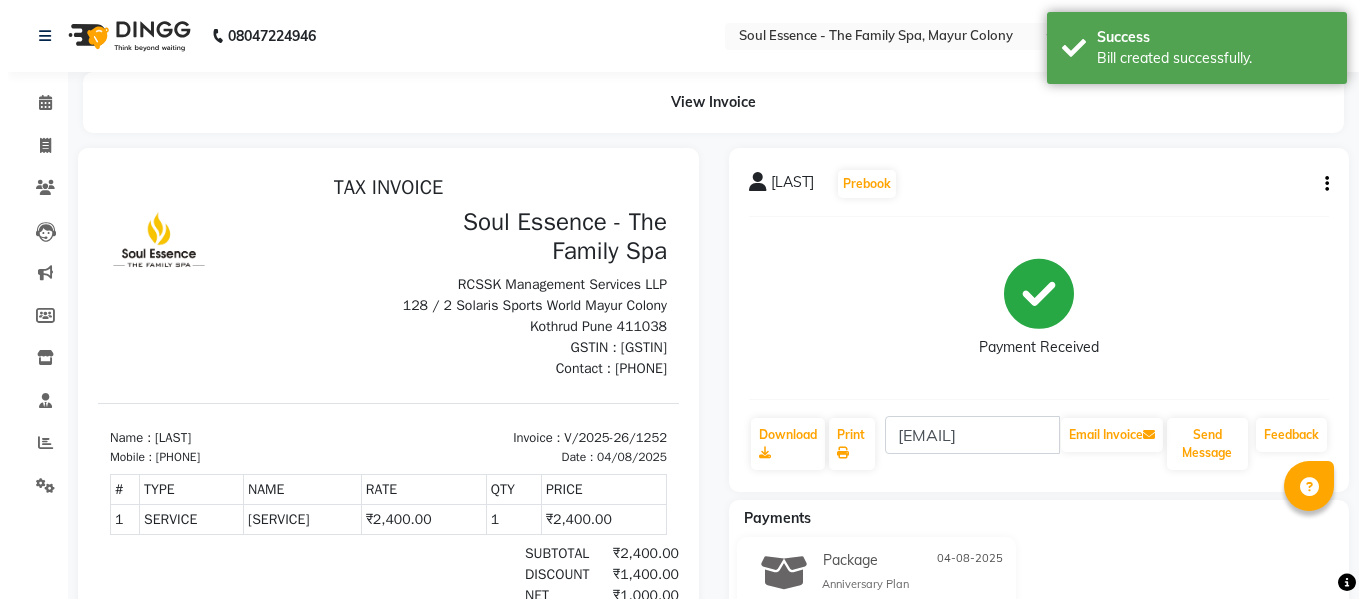 scroll, scrollTop: 0, scrollLeft: 0, axis: both 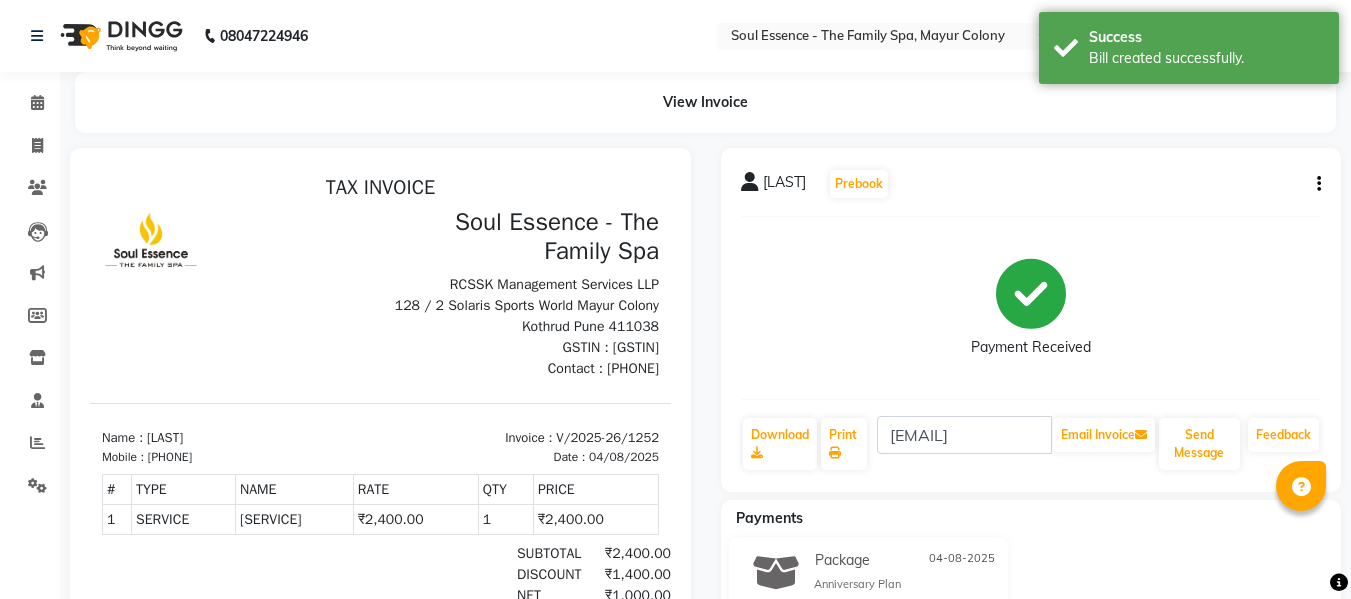 click on "Calendar" 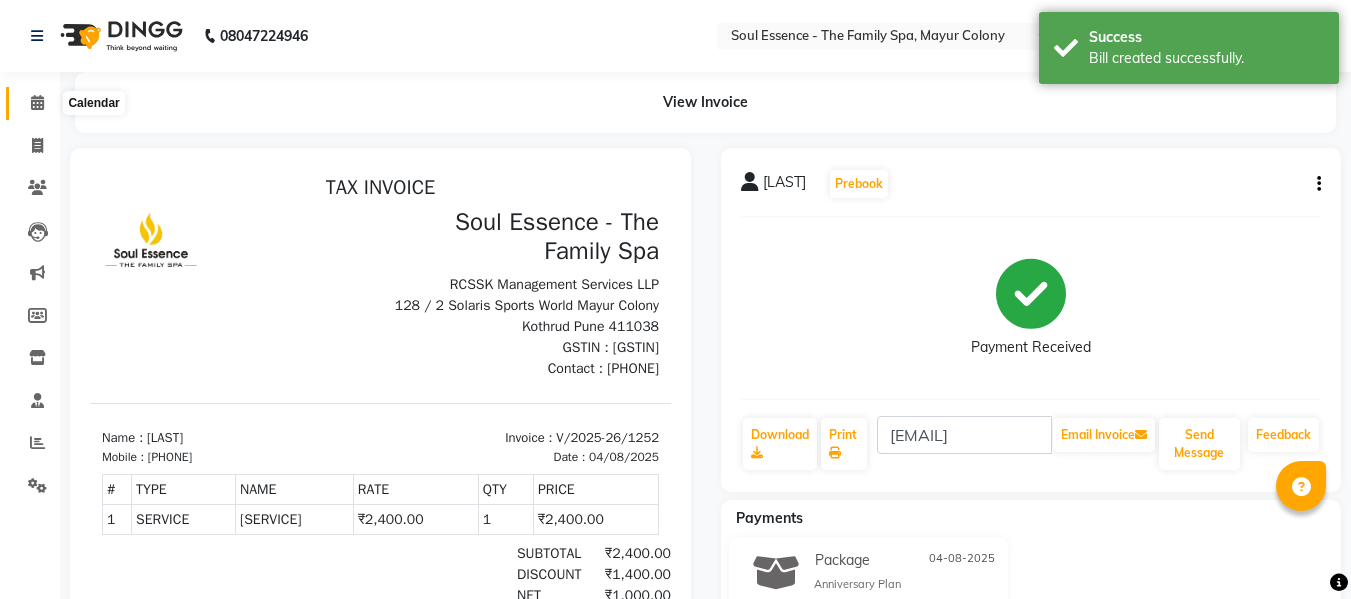click 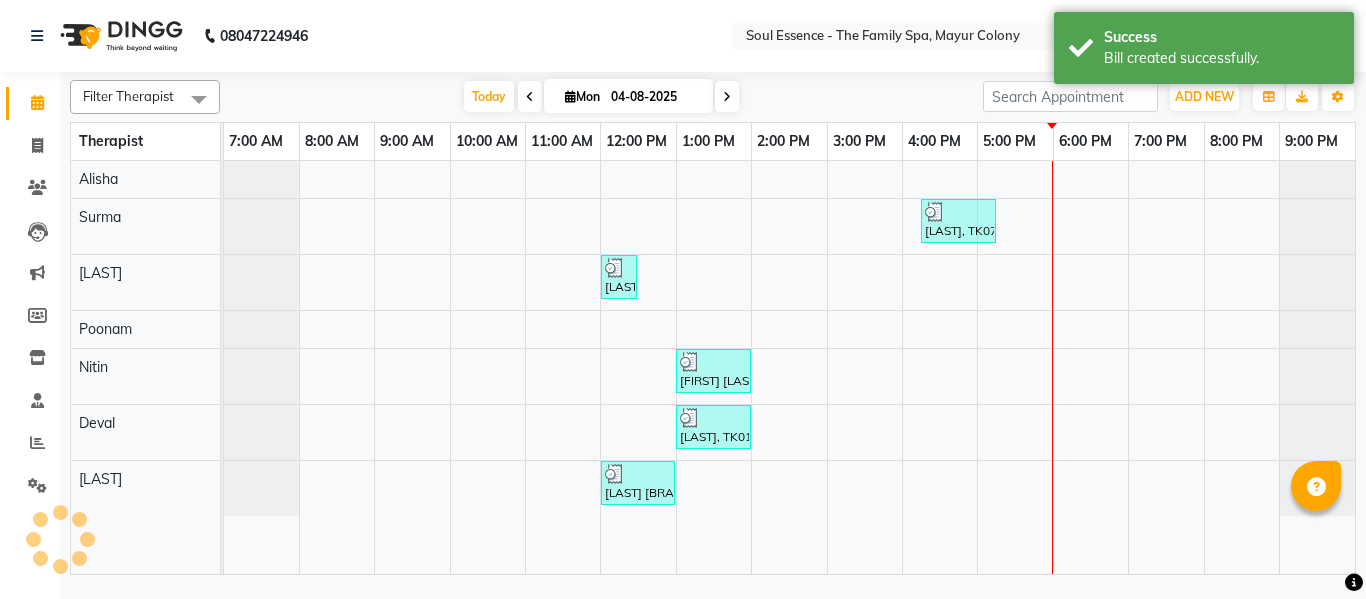 click at bounding box center [727, 96] 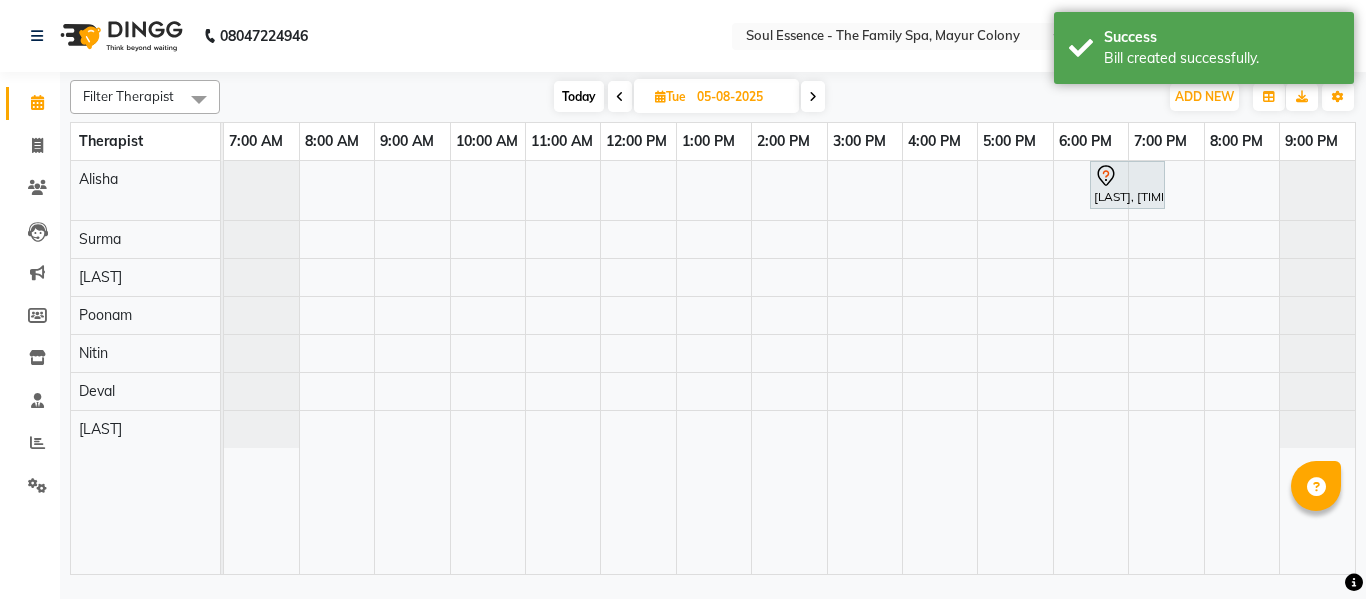 click on "Today" at bounding box center (579, 96) 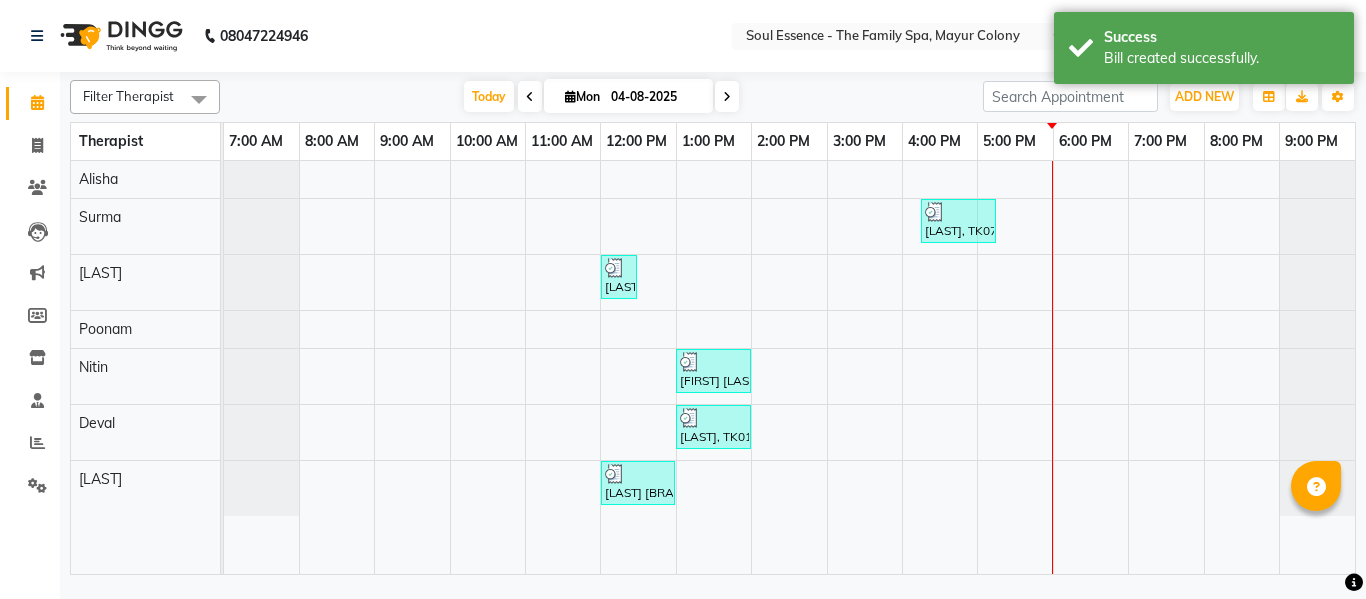 click on "[PHONE] Select Location × Soul Essence - The Family Spa, Mayur Colony English ENGLISH Español العربية मराठी हिंदी ગુજરાતી தமிழ் 中文 Notifications nothing to show Admin Manage Profile Change Password Sign out  Version:3.16.0" 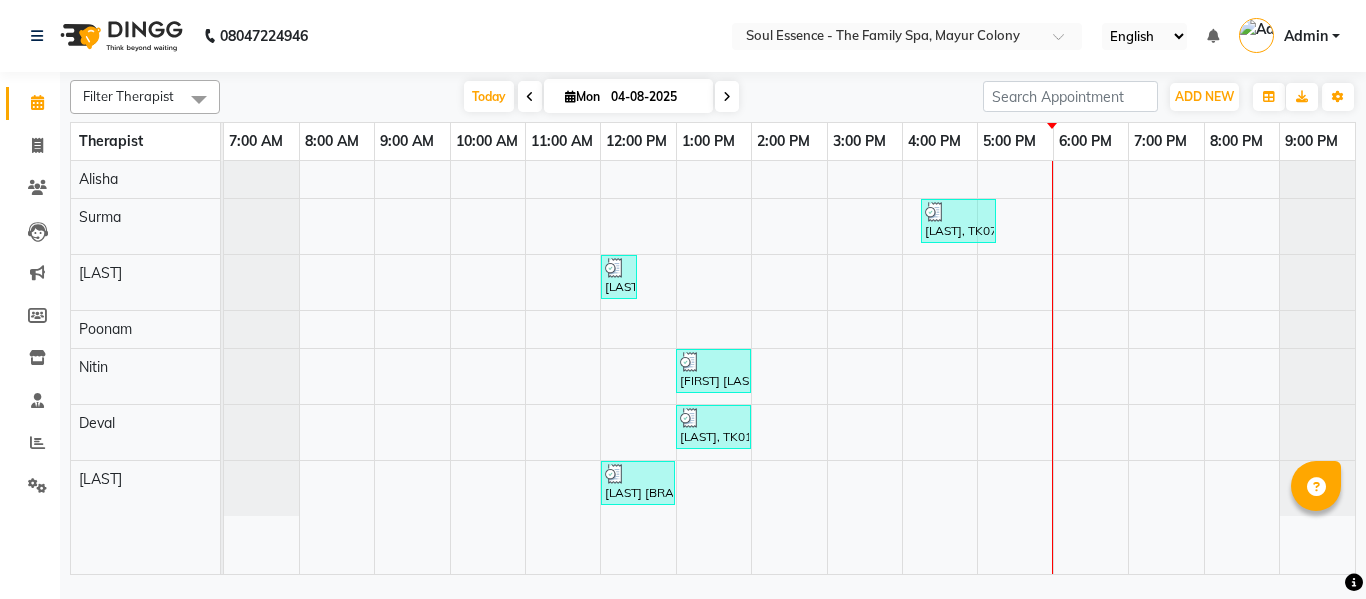 click at bounding box center [727, 96] 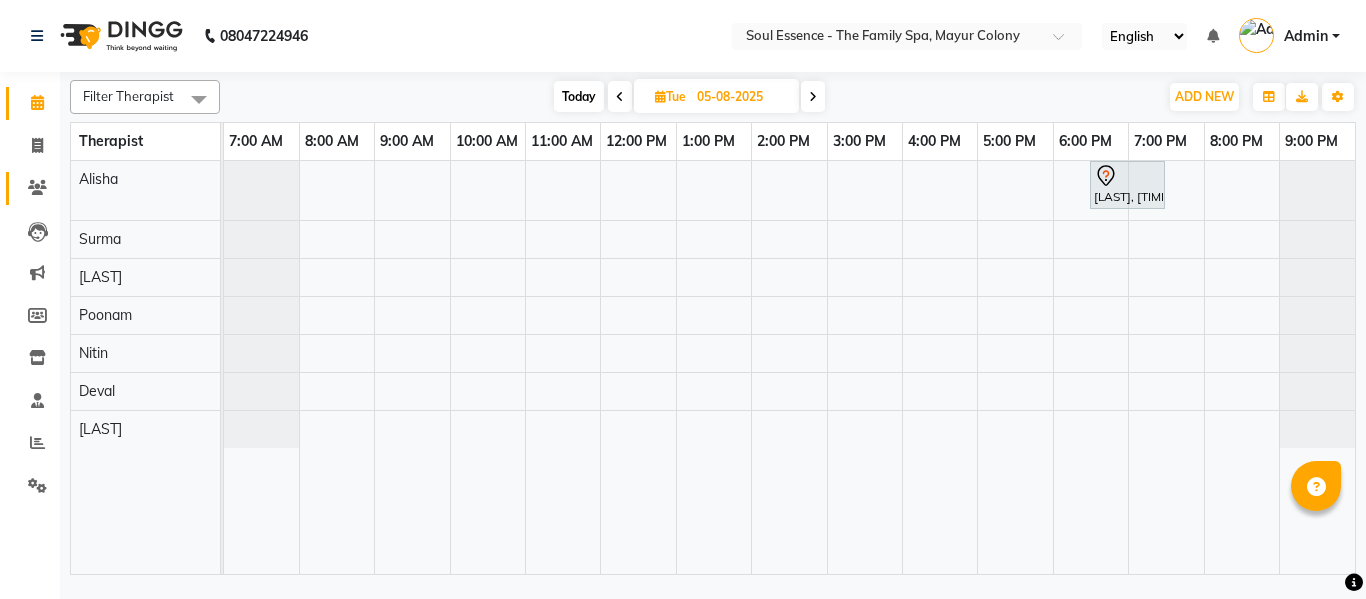 click 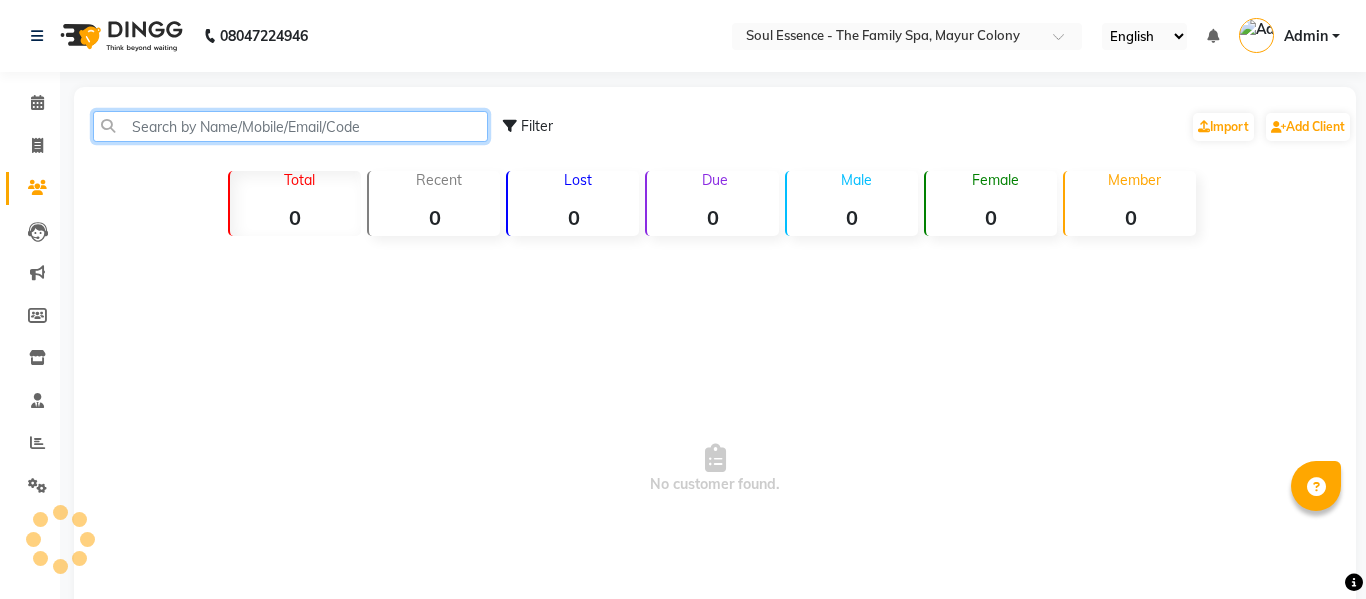 click 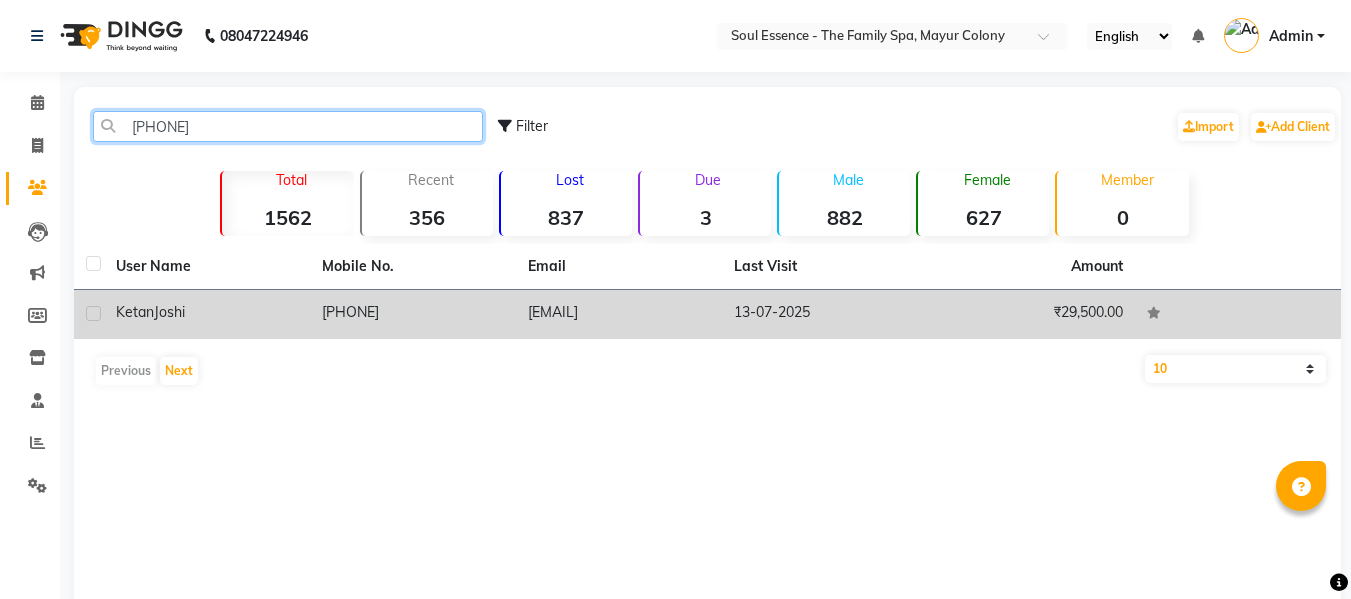 type on "[PHONE]" 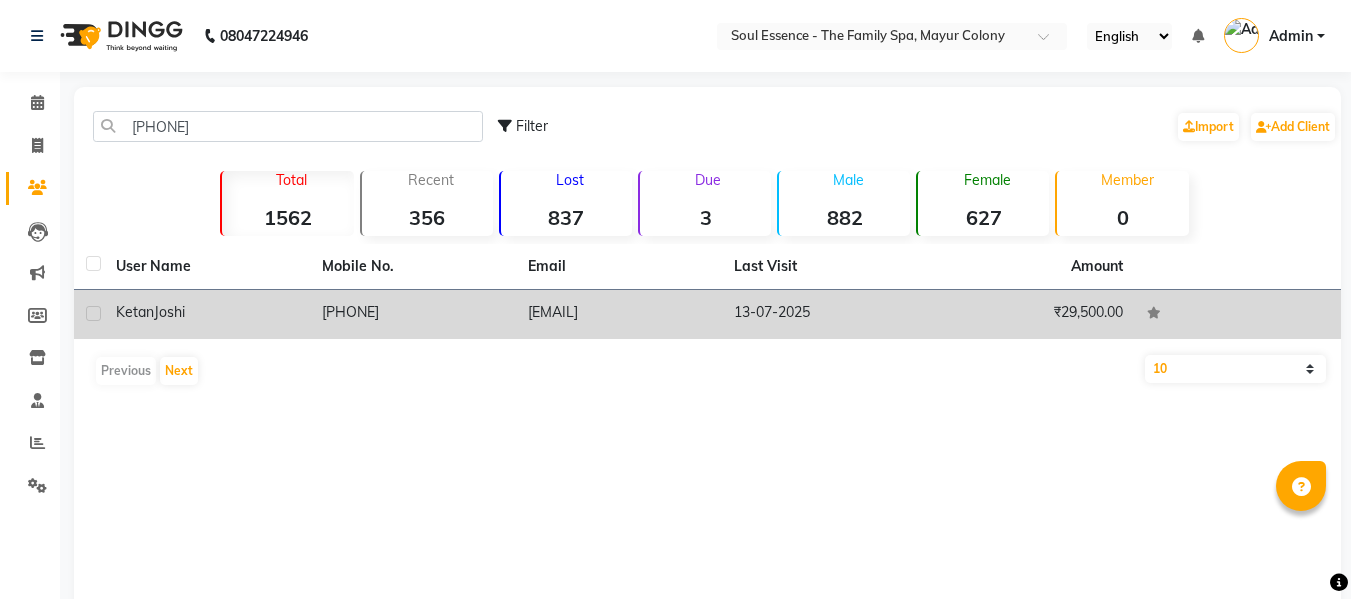 click on "[PHONE]" 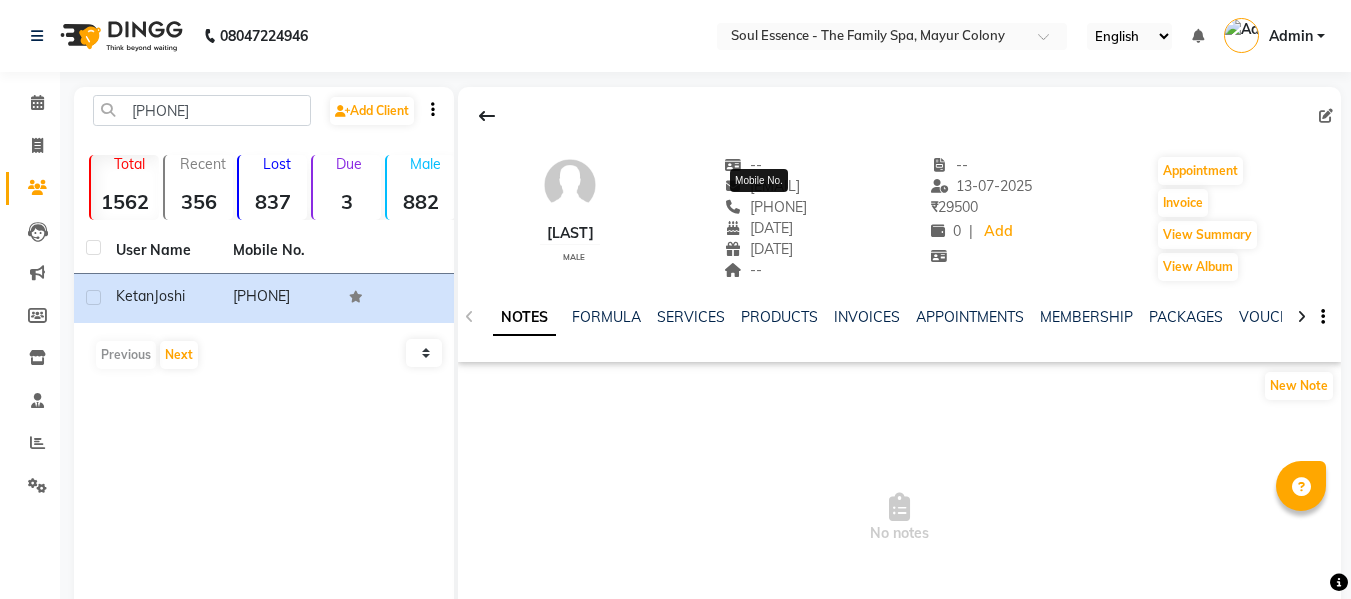 click on "[PHONE]" 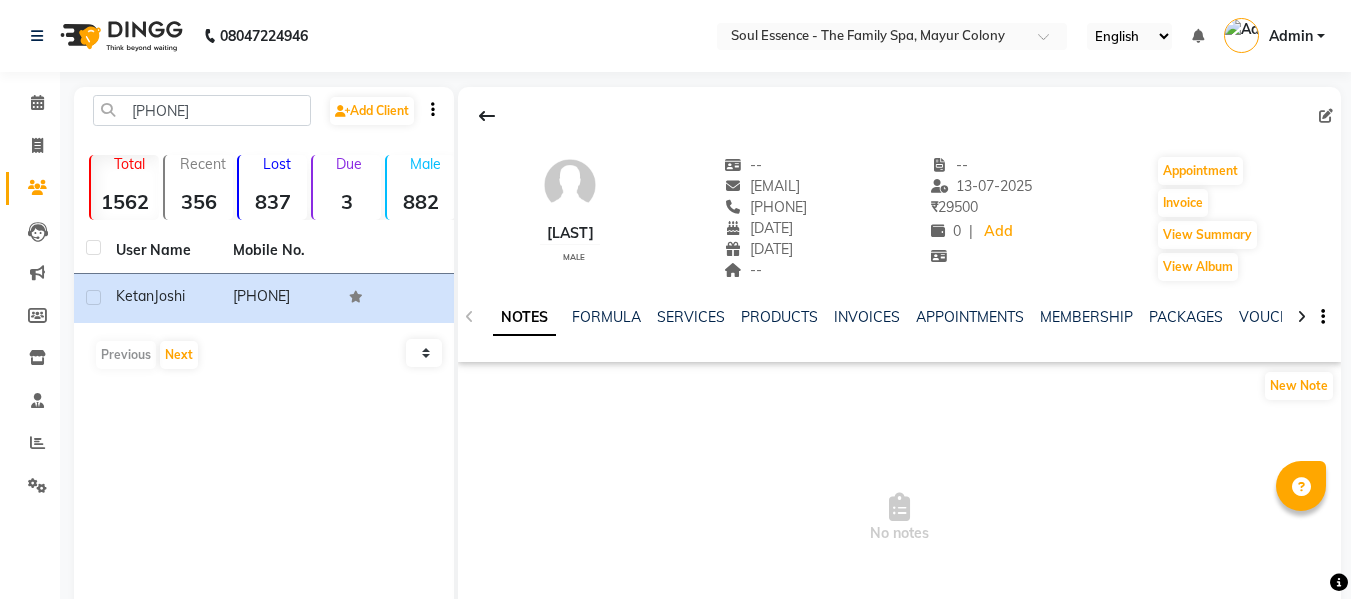 click on "[PHONE]" 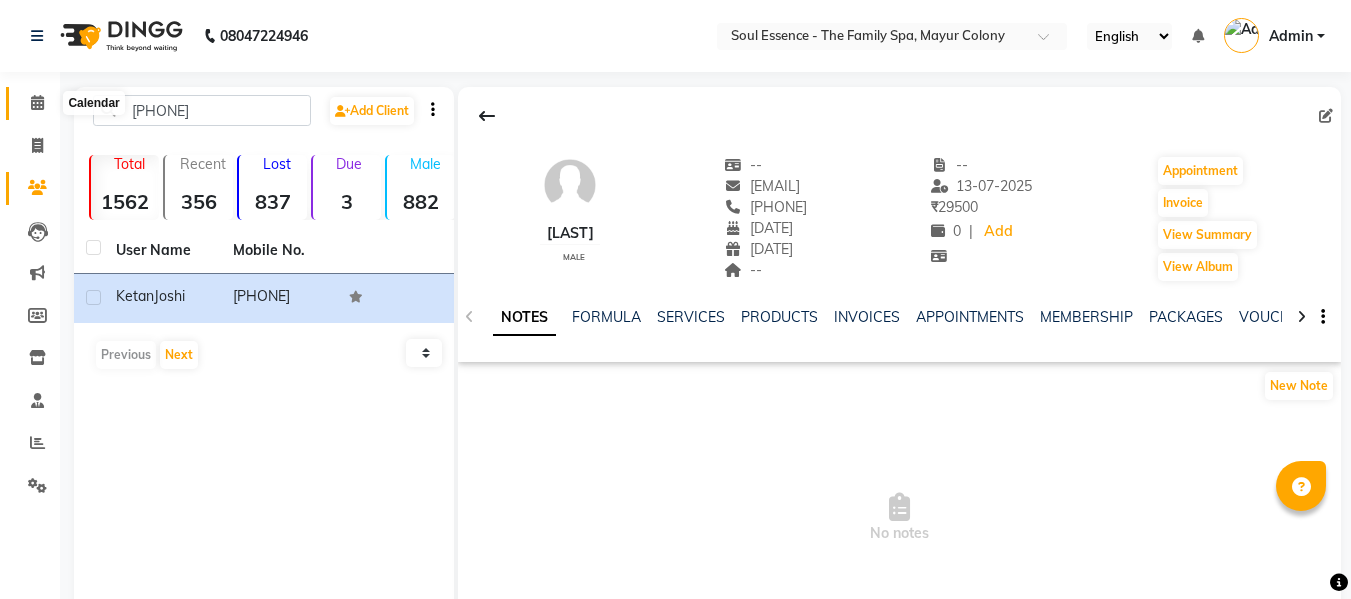 click 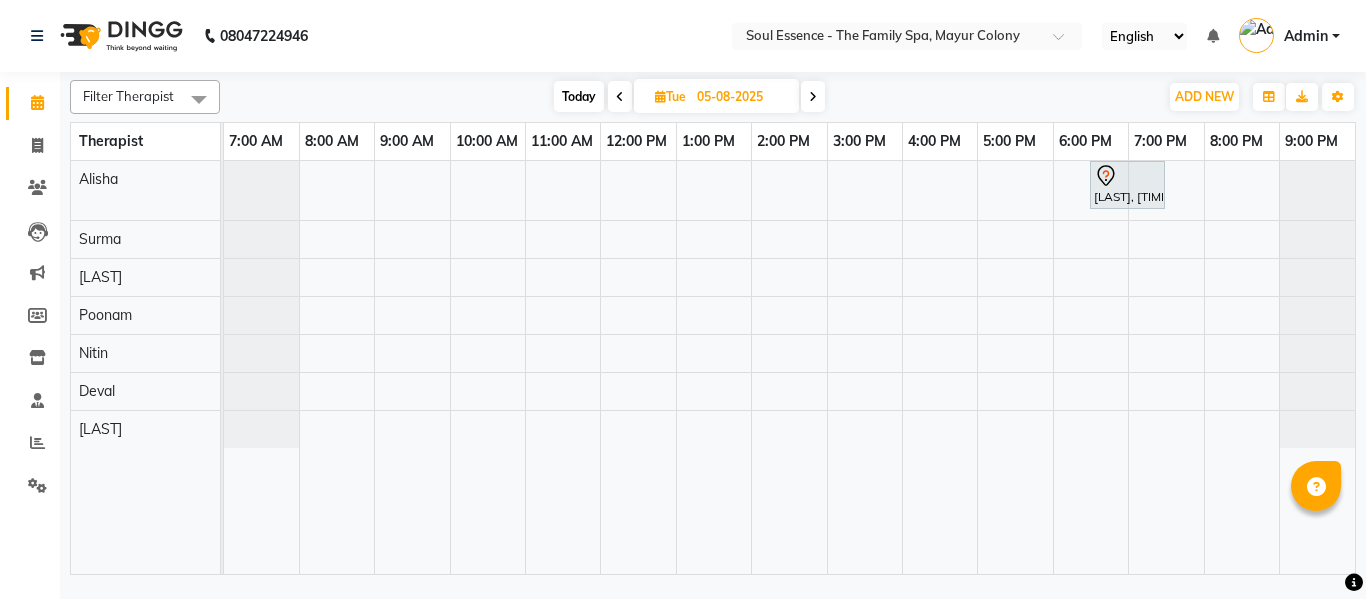 click on "05-08-2025" at bounding box center [741, 97] 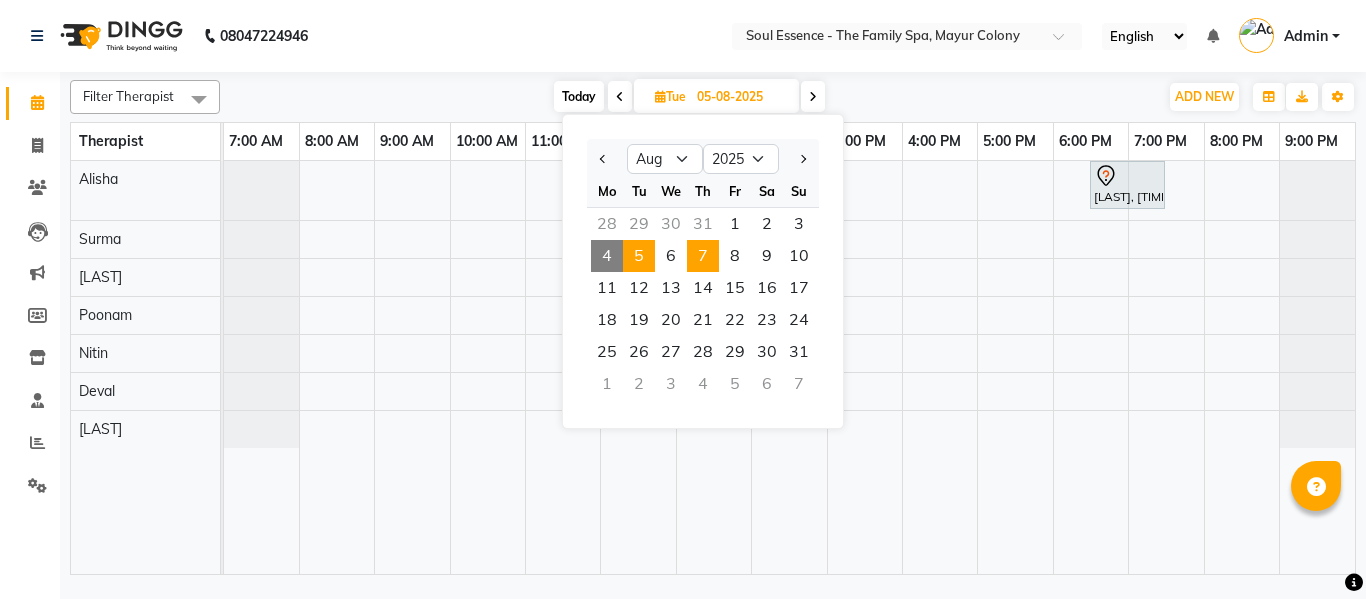 click on "7" at bounding box center (703, 256) 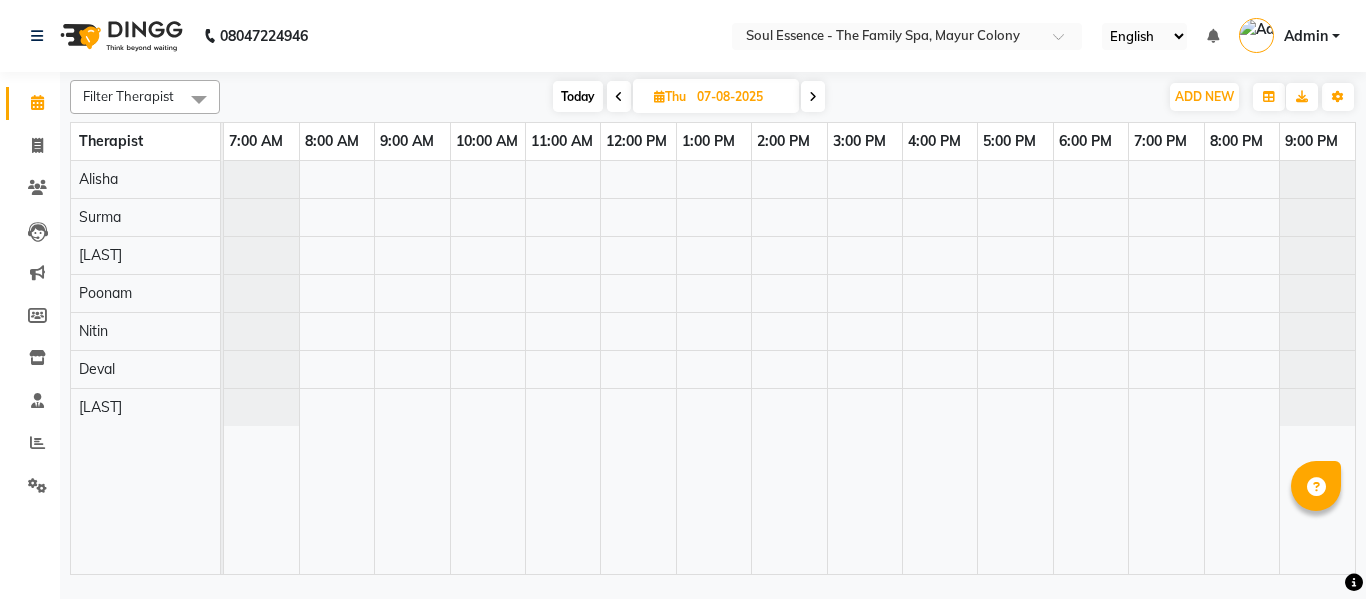 click at bounding box center (789, 367) 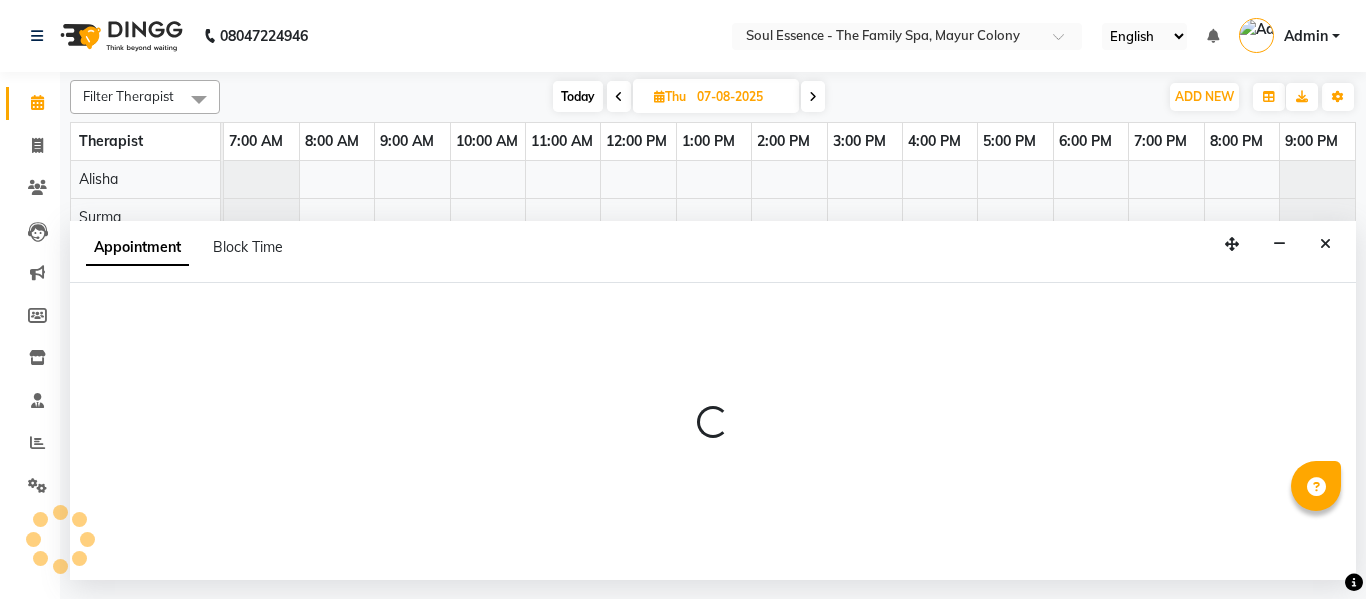 select on "[NUMBER]" 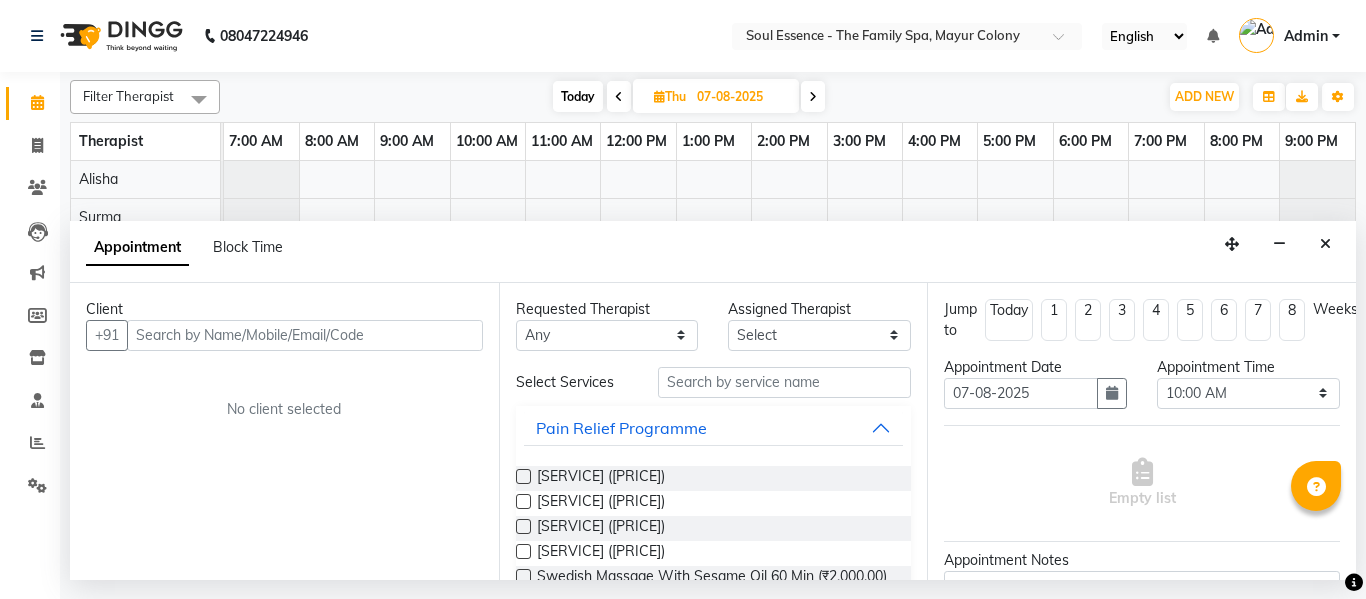 click at bounding box center (305, 335) 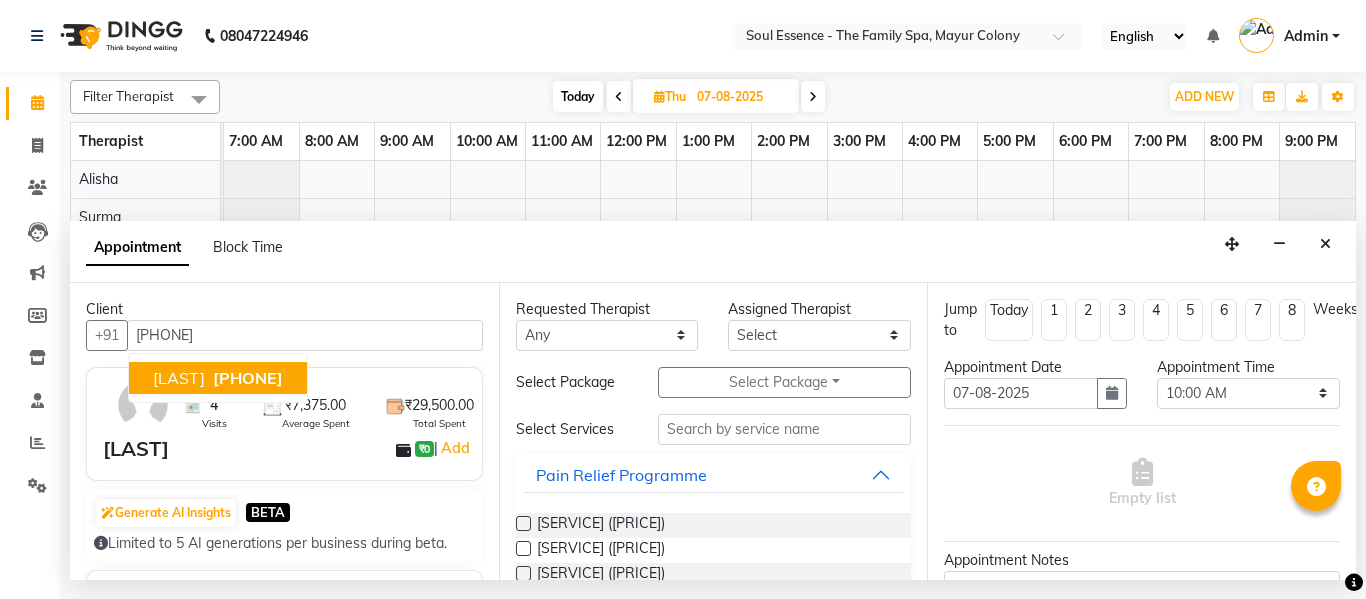 click on "[LAST]" at bounding box center (179, 378) 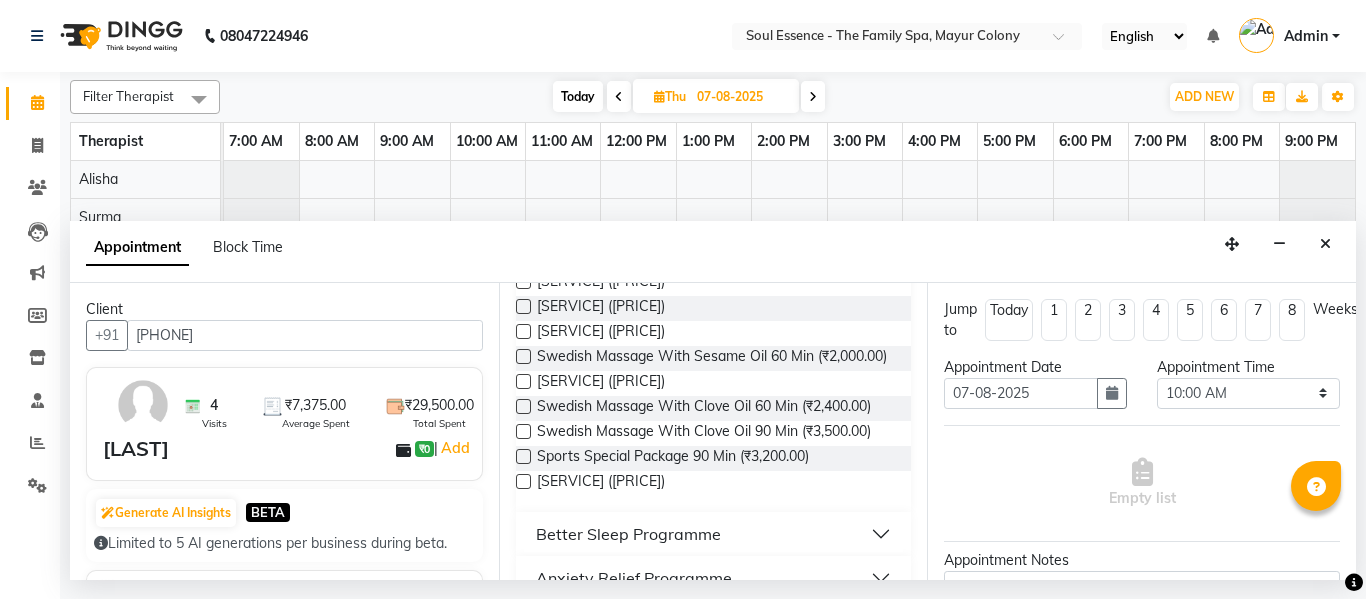 scroll, scrollTop: 400, scrollLeft: 0, axis: vertical 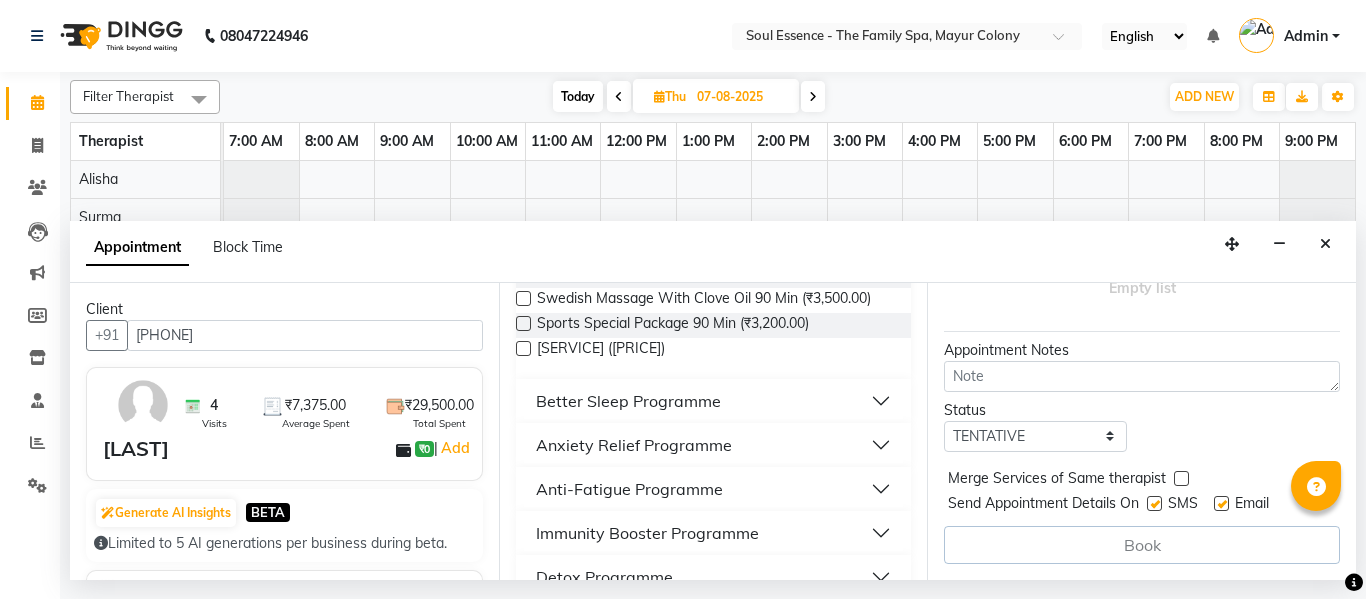 type on "[PHONE]" 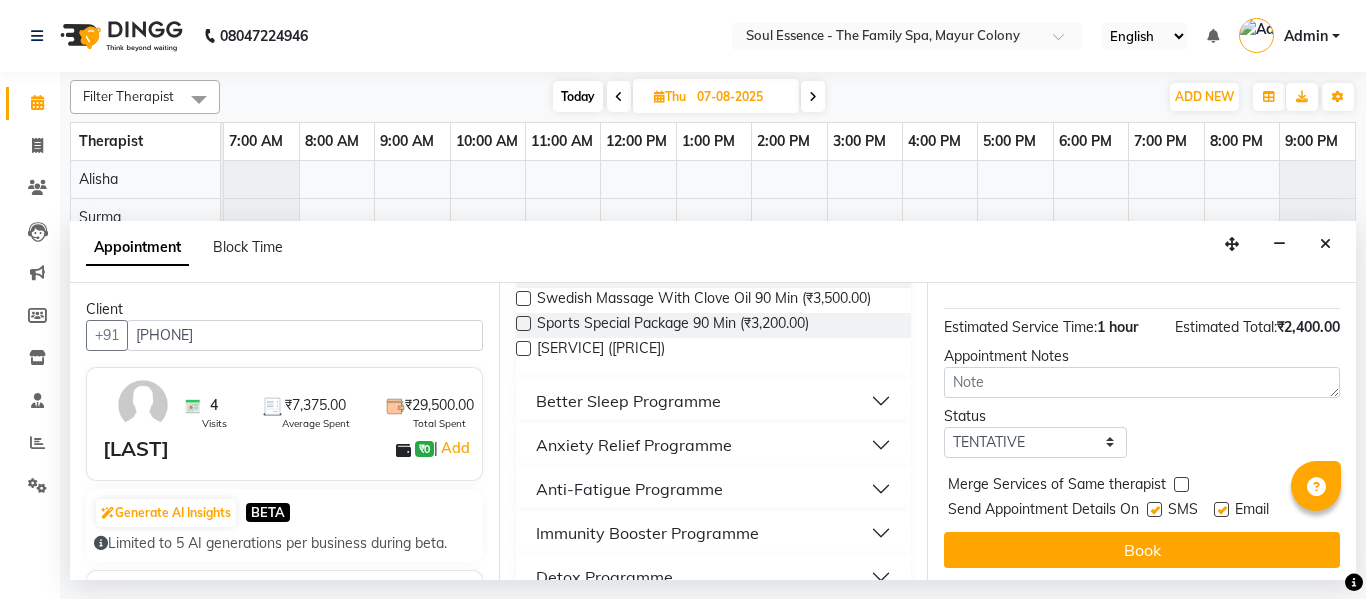 checkbox on "false" 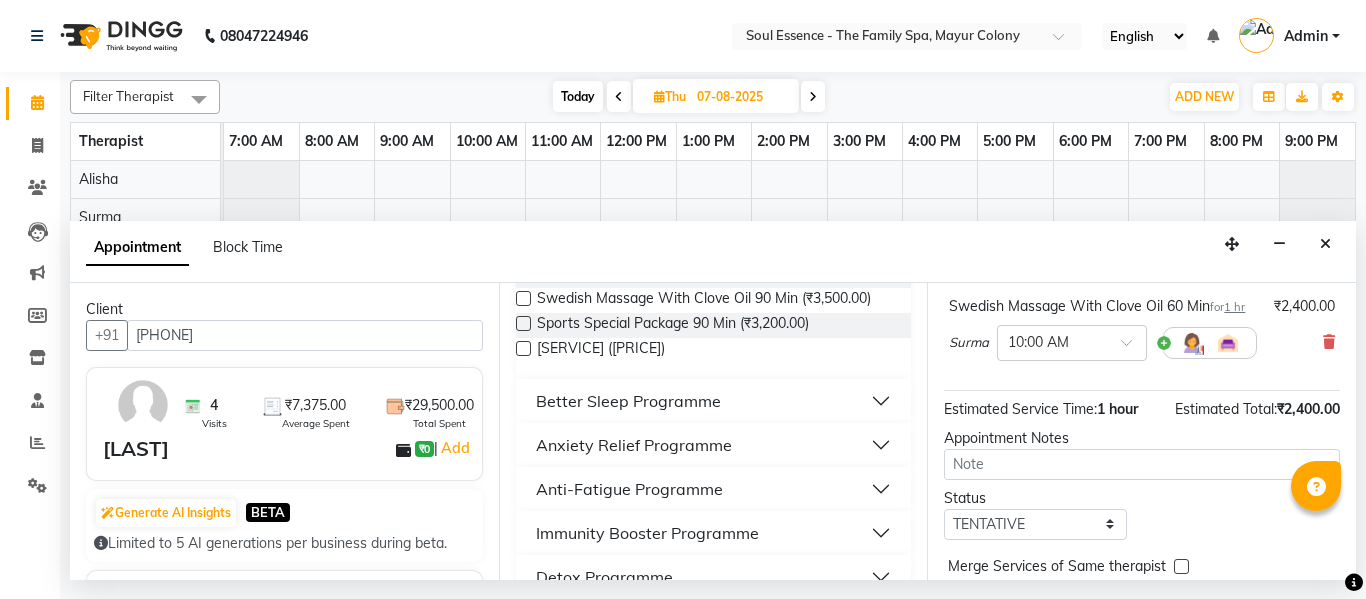scroll, scrollTop: 265, scrollLeft: 0, axis: vertical 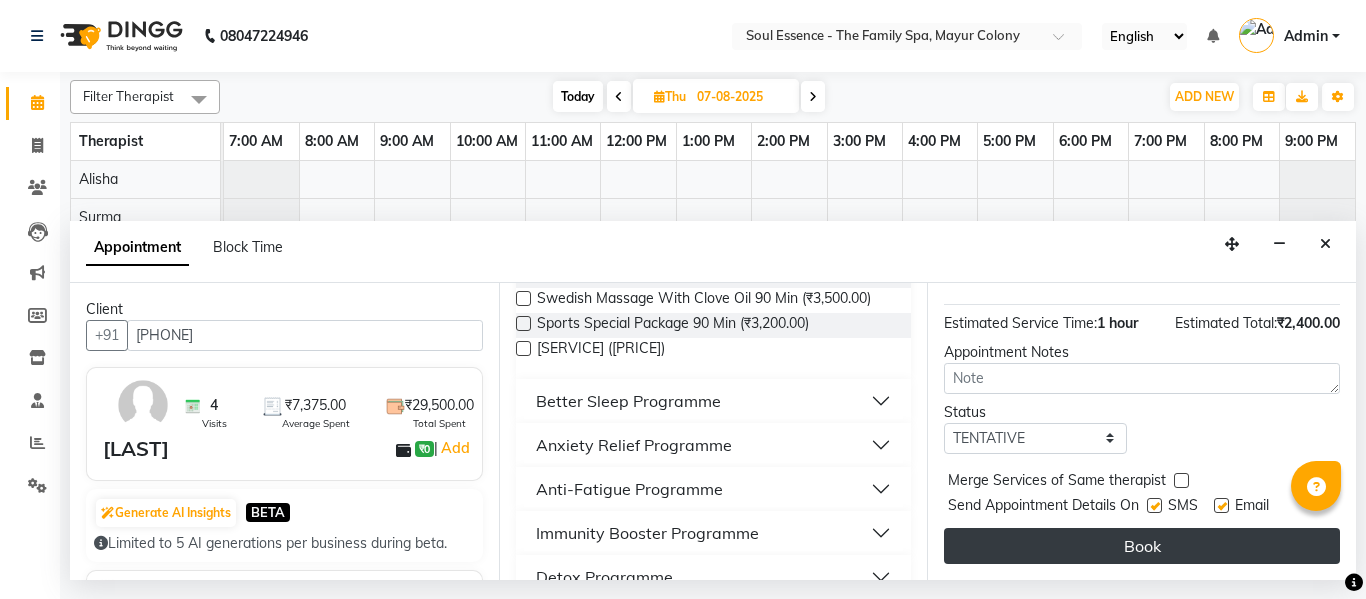 click on "Book" at bounding box center (1142, 546) 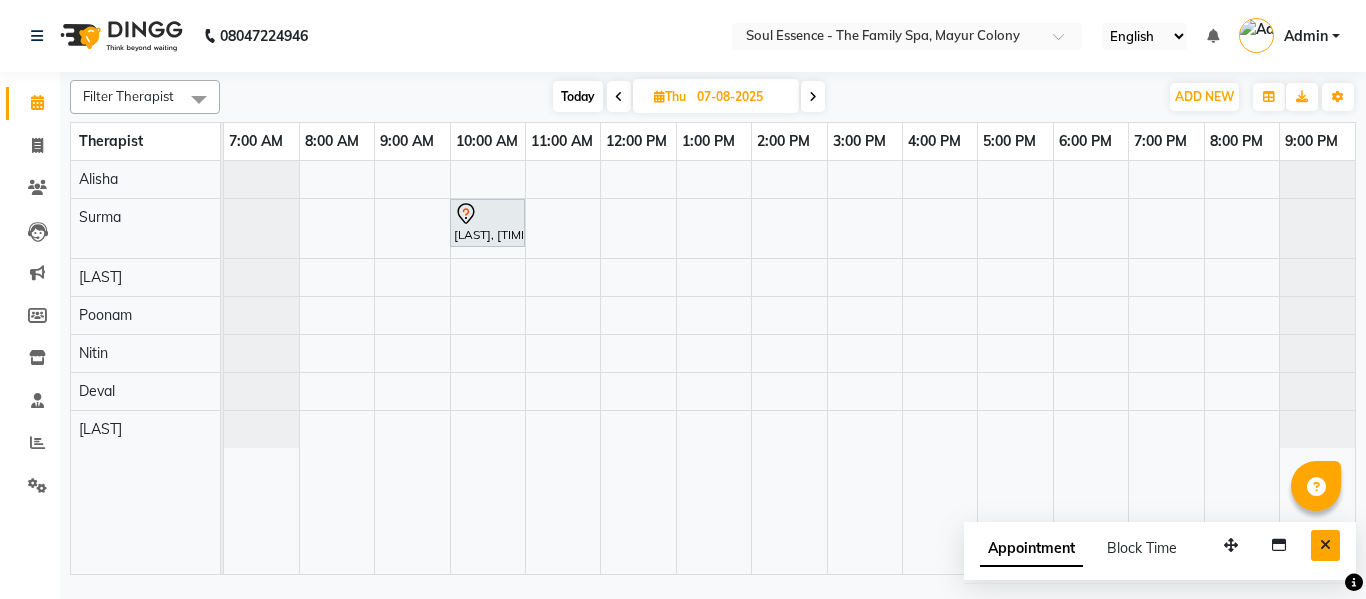 click at bounding box center (1325, 545) 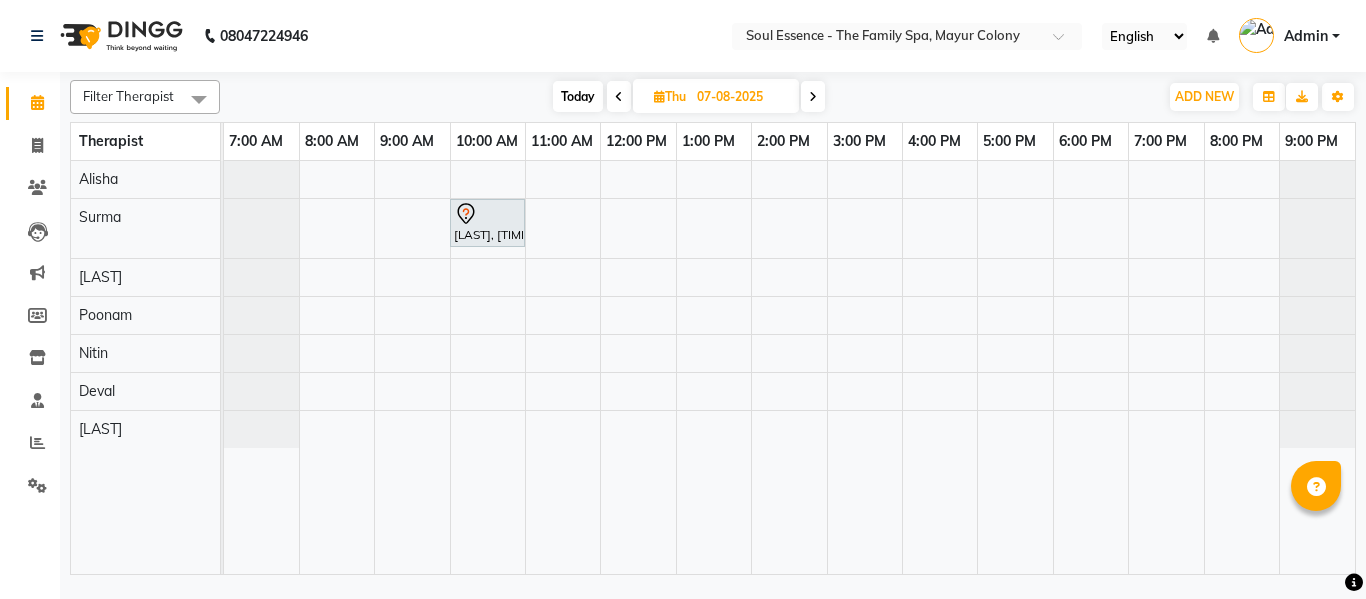 click on "Today" at bounding box center (578, 96) 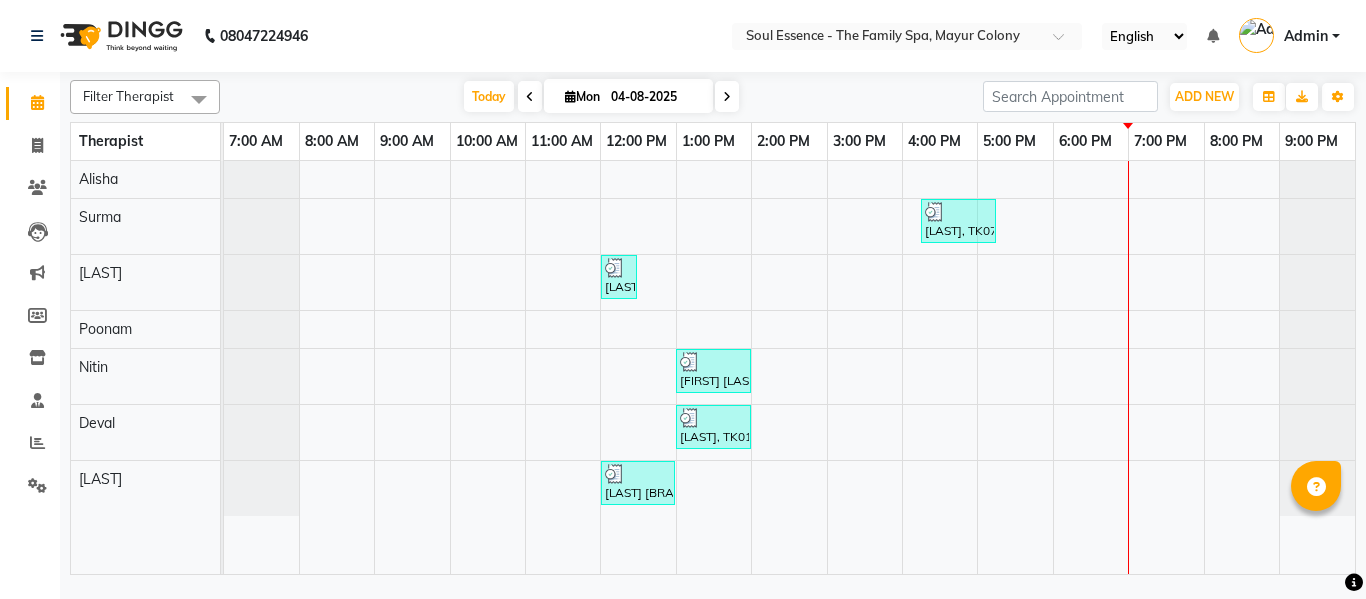 click on "Today  Mon 04-08-2025" at bounding box center (601, 97) 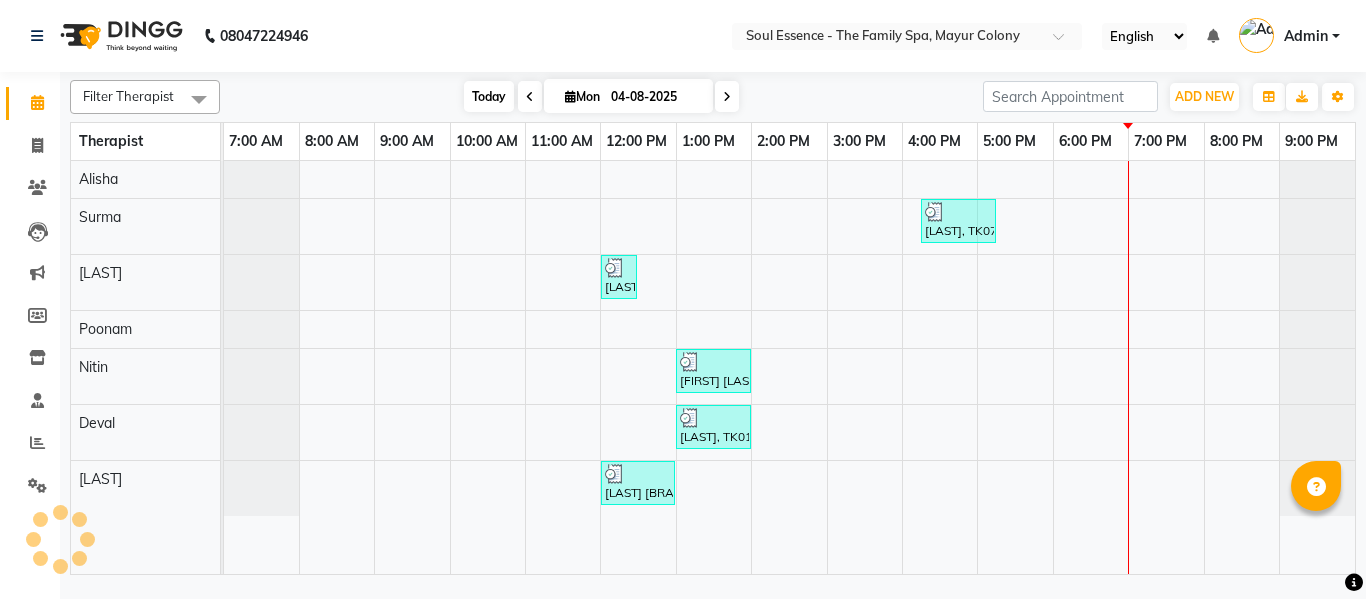 click on "Today" at bounding box center (489, 96) 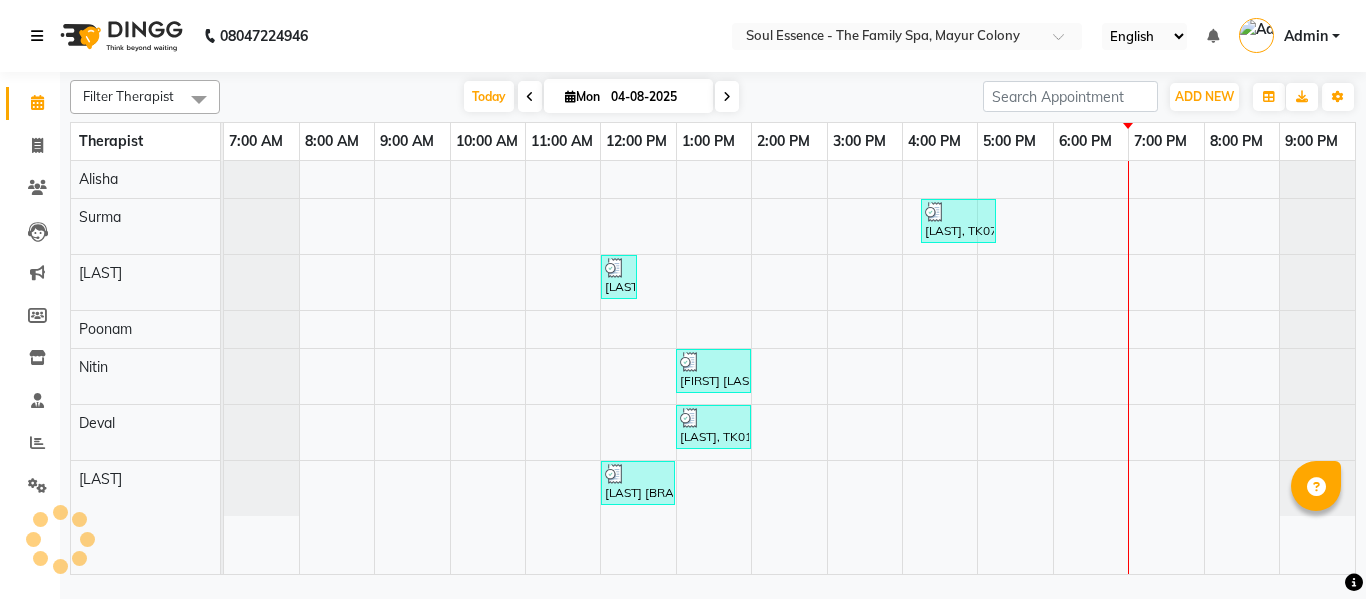 click at bounding box center [37, 36] 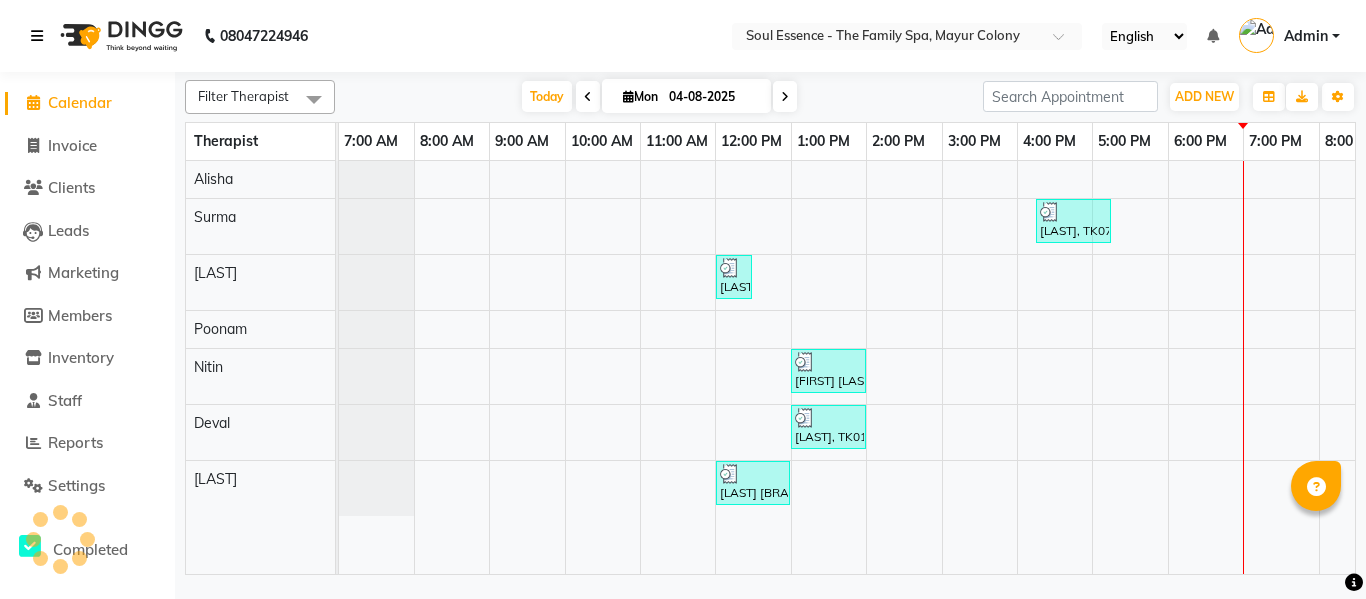 click at bounding box center (37, 36) 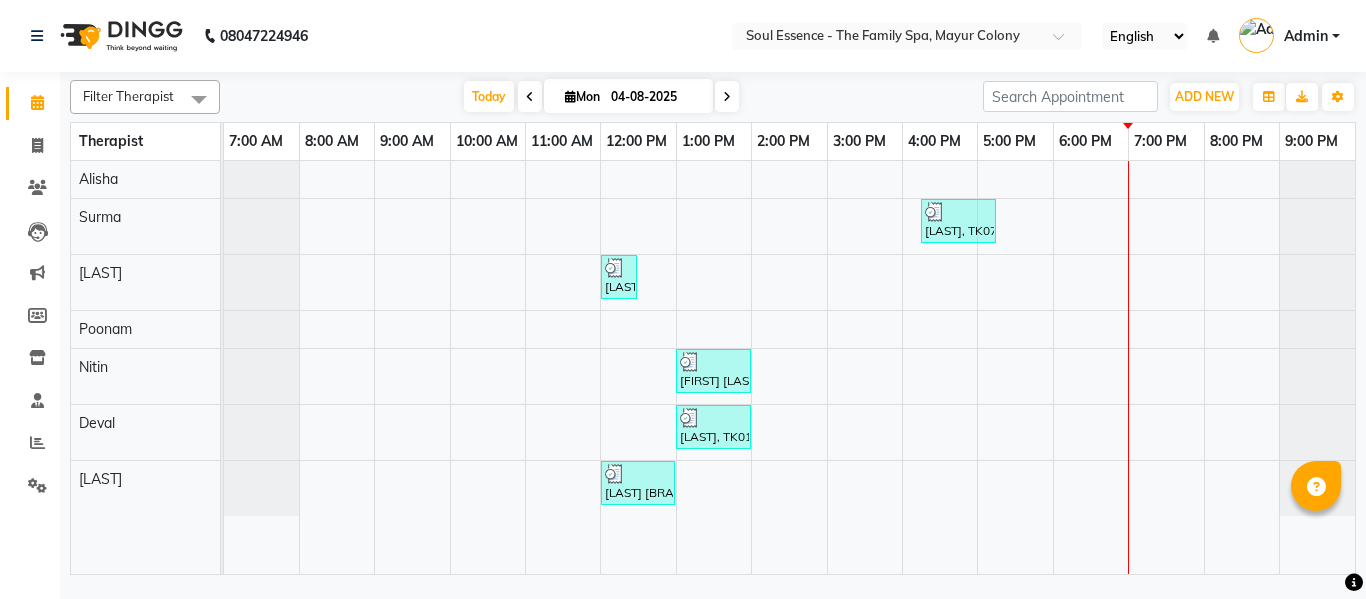 click on "Filter Therapist Select All Alisha Surma Gauri Thorath Poonam Nitin Deval pradyumna Today  Mon [DATE] Toggle Dropdown Add Appointment Add Invoice Add Expense Add Attendance Add Client Add Transaction Toggle Dropdown Add Appointment Add Invoice Add Expense Add Attendance Add Client ADD NEW Toggle Dropdown Add Appointment Add Invoice Add Expense Add Attendance Add Client Add Transaction Filter Therapist Select All Alisha Surma Gauri Thorath Poonam Nitin Deval pradyumna Group By  Staff View   Room View  View as Vertical  Vertical - Week View  Horizontal  Horizontal - Week View  List  Toggle Dropdown Calendar Settings Manage Tags   Arrange Therapists   Reset Therapists   Show Available Stylist  Appointment Form Zoom 25% Therapist [TIME] [TIME] [TIME] [TIME] [TIME] [TIME] [TIME] [TIME] [TIME] [TIME] [TIME] [TIME] [TIME] [TIME] [TIME] Alisha Surma Gauri Thorath Poonam Nitin Deval pradyumna     [LAST], TK07, [TIME] - [TIME], [SERVICE]" 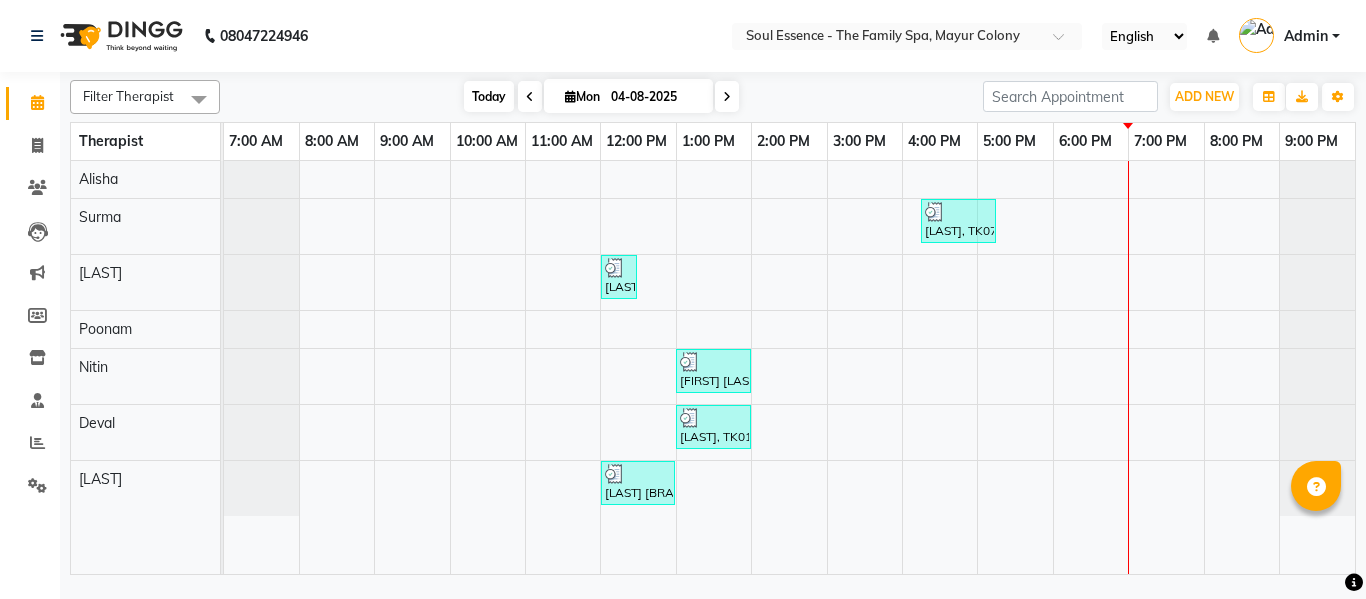 click on "Today" at bounding box center [489, 96] 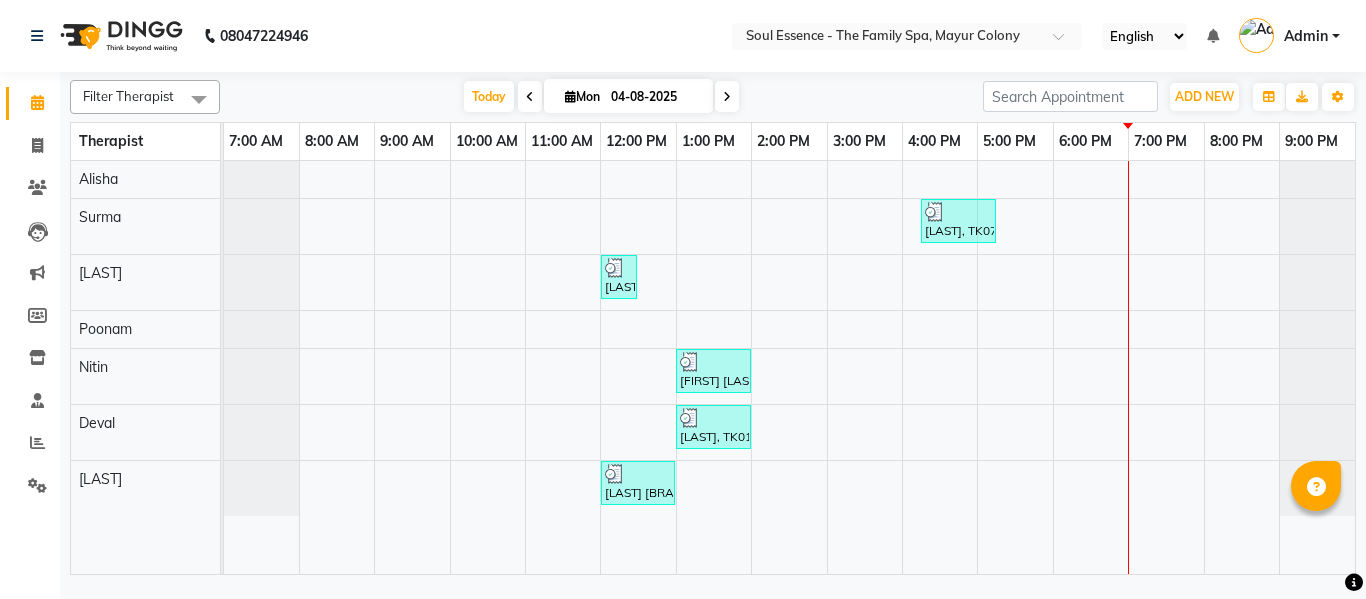 click on "Today  Mon 04-08-2025" at bounding box center [601, 97] 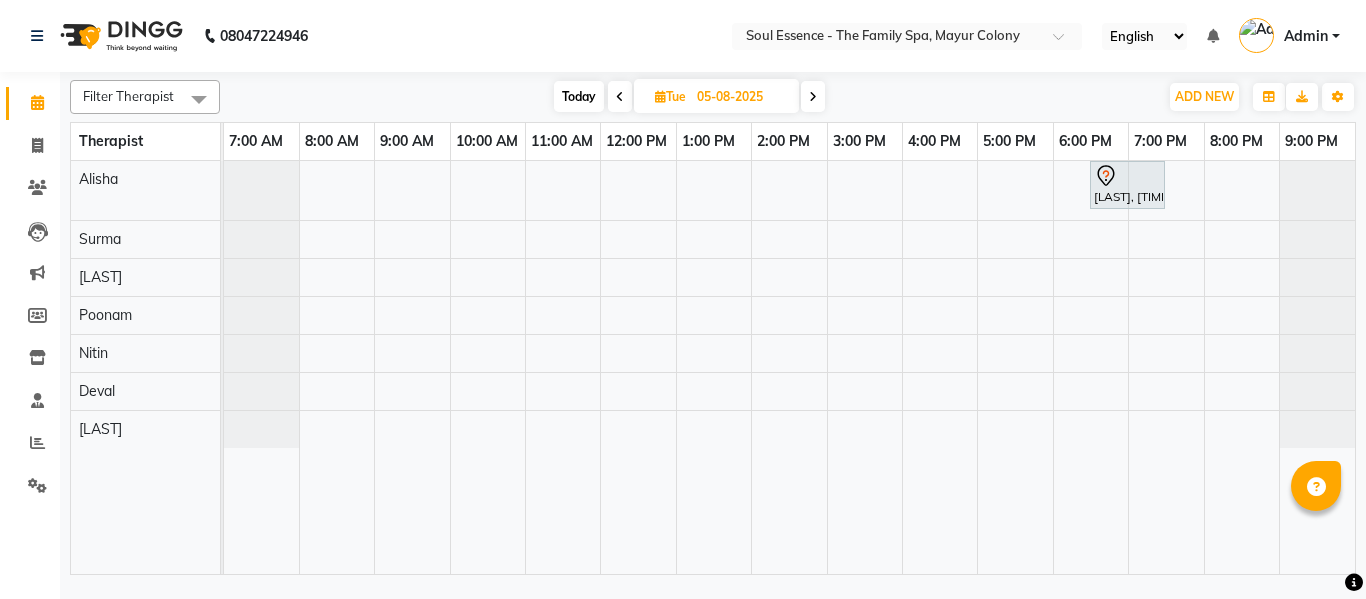 click at bounding box center (813, 96) 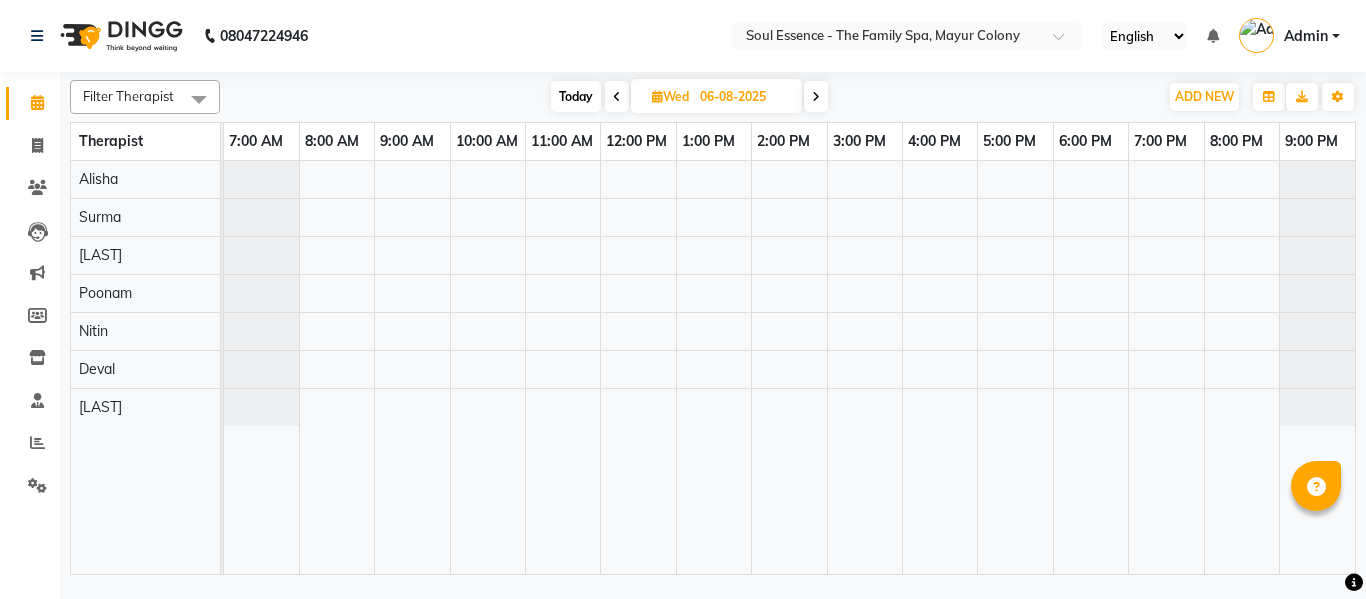 click at bounding box center [816, 97] 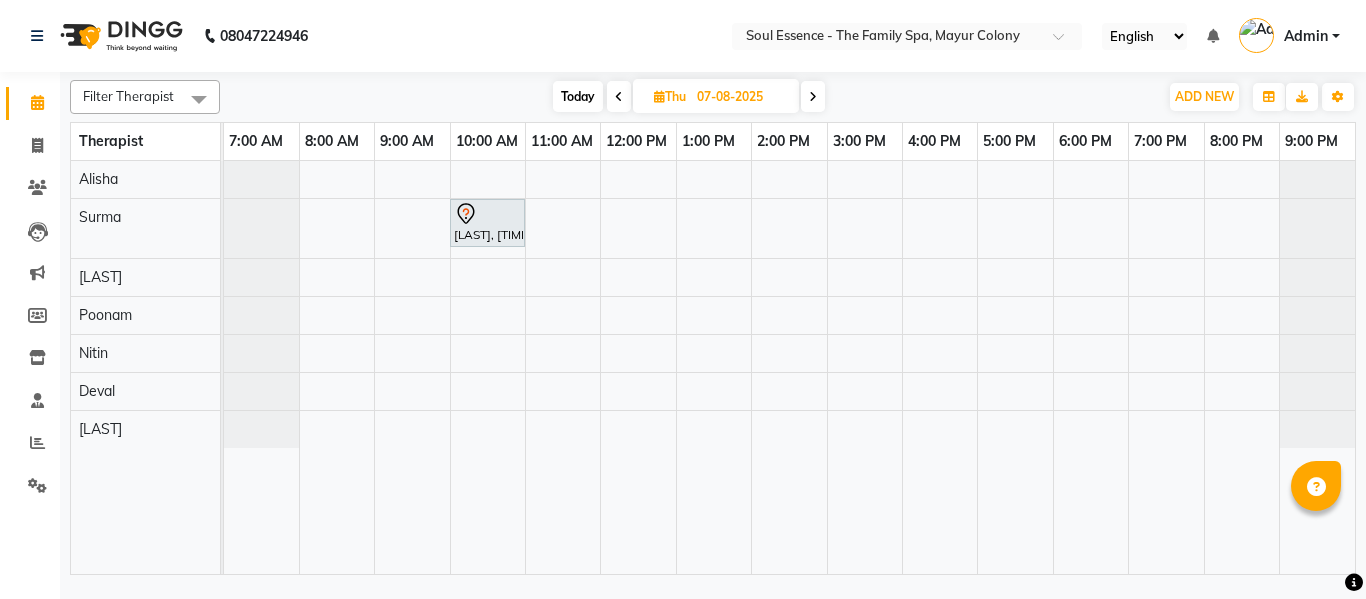 click on "Today" at bounding box center (578, 96) 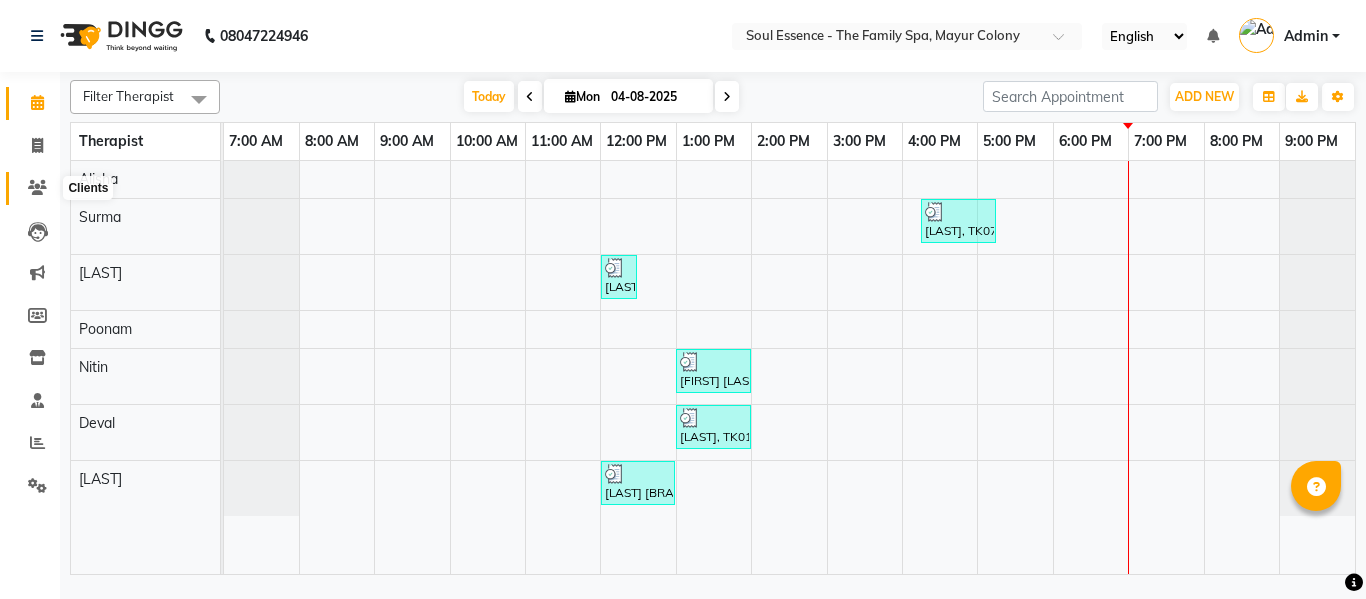 click 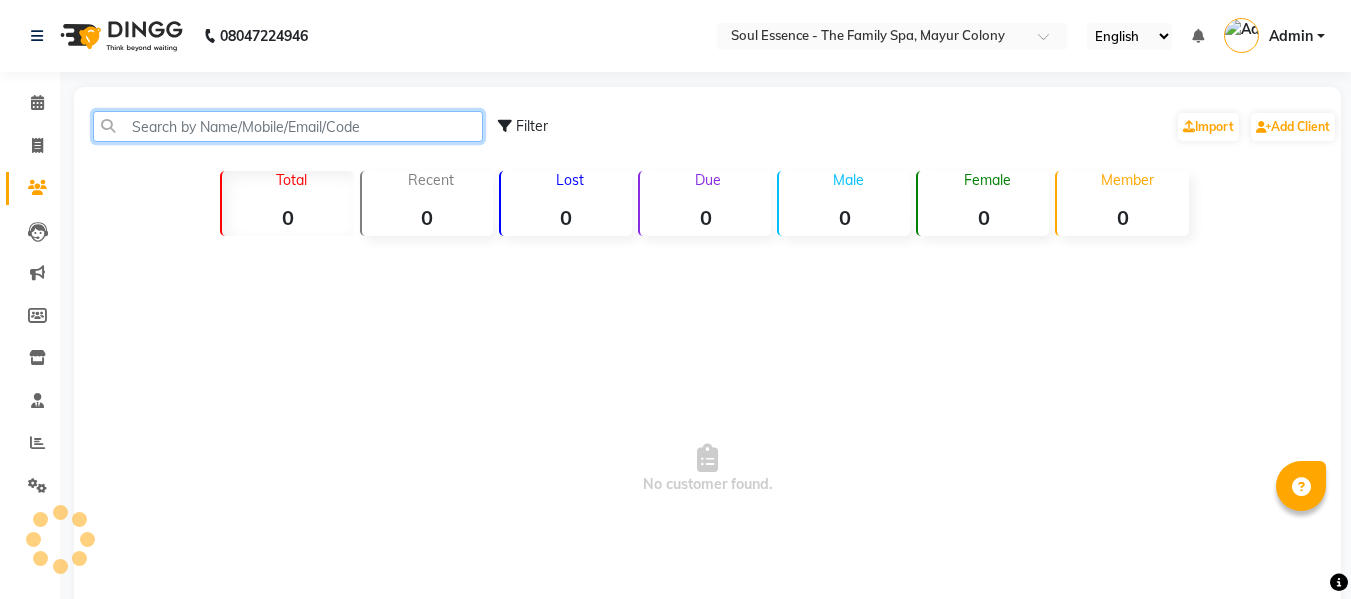 click 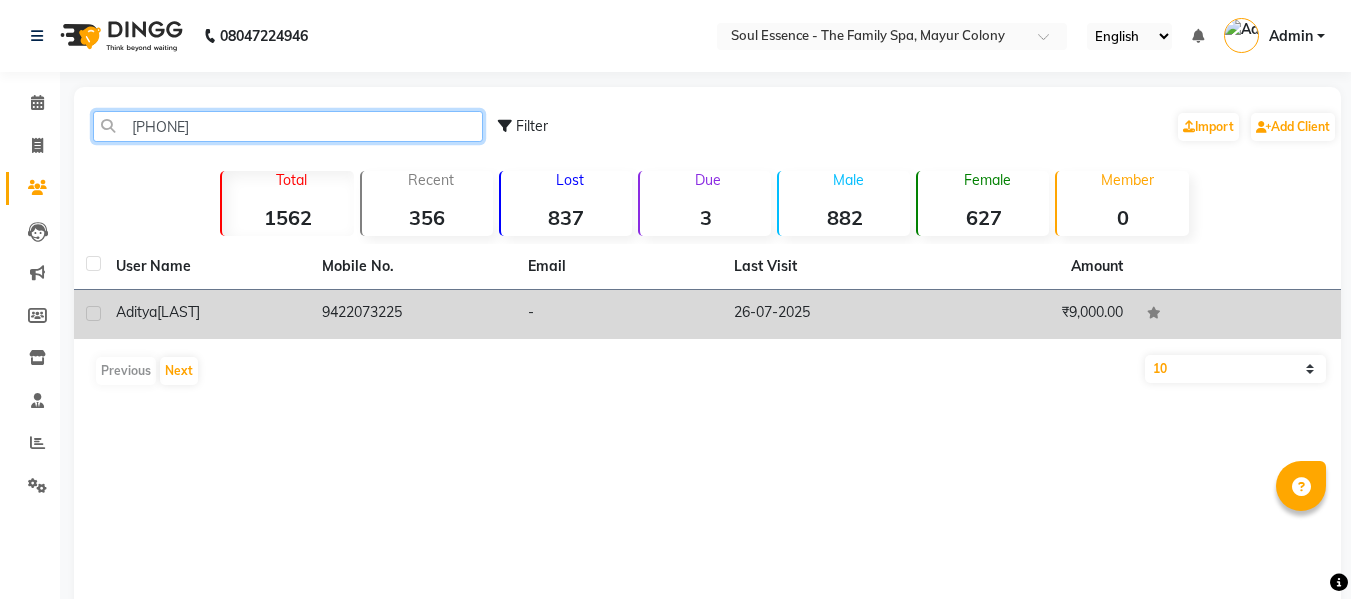 type on "[PHONE]" 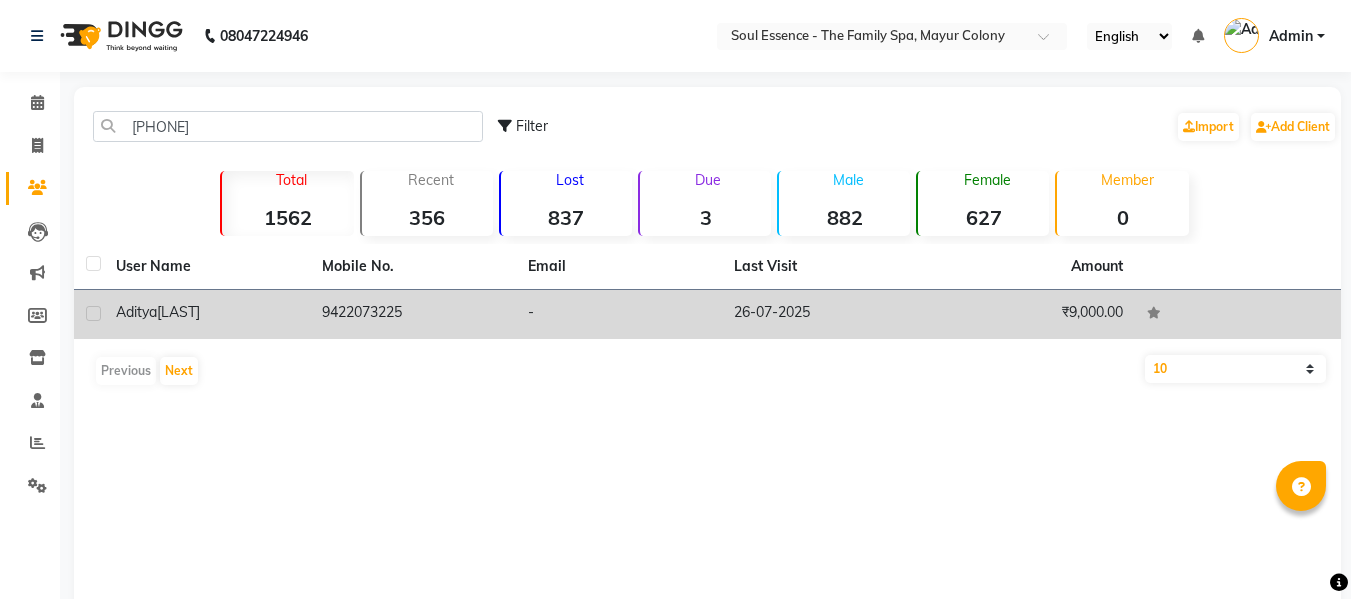 click on "9422073225" 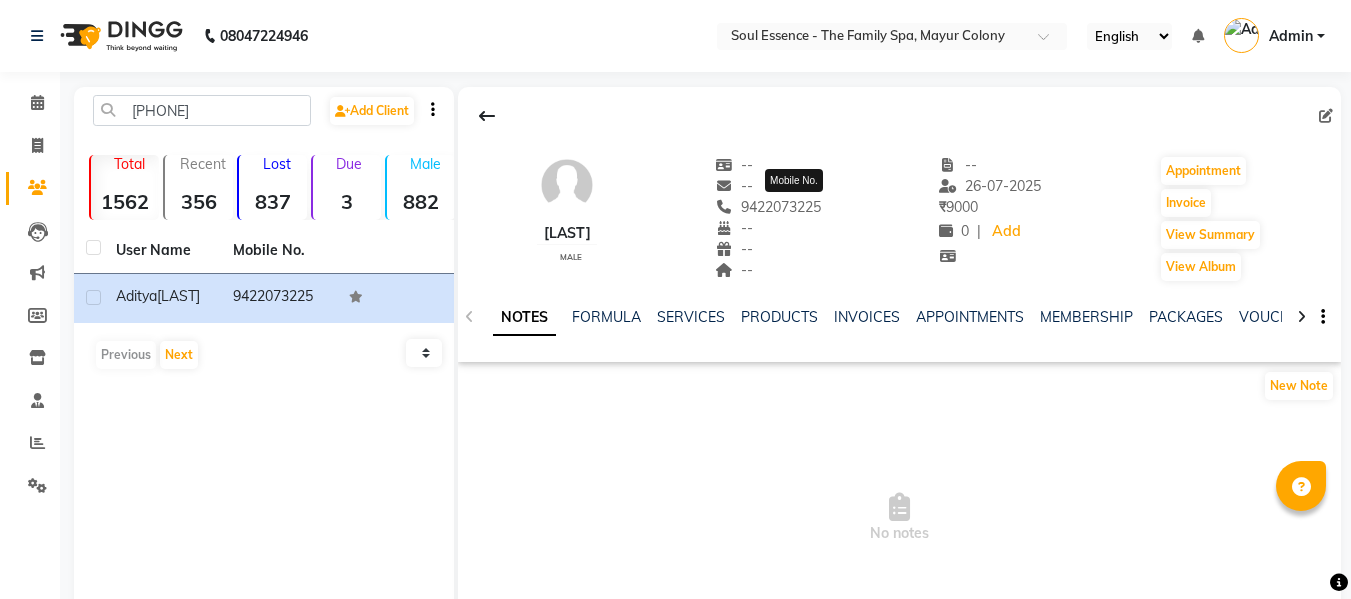 click on "9422073225" 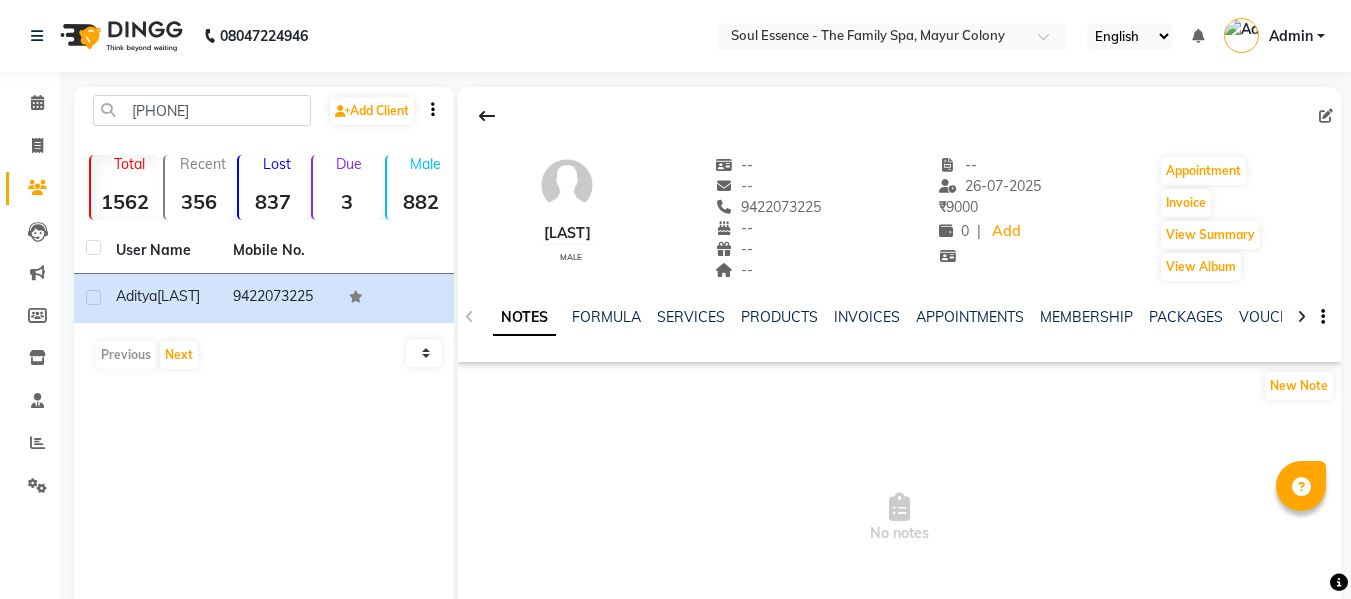 copy on "9422073225" 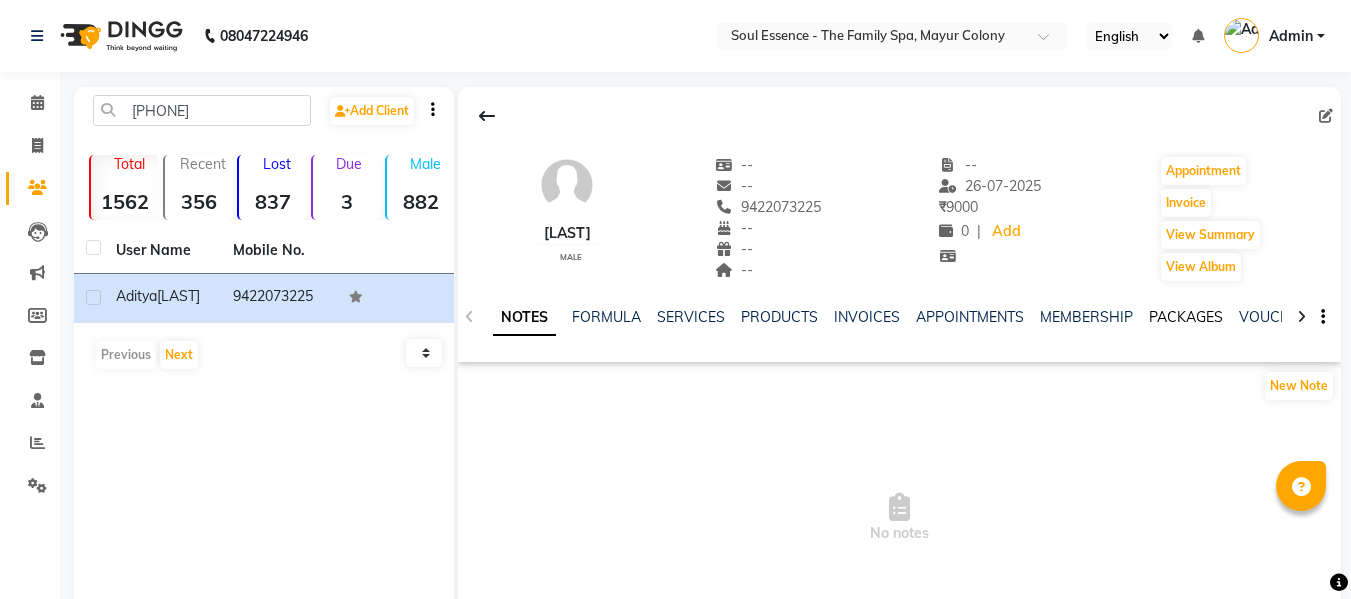 click on "PACKAGES" 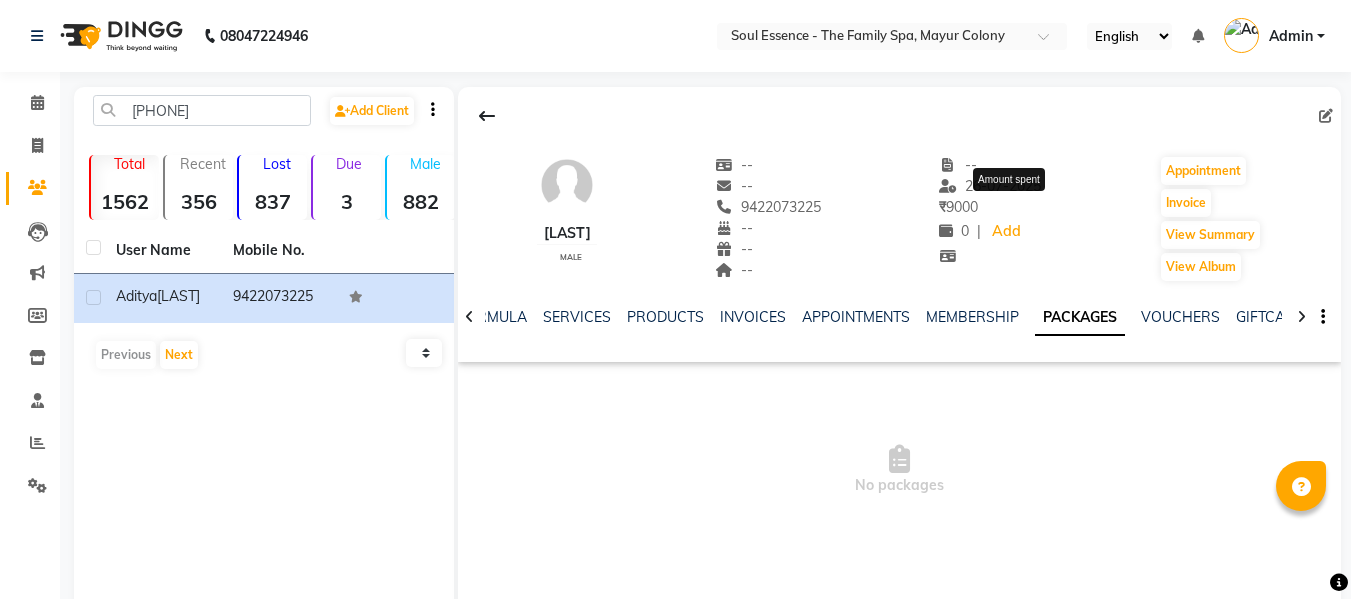 click on "₹    [PRICE]" 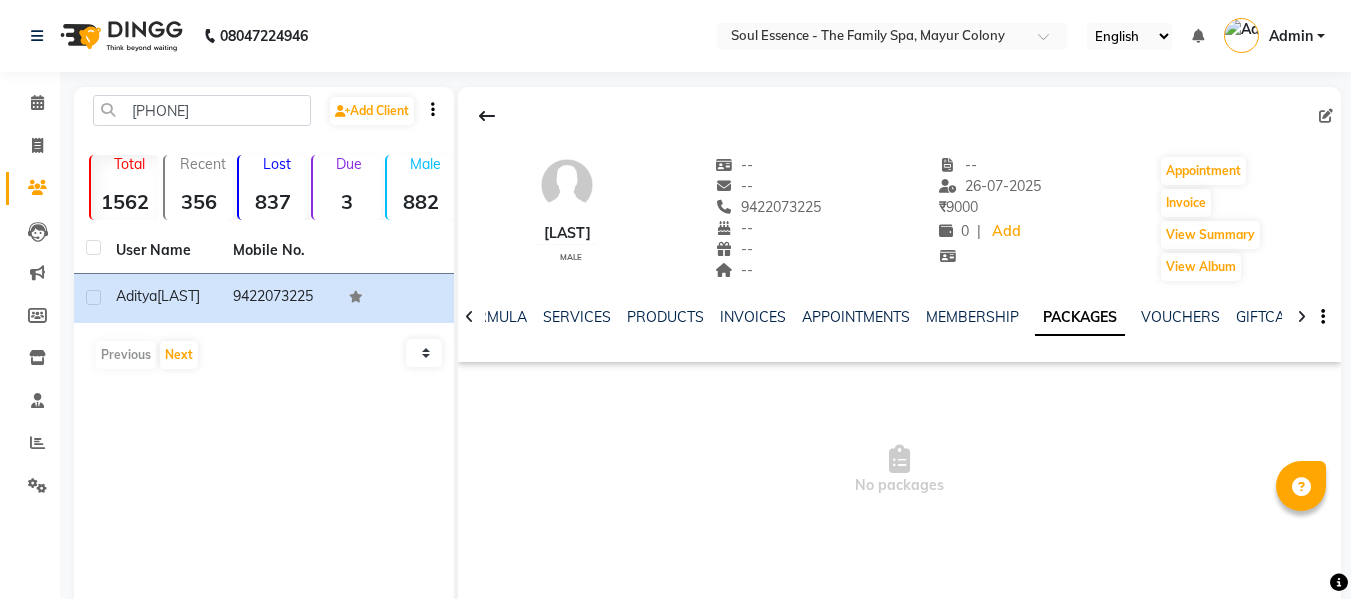 click on "₹    [PRICE]" 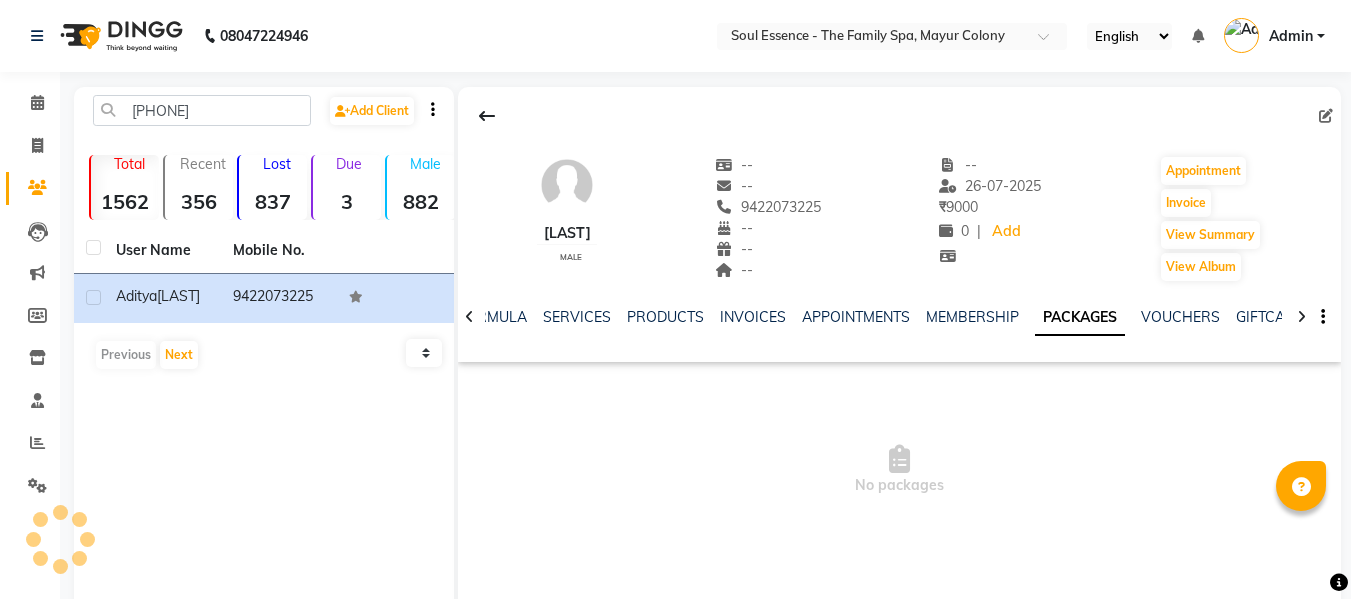 click on "9422073225" 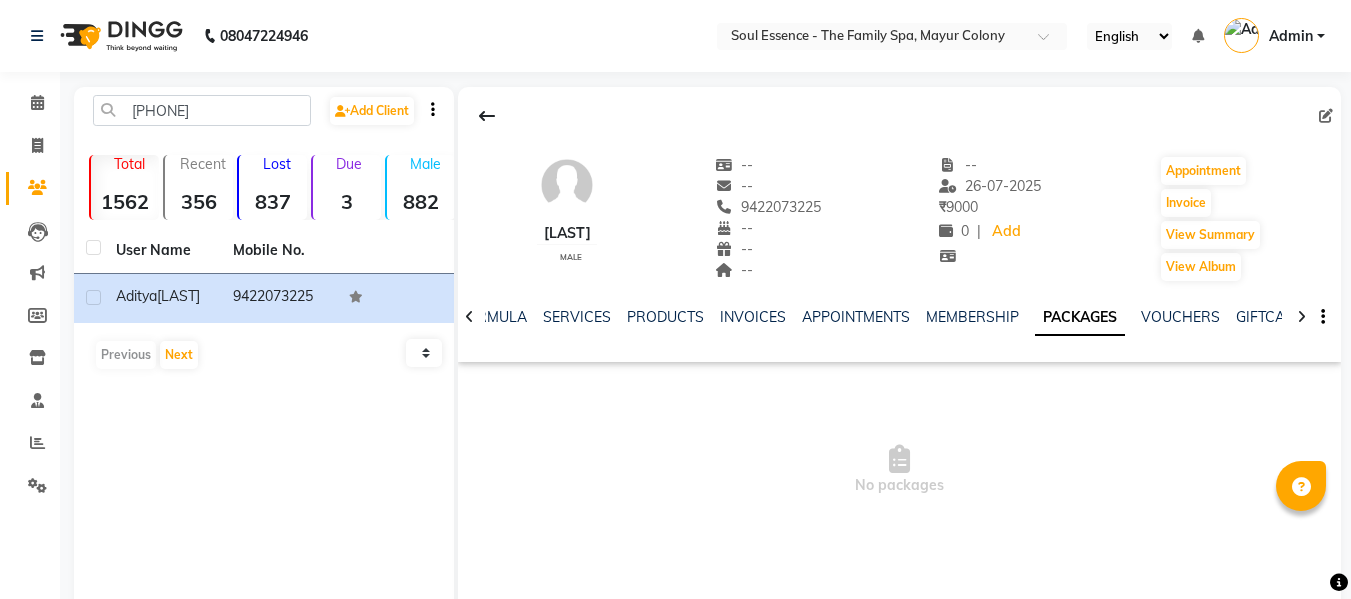 click on "9422073225" 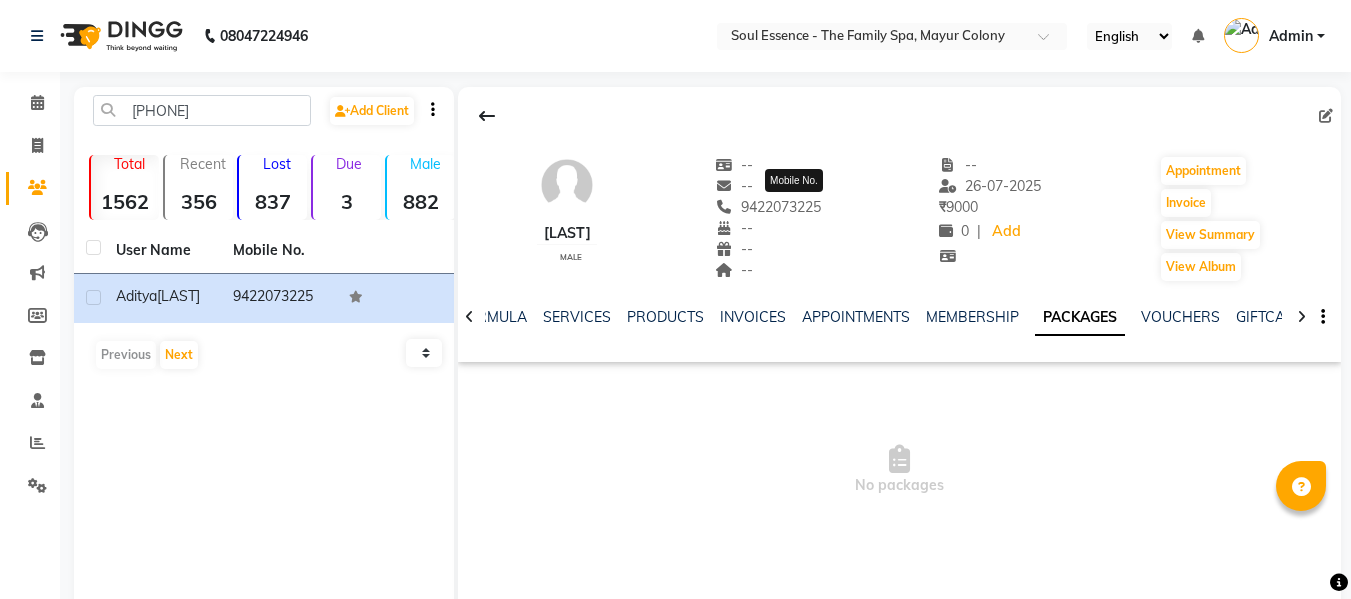 click on "9422073225" 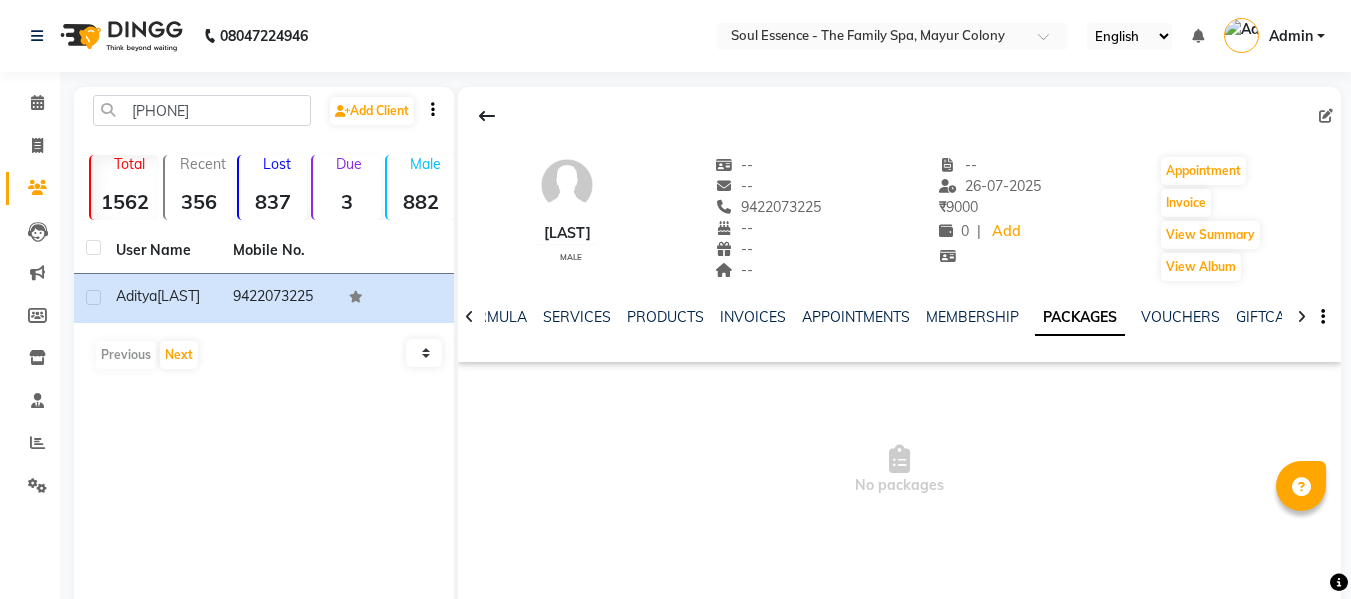 click on "9422073225" 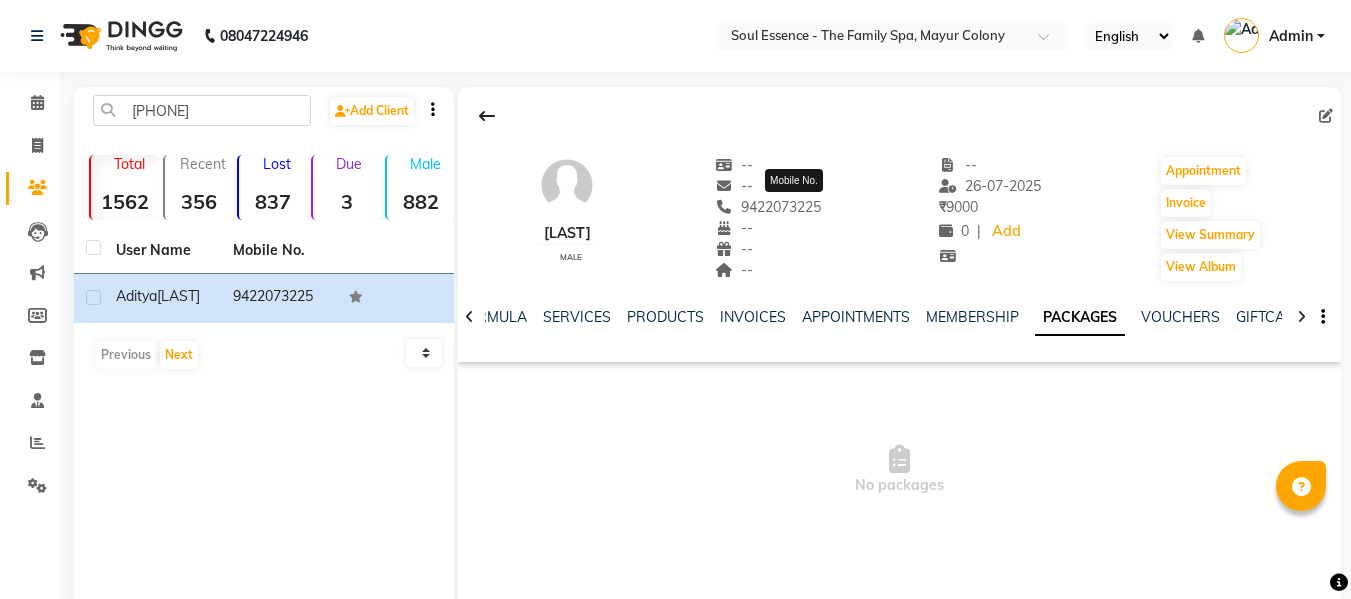 click on "9422073225" 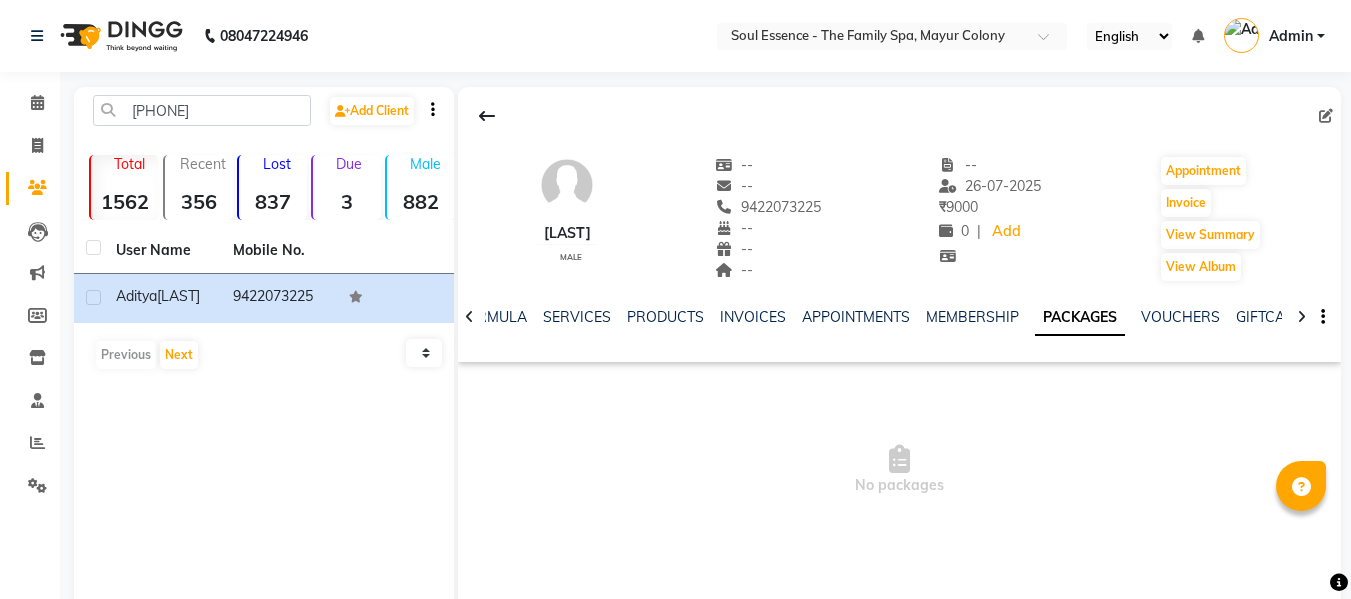 click on "9422073225" 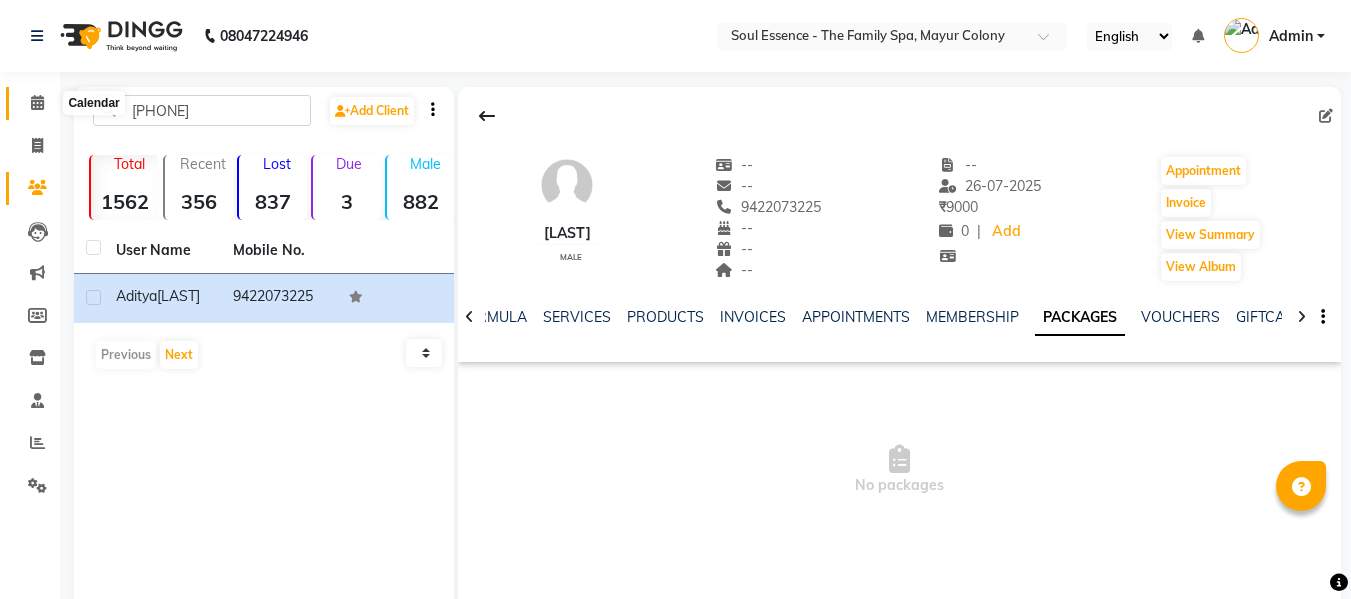 click 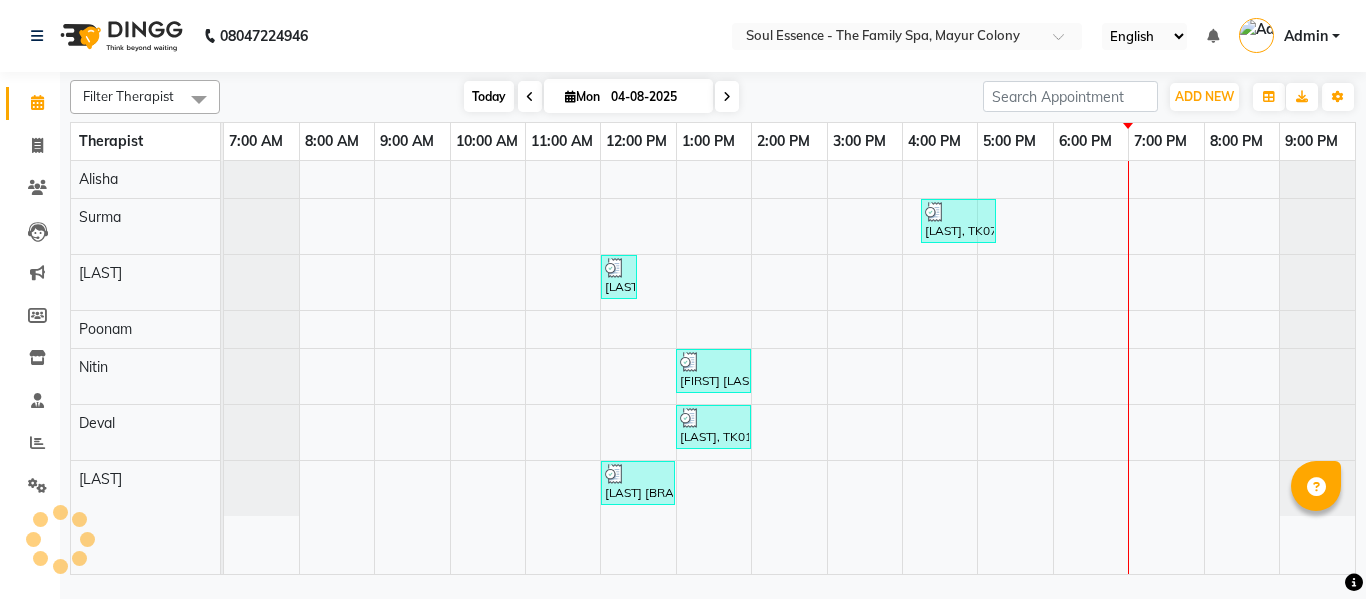 click on "Today" at bounding box center (489, 96) 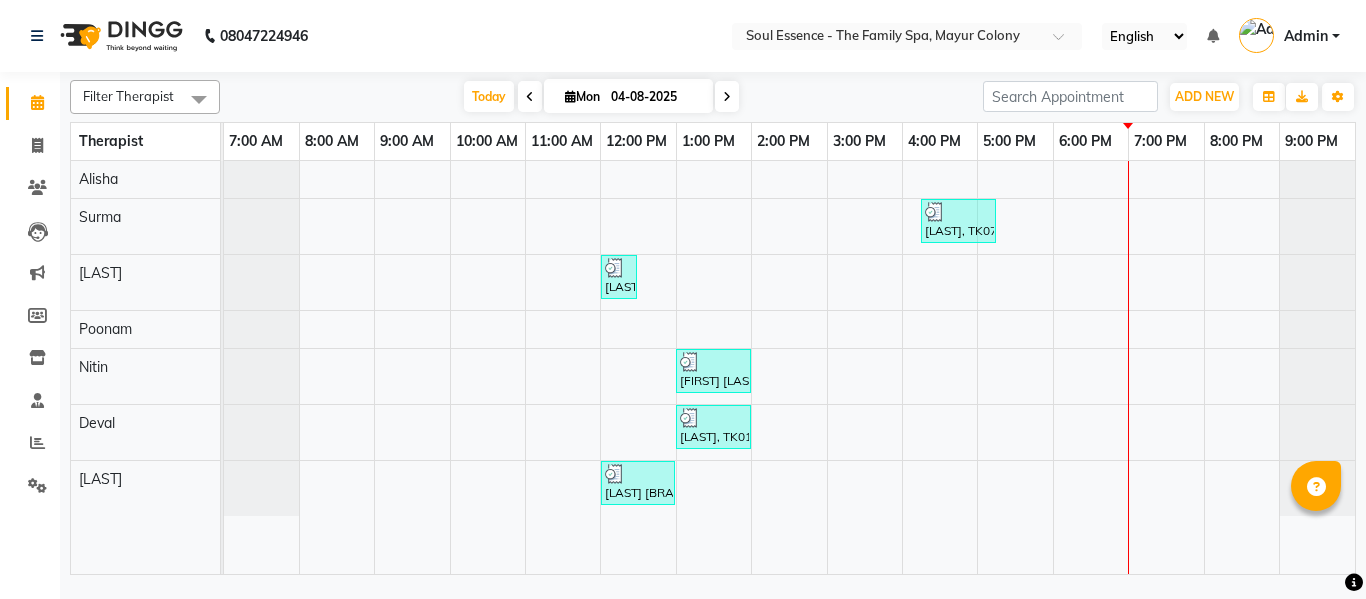 click at bounding box center (727, 97) 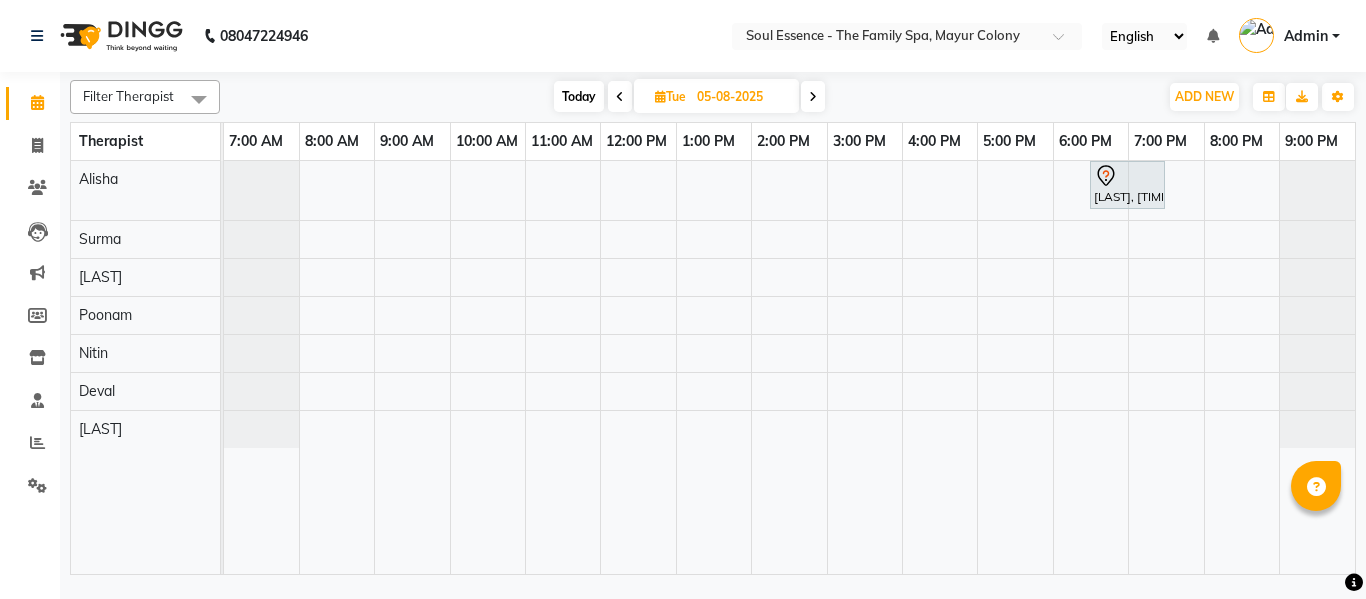 click on "Today" at bounding box center [579, 96] 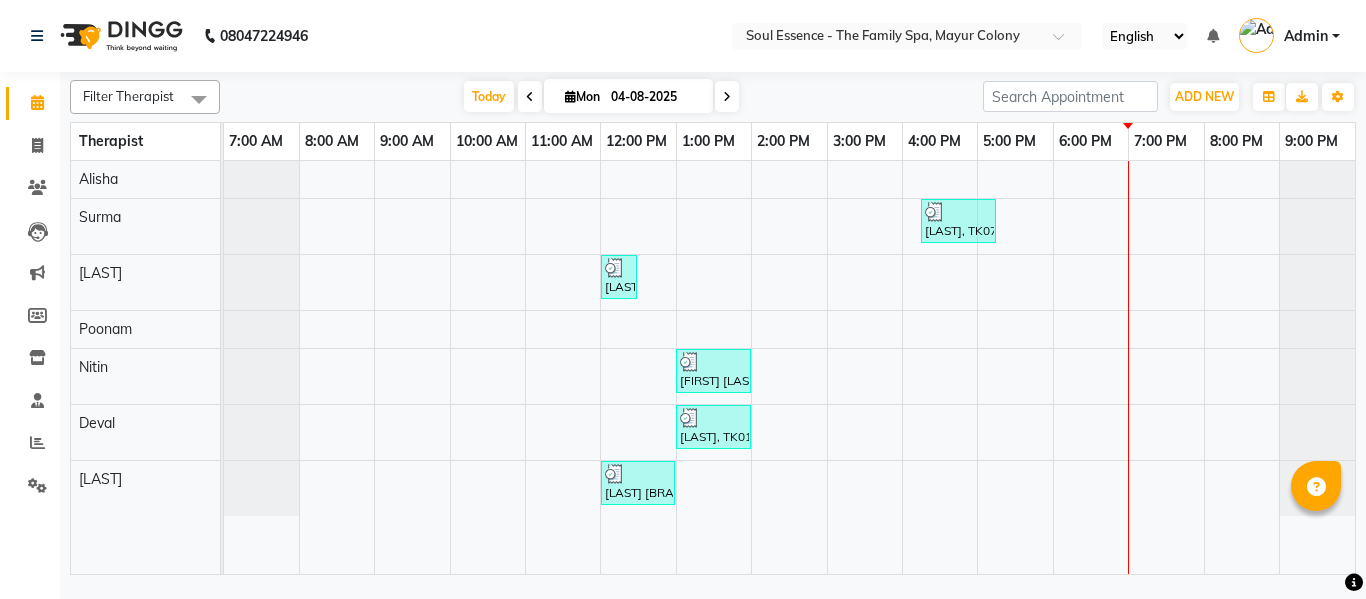click on "[PHONE] Select Location × Soul Essence - The Family Spa, Mayur Colony English ENGLISH Español العربية मराठी हिंदी ગુજરાતી தமிழ் 中文 Notifications nothing to show Admin Manage Profile Change Password Sign out  Version:3.16.0" 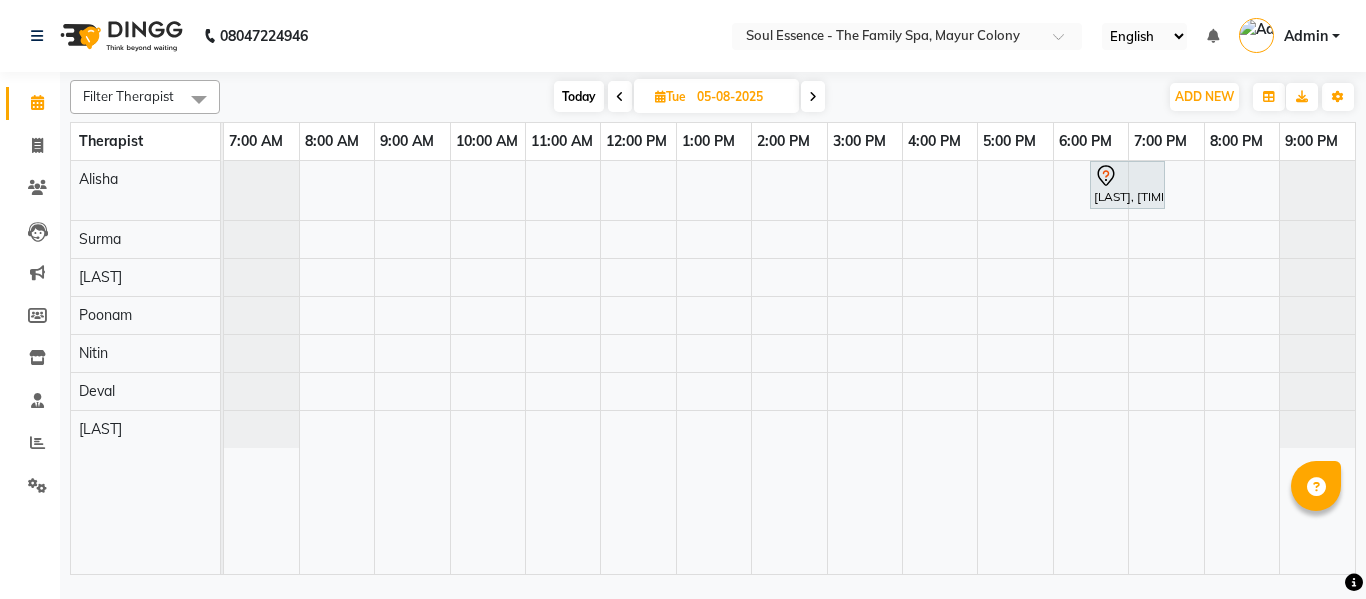 click at bounding box center [813, 97] 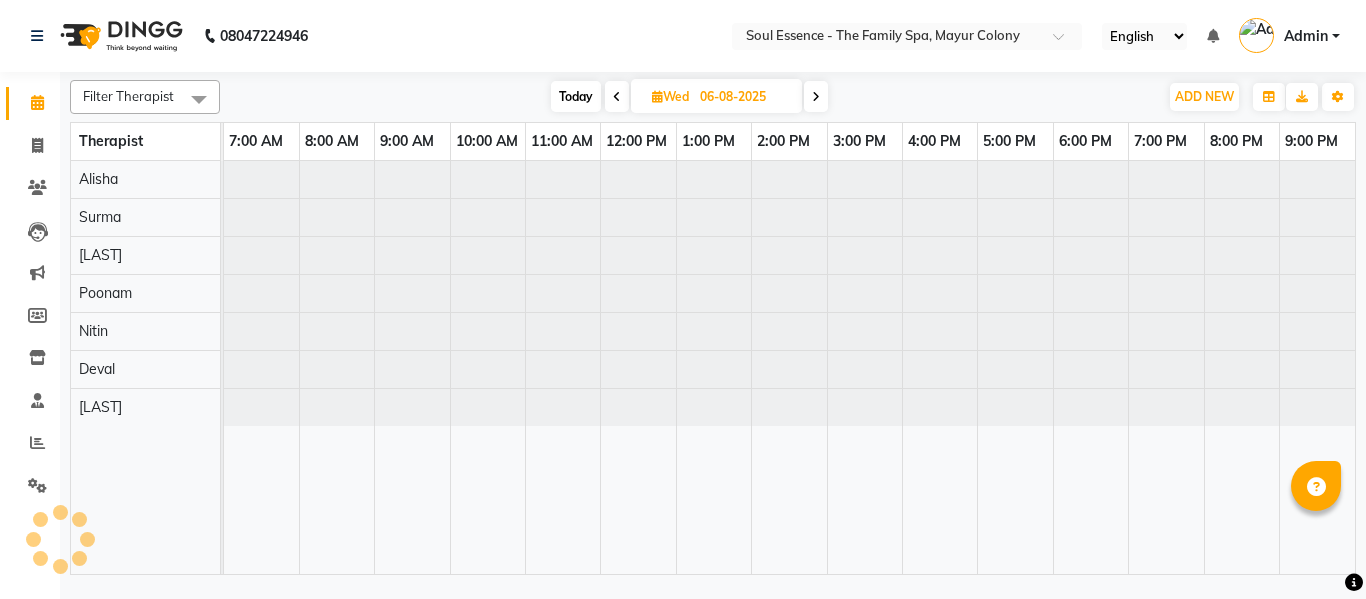 click on "Today" at bounding box center (576, 96) 